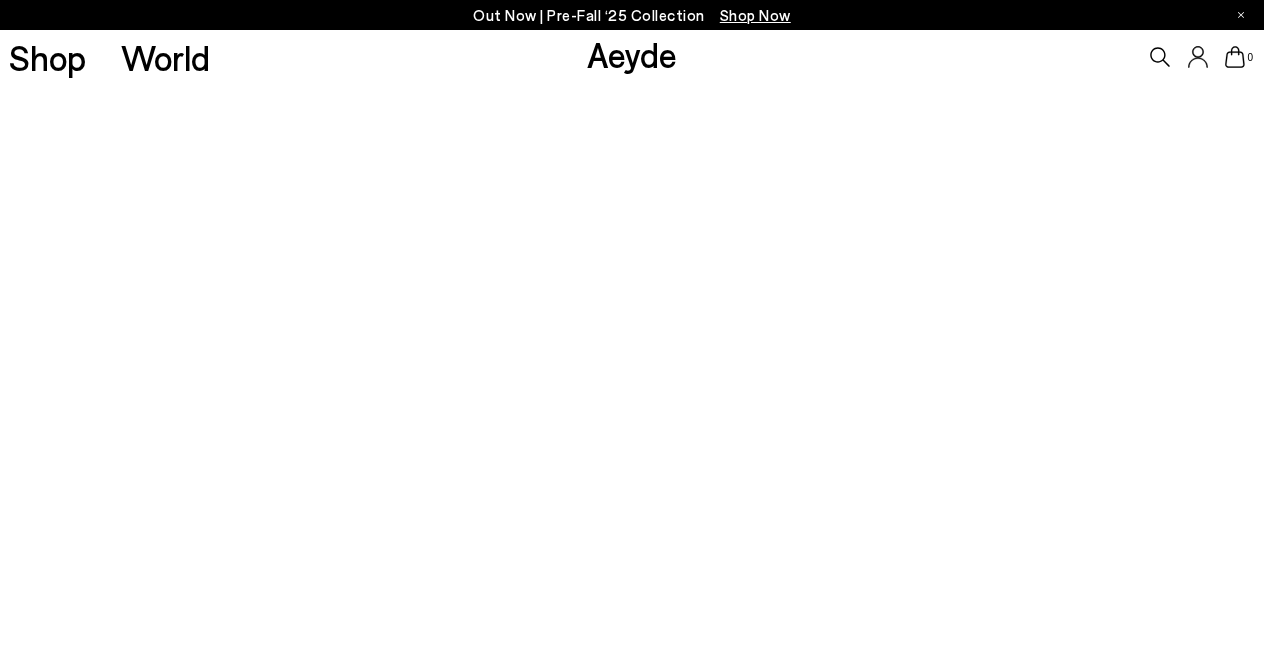 scroll, scrollTop: 0, scrollLeft: 0, axis: both 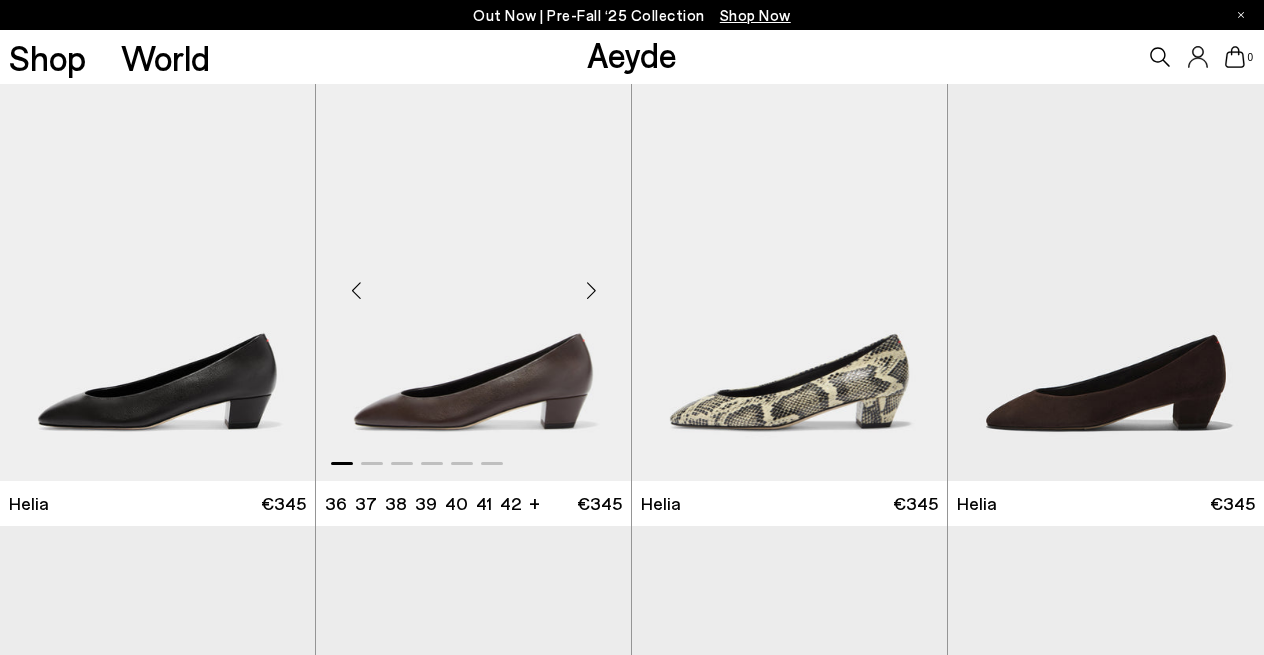 click at bounding box center [591, 290] 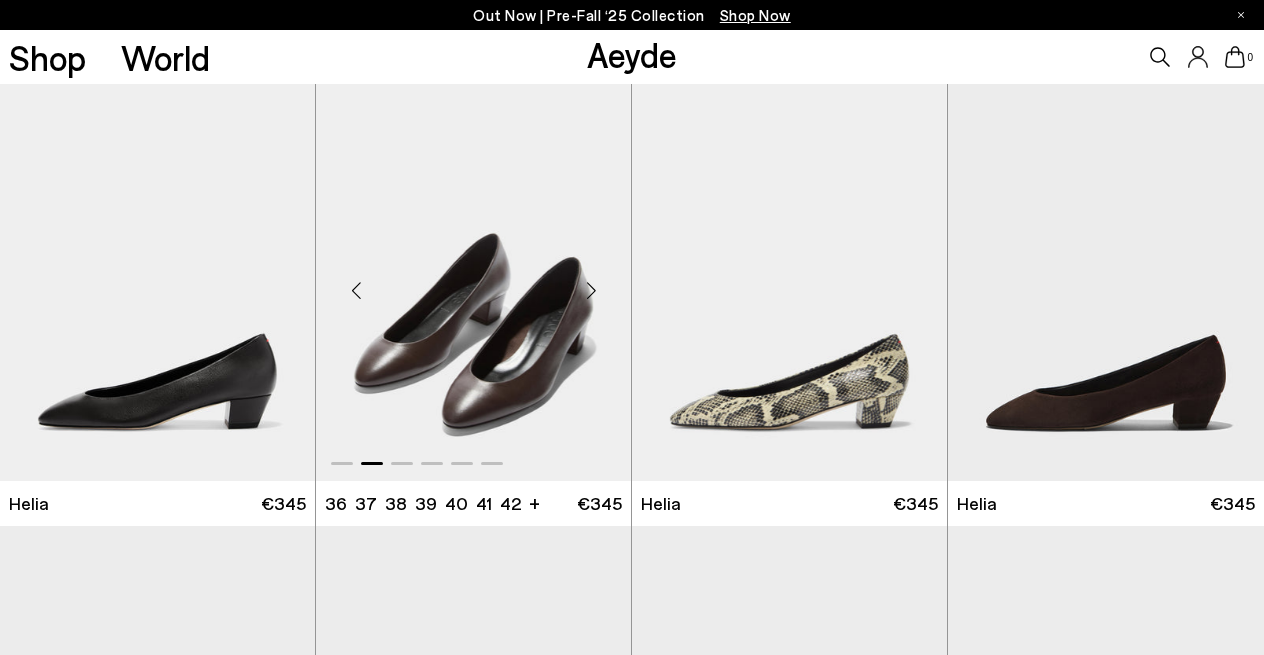 click at bounding box center (591, 290) 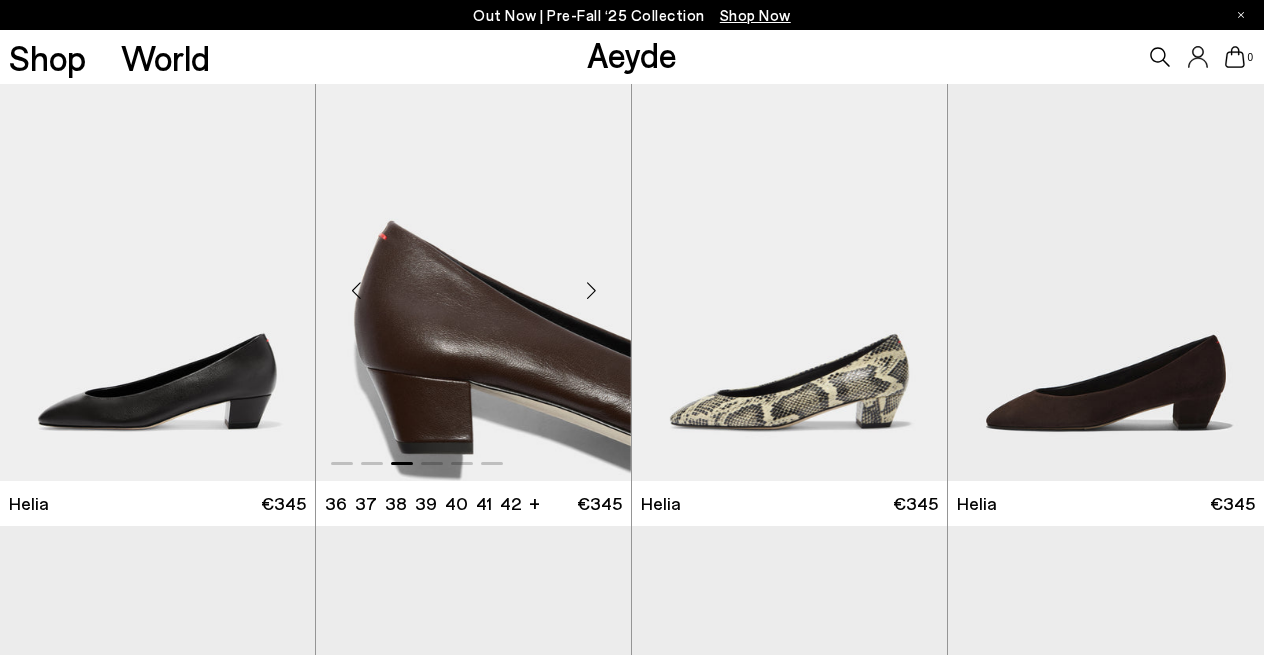 click at bounding box center (591, 290) 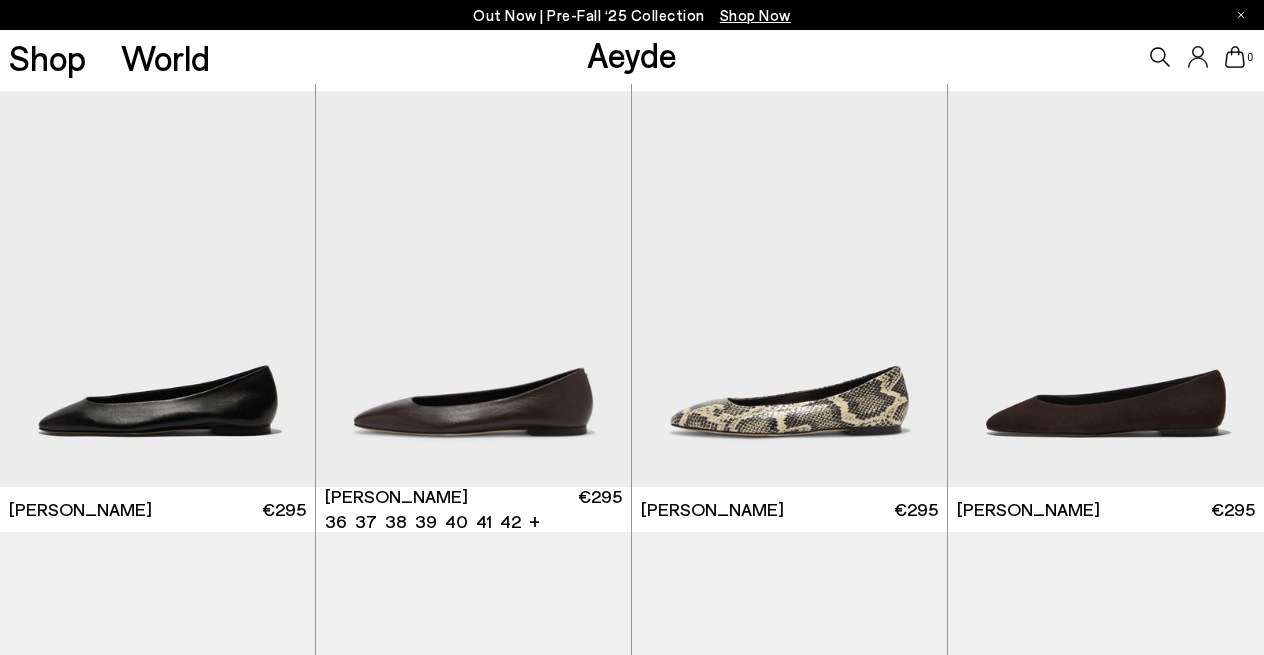 scroll, scrollTop: 437, scrollLeft: 0, axis: vertical 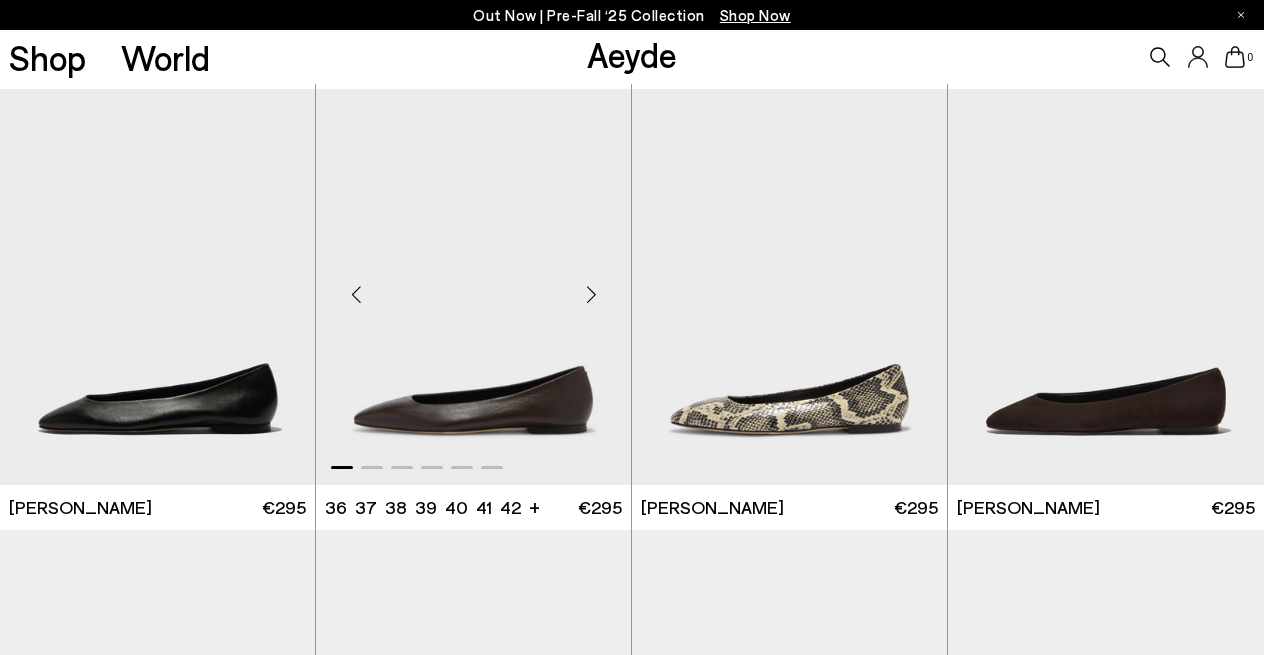 click at bounding box center [591, 295] 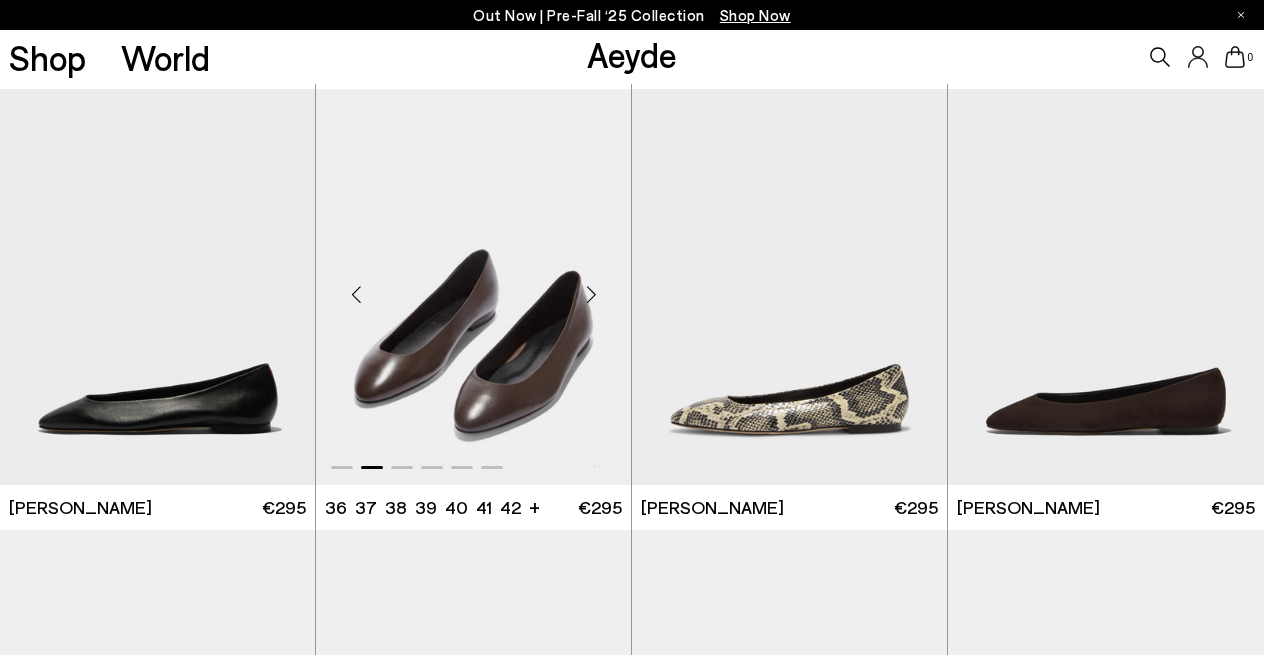click at bounding box center (591, 295) 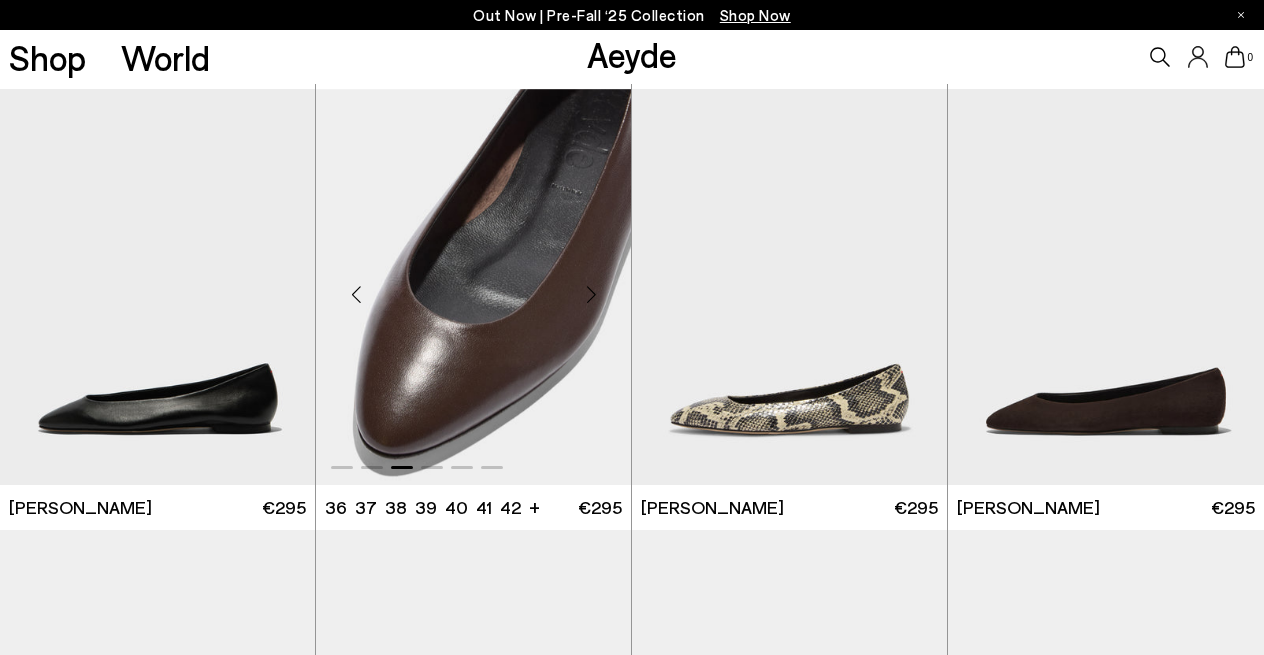 click at bounding box center (591, 295) 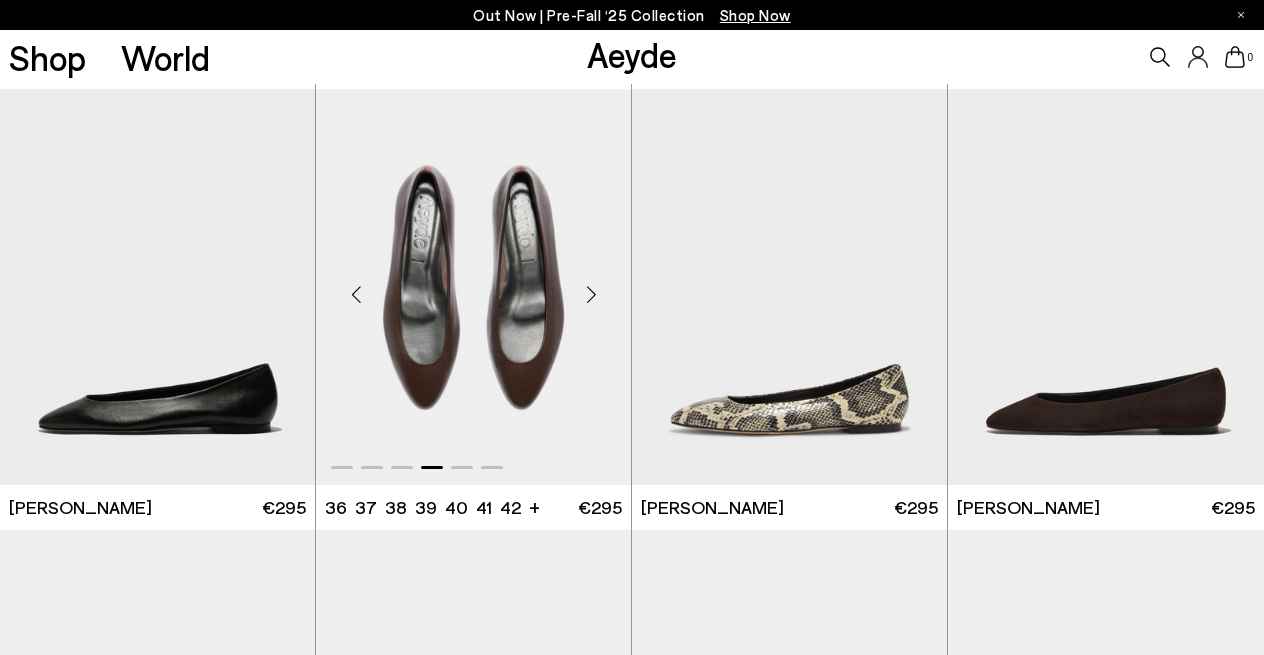 click at bounding box center (591, 295) 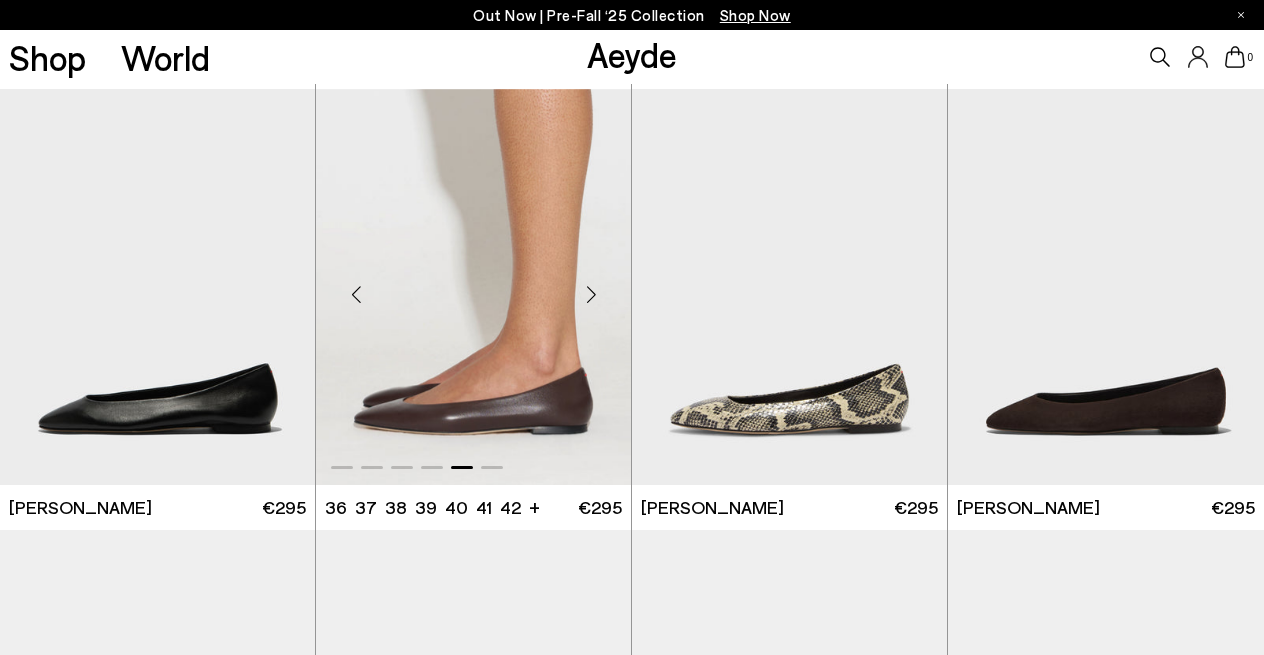 click at bounding box center [591, 295] 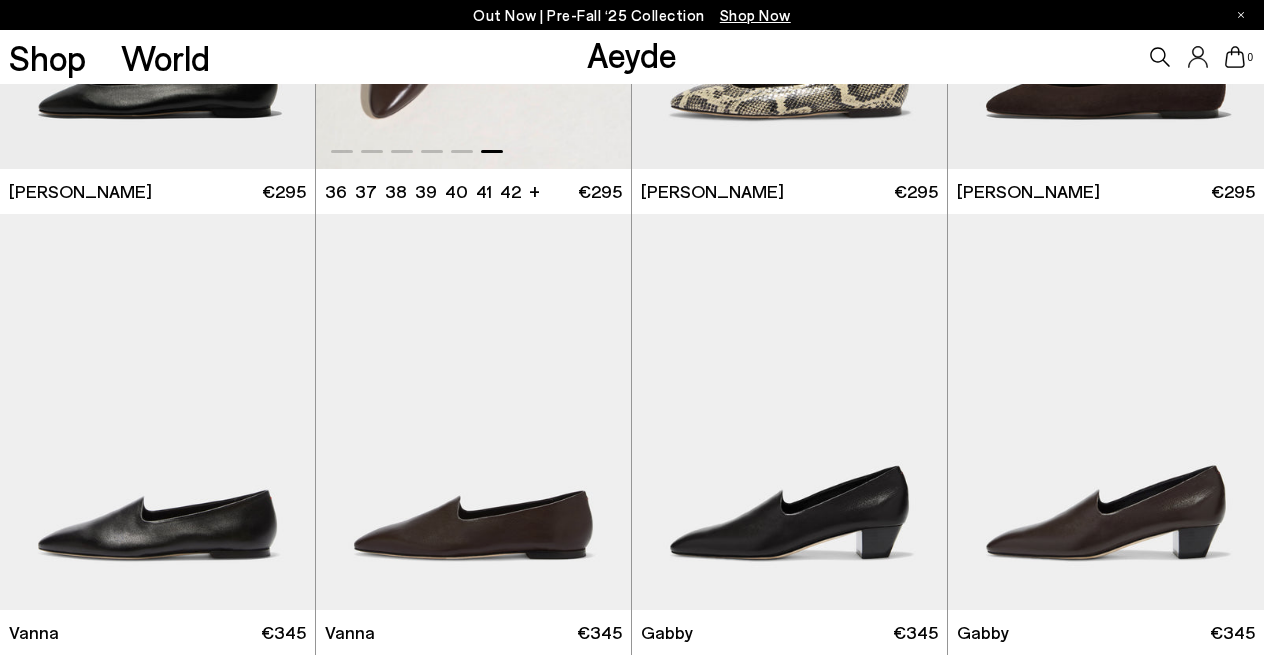 scroll, scrollTop: 759, scrollLeft: 0, axis: vertical 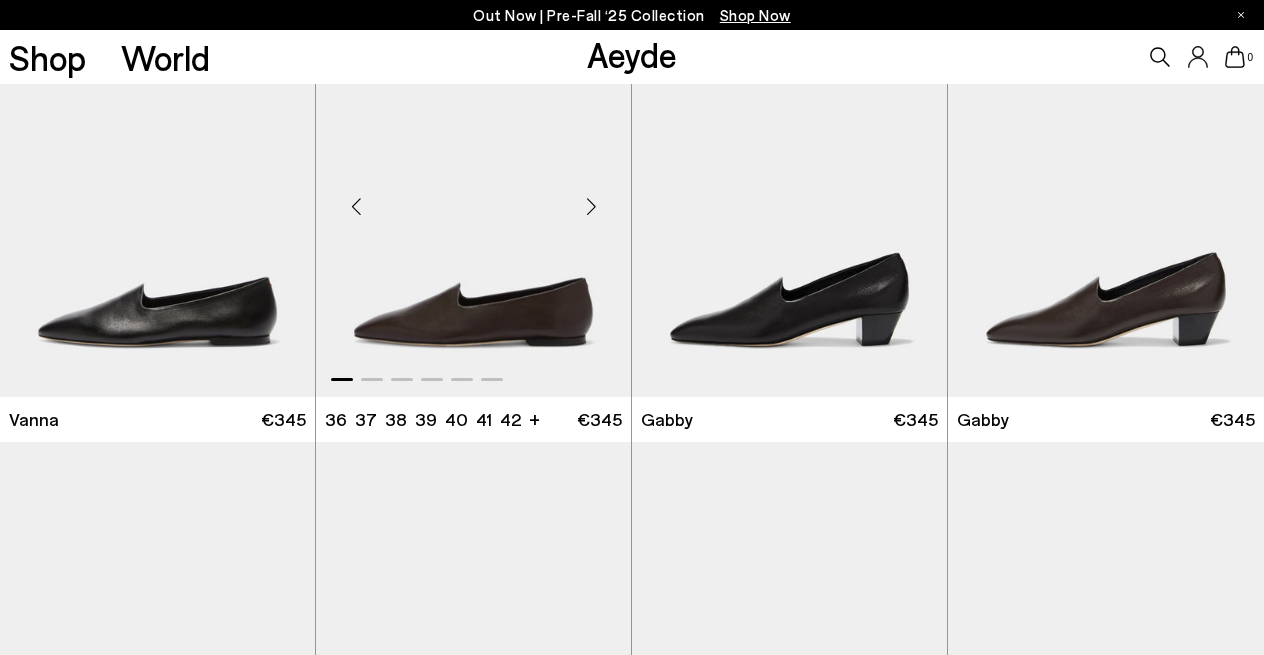 click at bounding box center [591, 207] 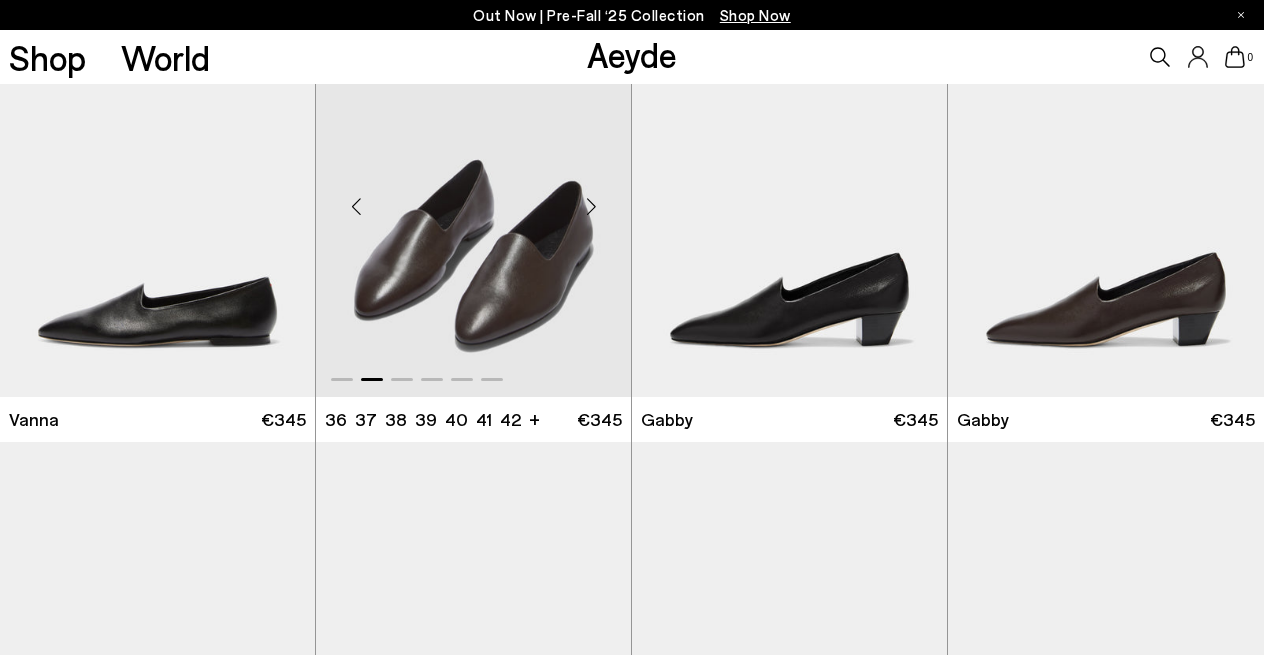 click at bounding box center [591, 207] 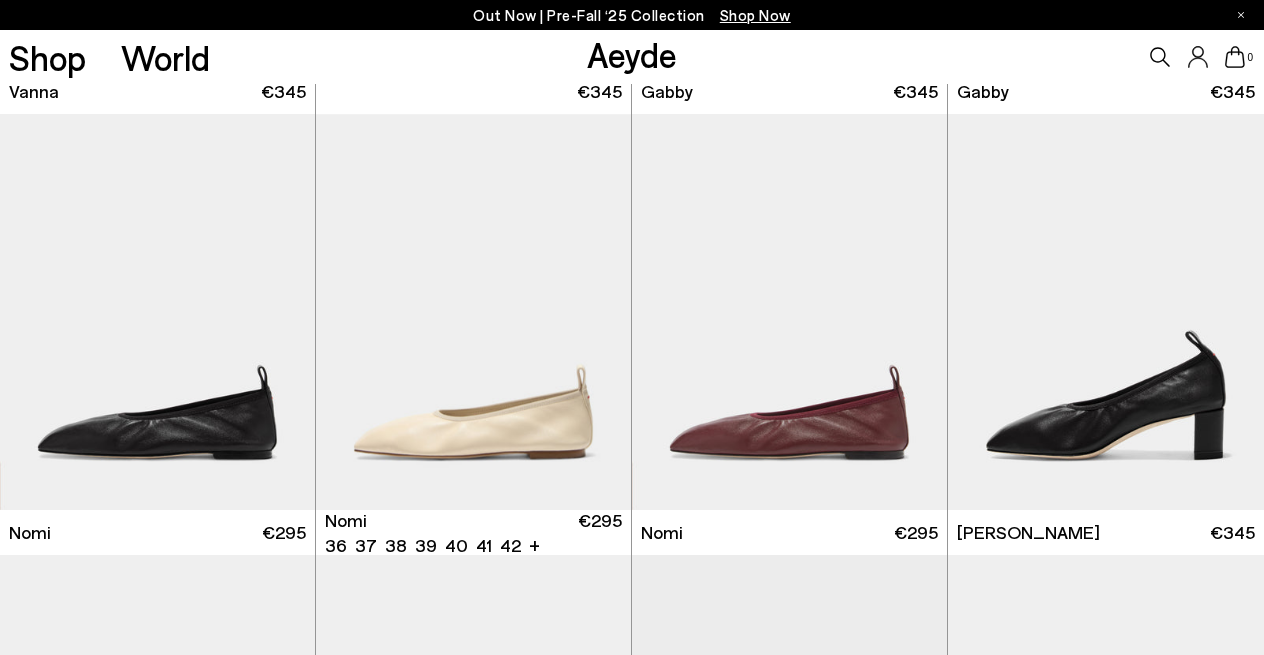 scroll, scrollTop: 1297, scrollLeft: 0, axis: vertical 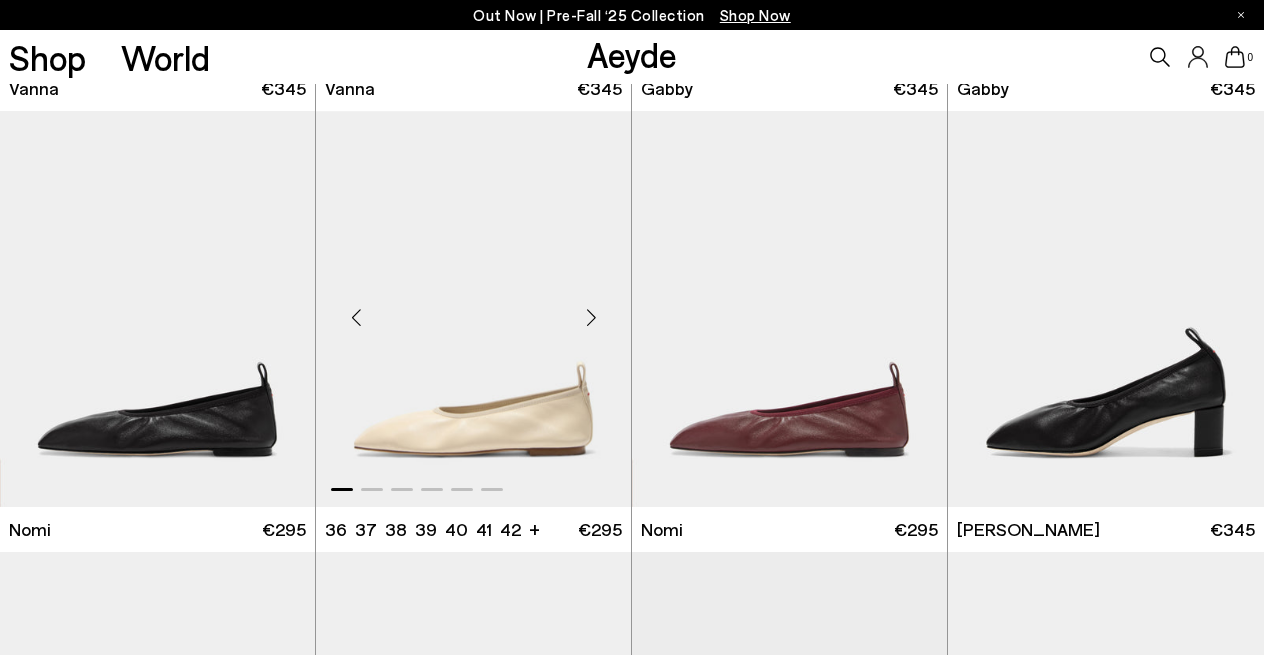 click at bounding box center [591, 317] 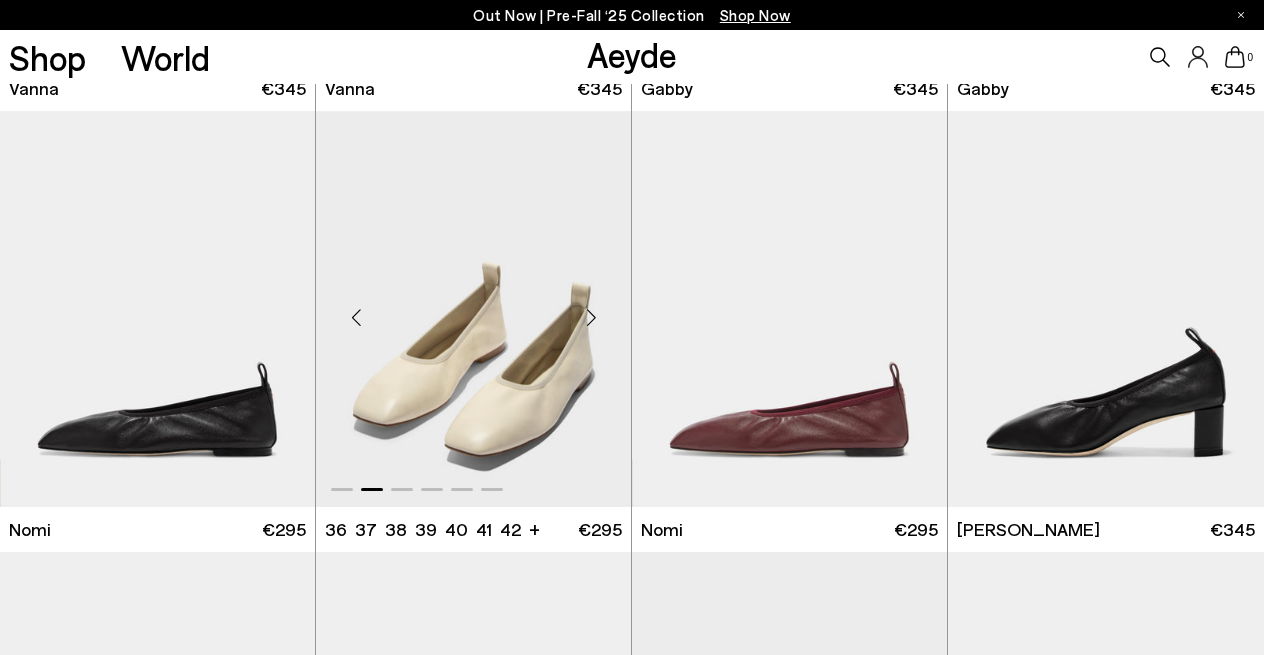 click at bounding box center (591, 317) 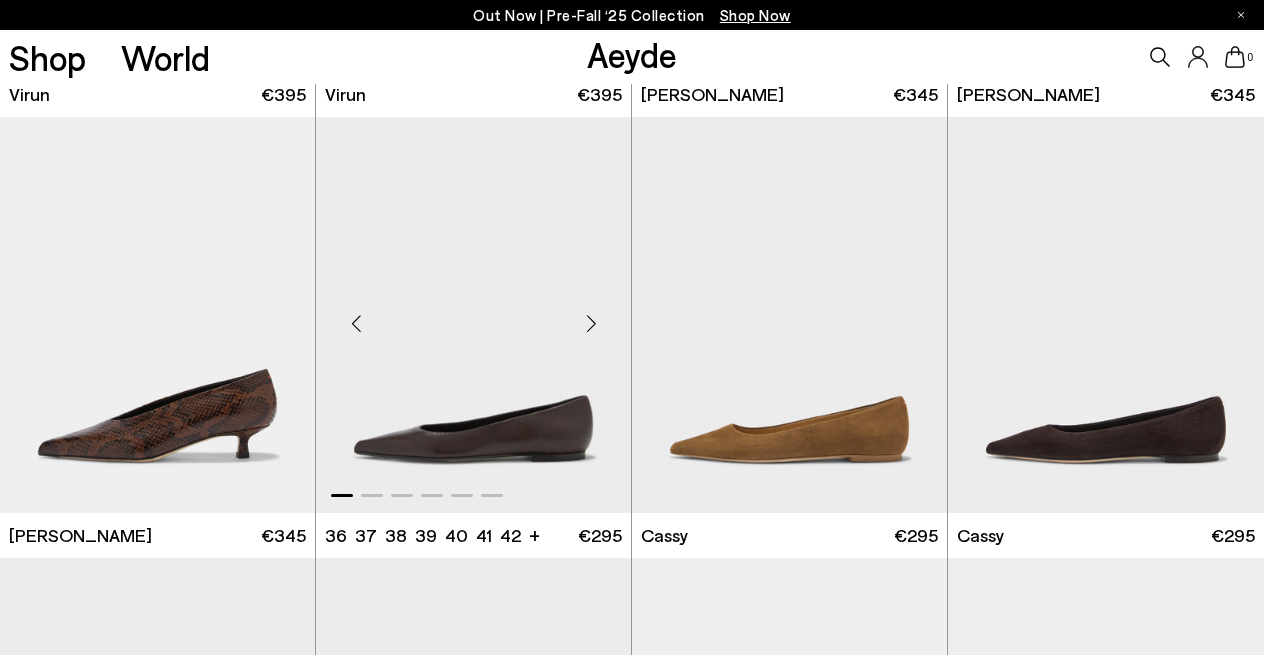 click at bounding box center [591, 323] 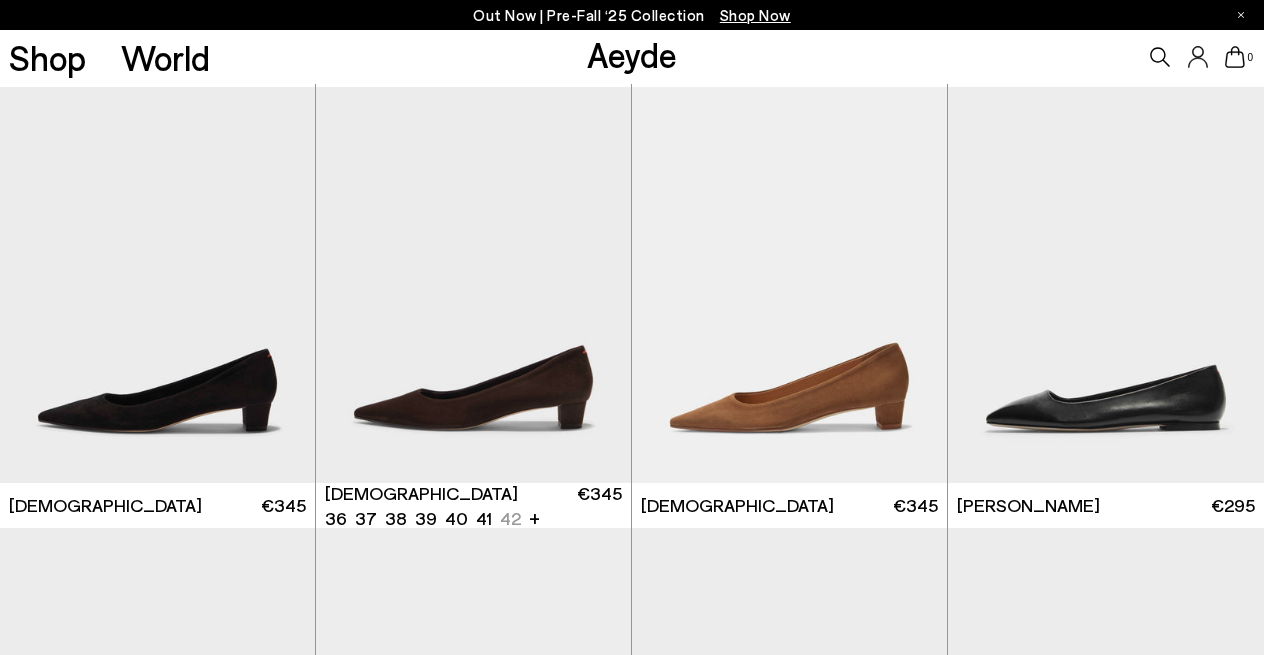 scroll, scrollTop: 5734, scrollLeft: 0, axis: vertical 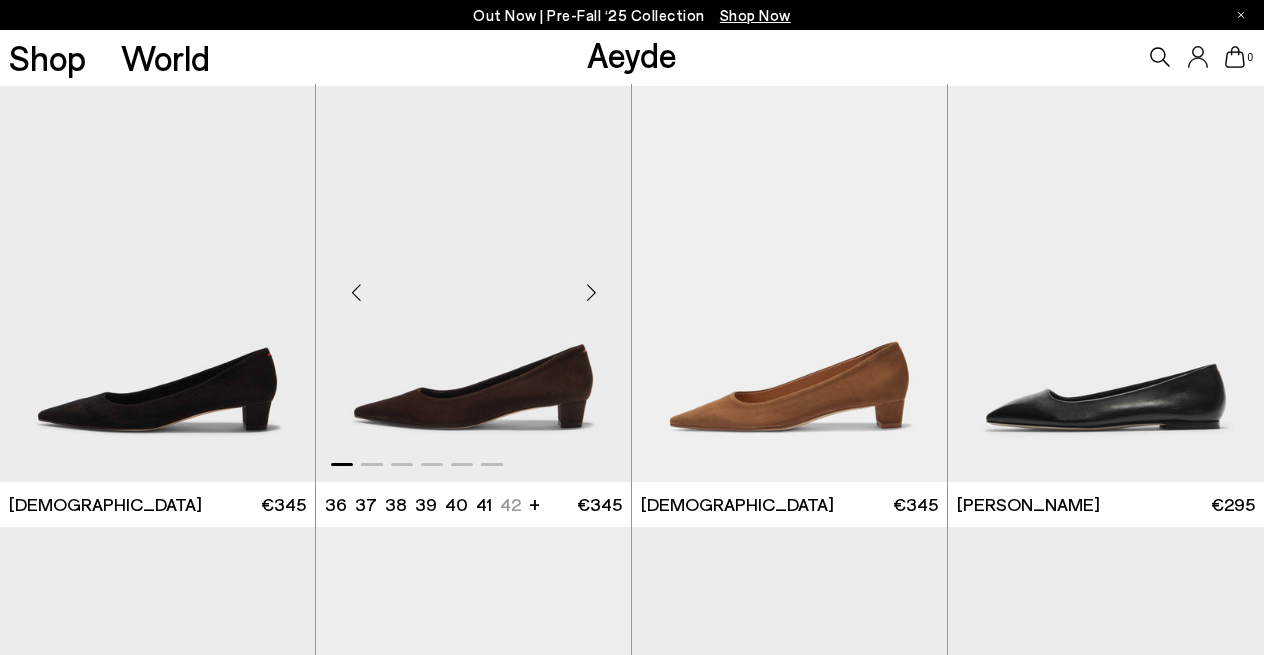 click at bounding box center [591, 292] 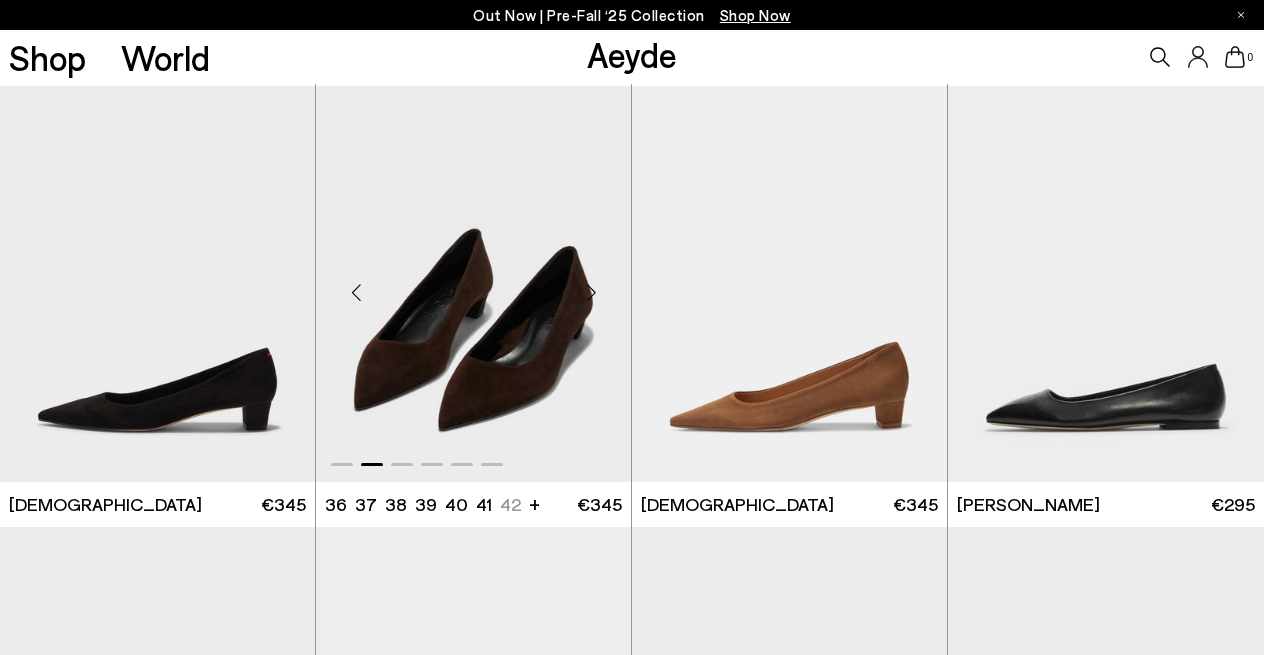 click at bounding box center [591, 292] 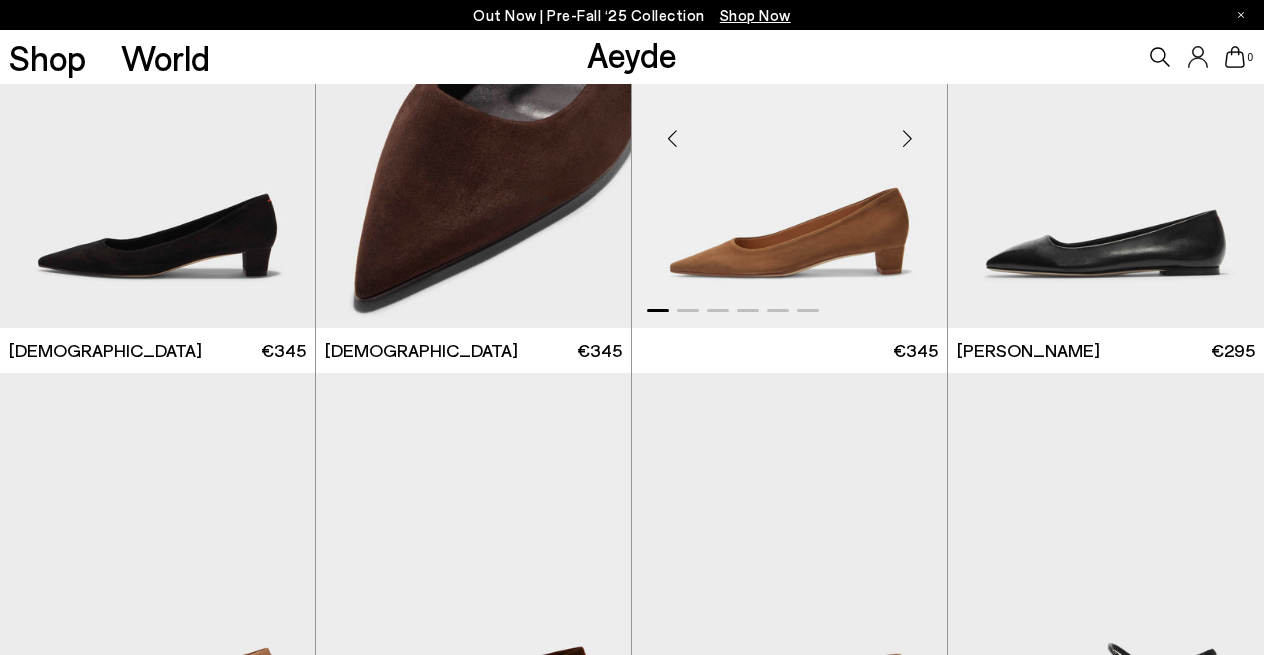 scroll, scrollTop: 6251, scrollLeft: 0, axis: vertical 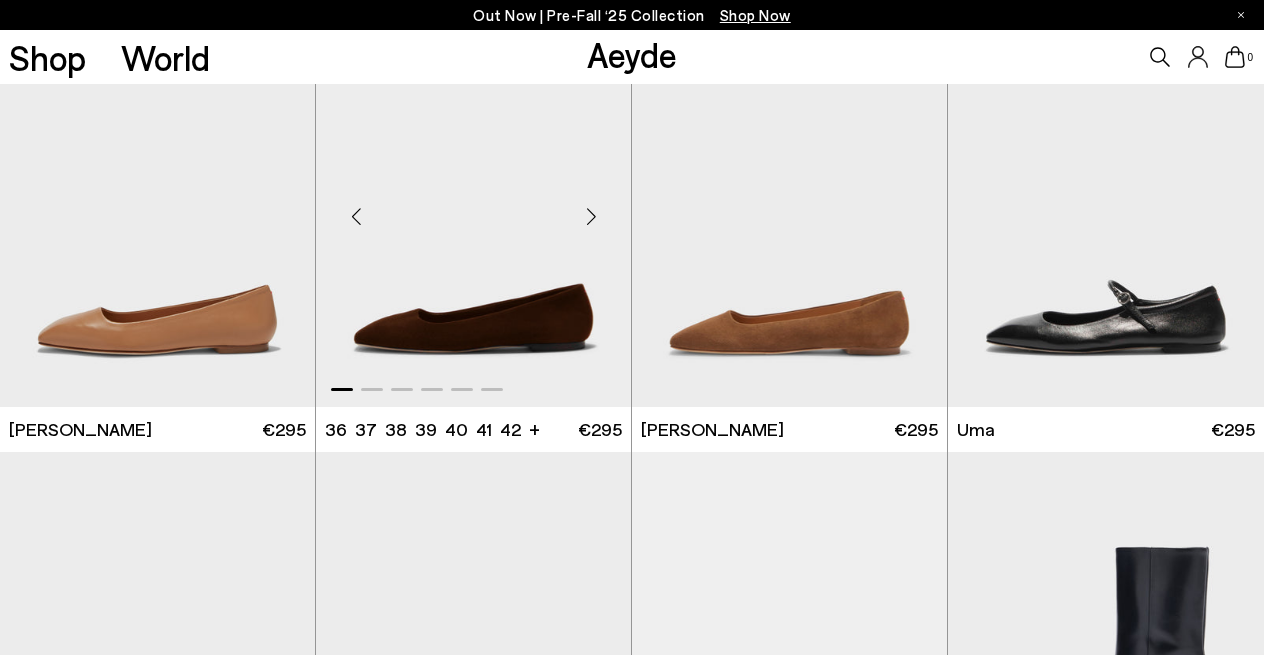 click at bounding box center (591, 216) 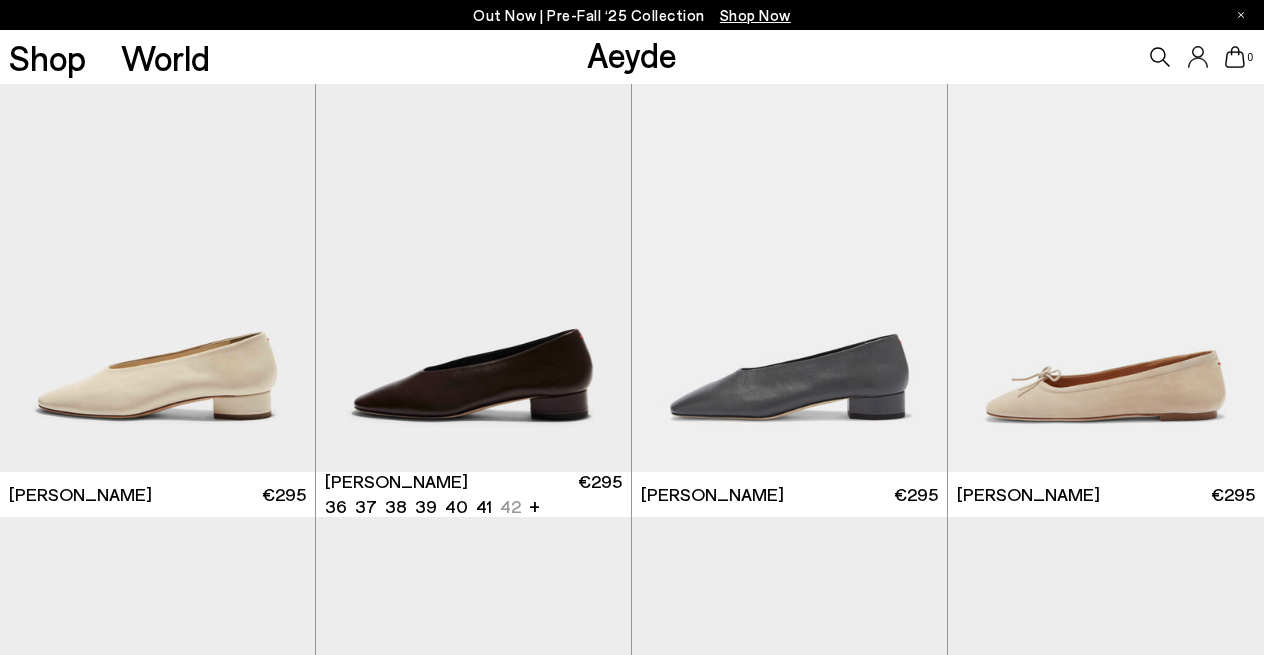 scroll, scrollTop: 8393, scrollLeft: 0, axis: vertical 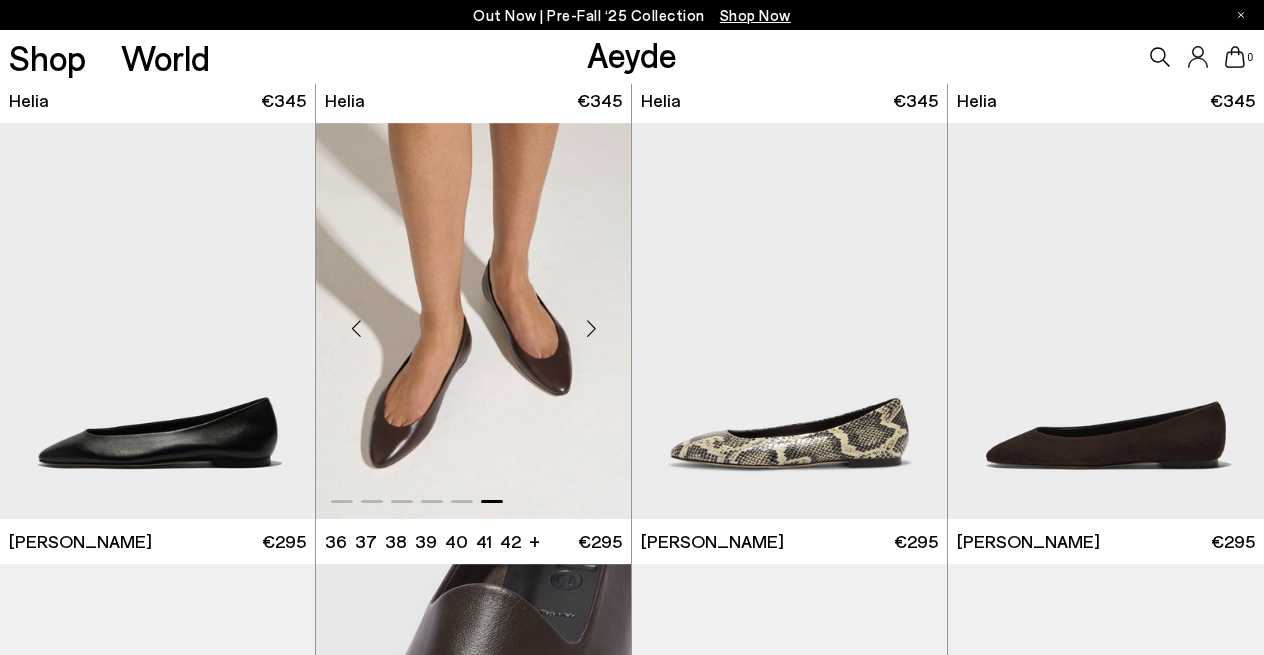 click at bounding box center (591, 329) 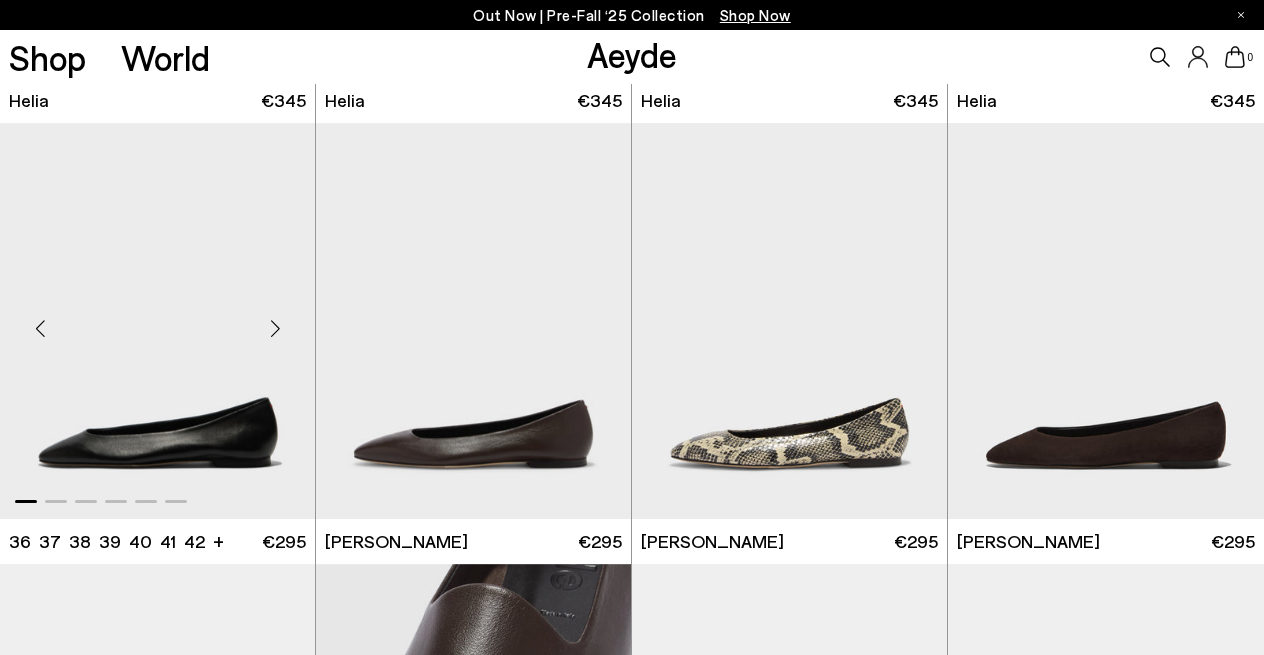 click at bounding box center (275, 329) 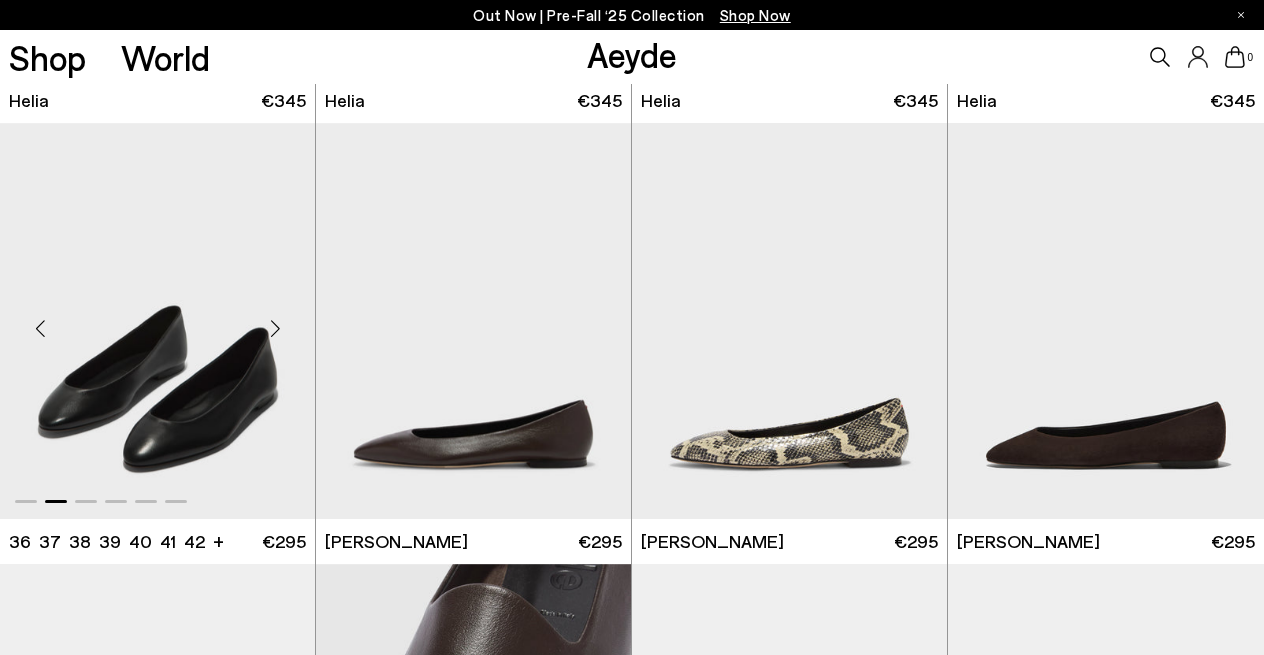 click at bounding box center (275, 329) 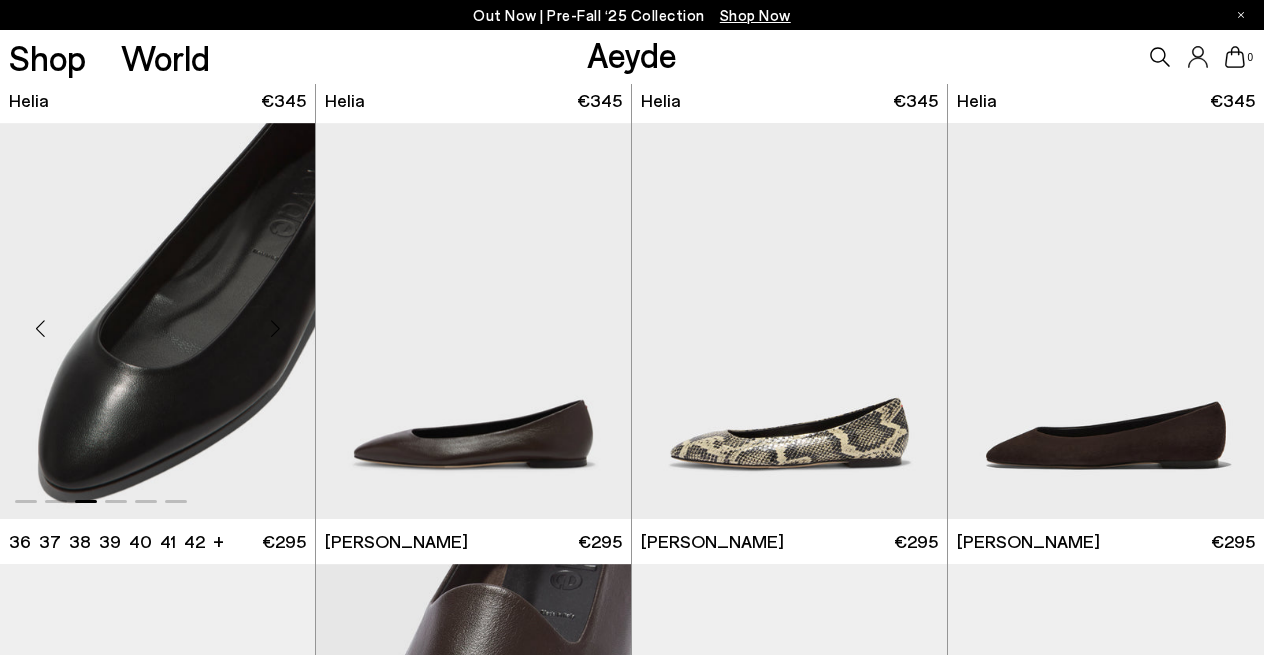 click at bounding box center [275, 329] 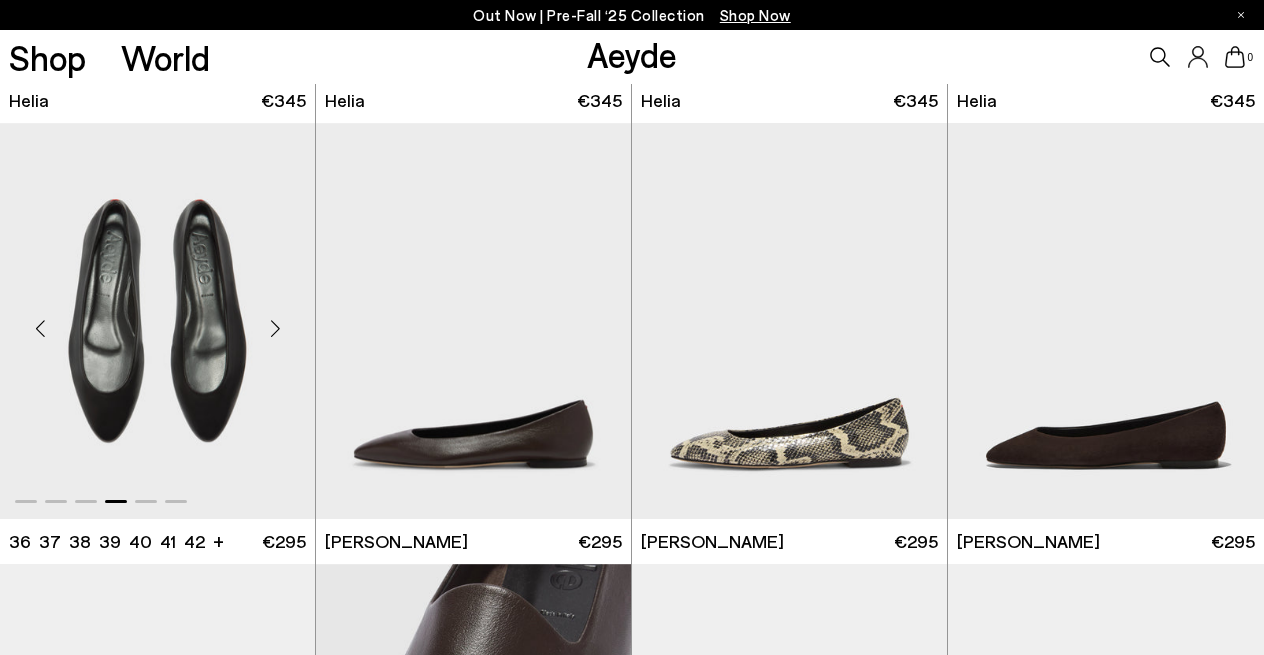 click at bounding box center (275, 329) 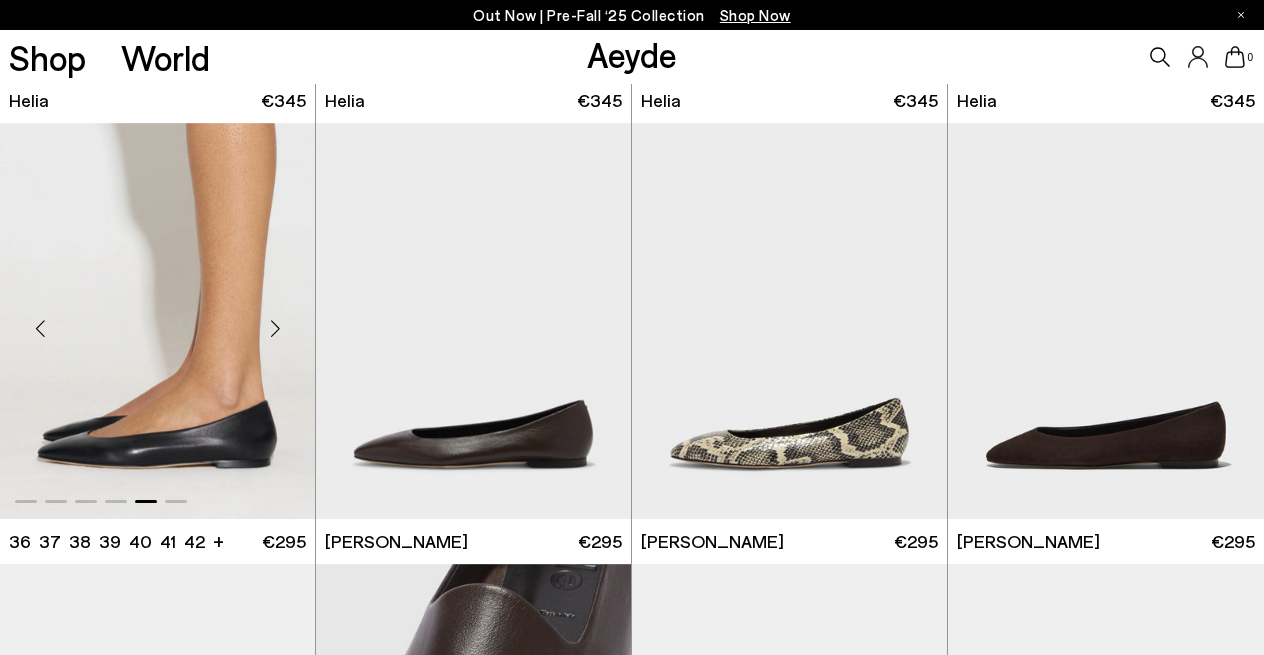 click at bounding box center [275, 329] 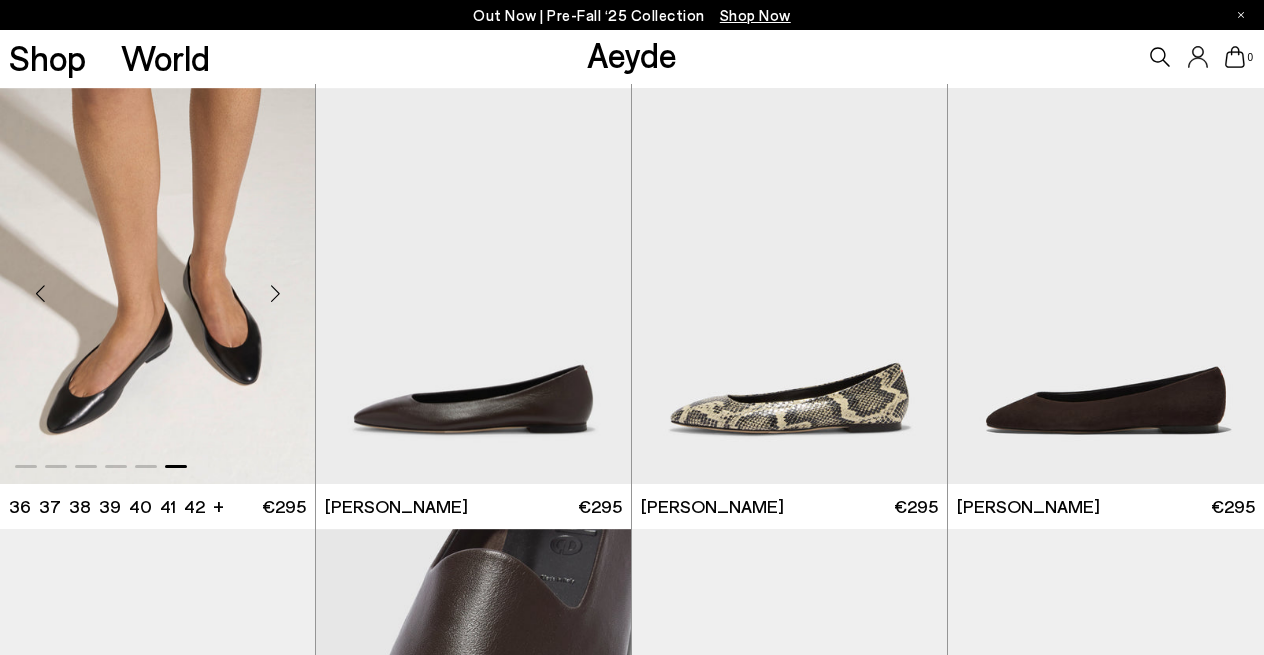 scroll, scrollTop: 433, scrollLeft: 0, axis: vertical 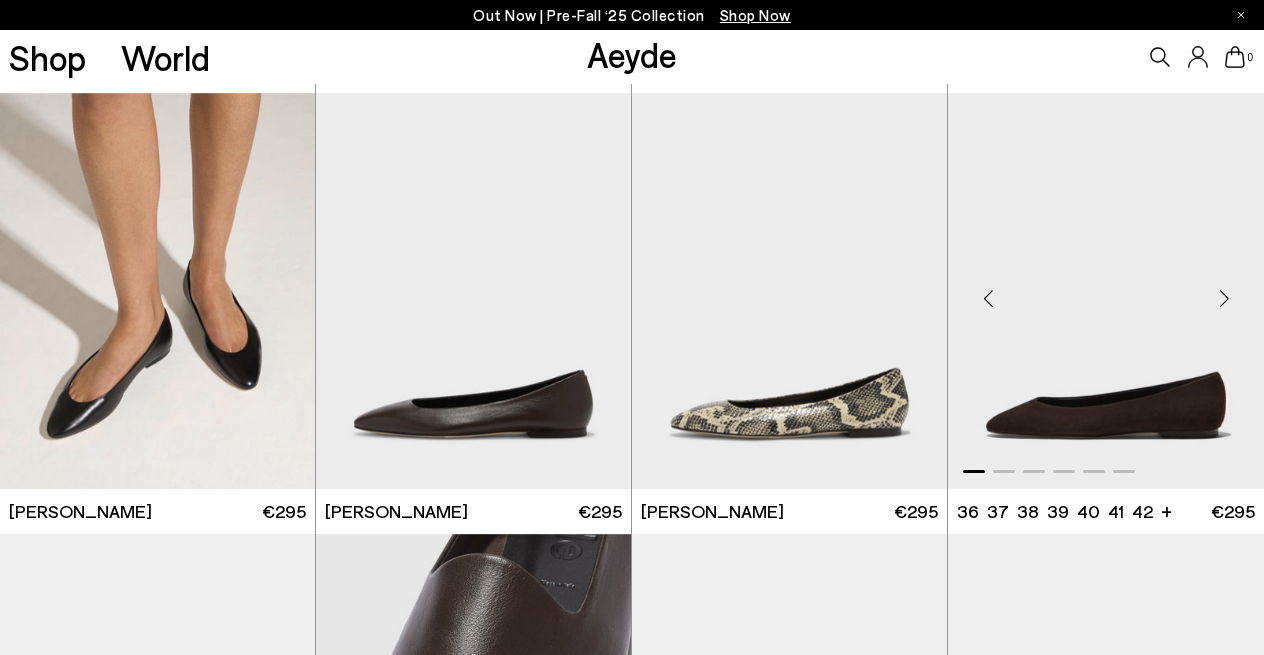 click at bounding box center (1224, 299) 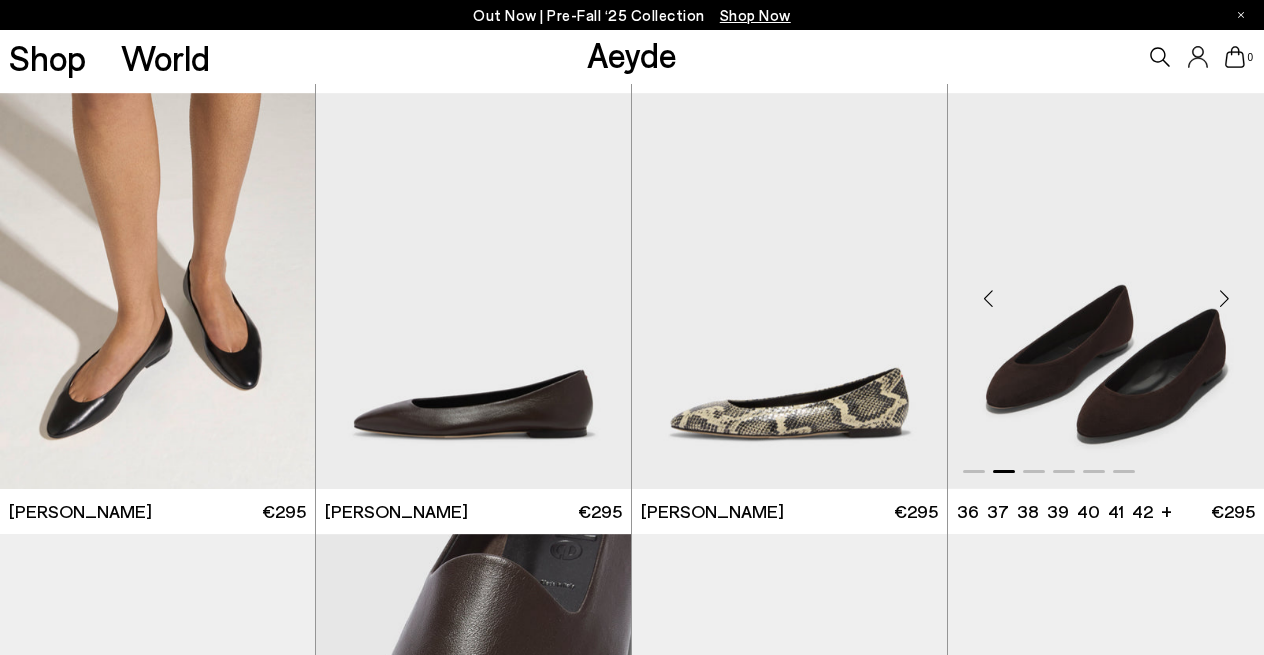 click at bounding box center (1224, 299) 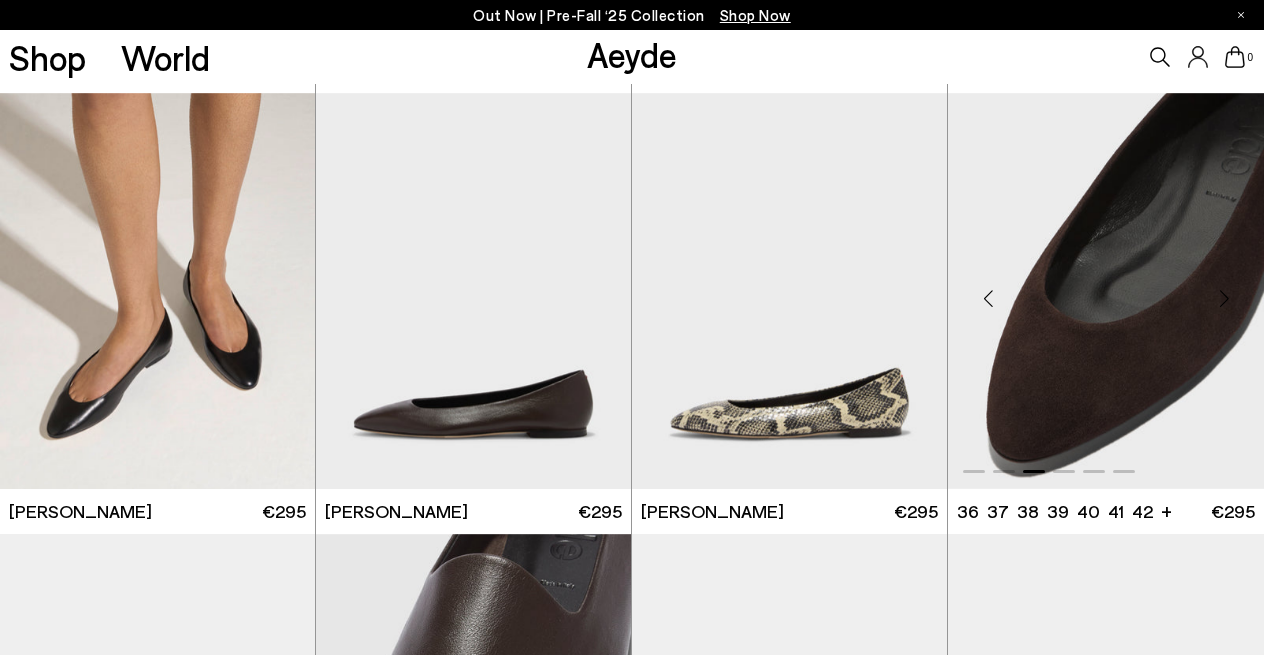 click at bounding box center (1224, 299) 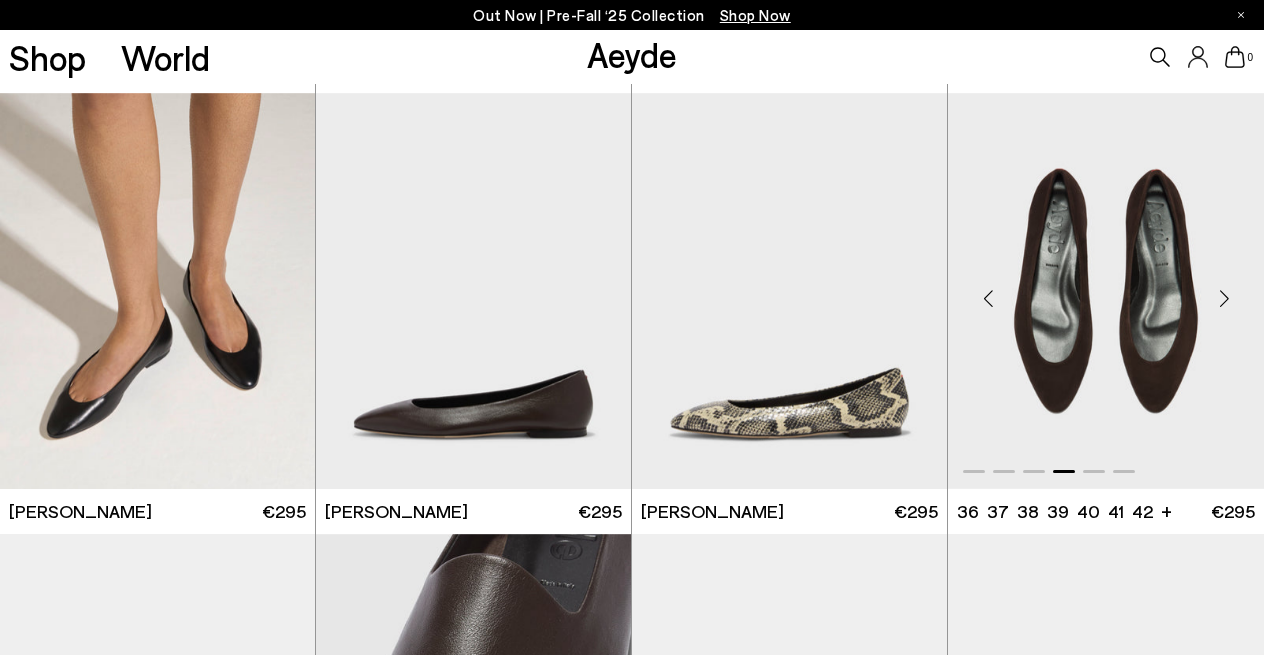 click at bounding box center [1224, 299] 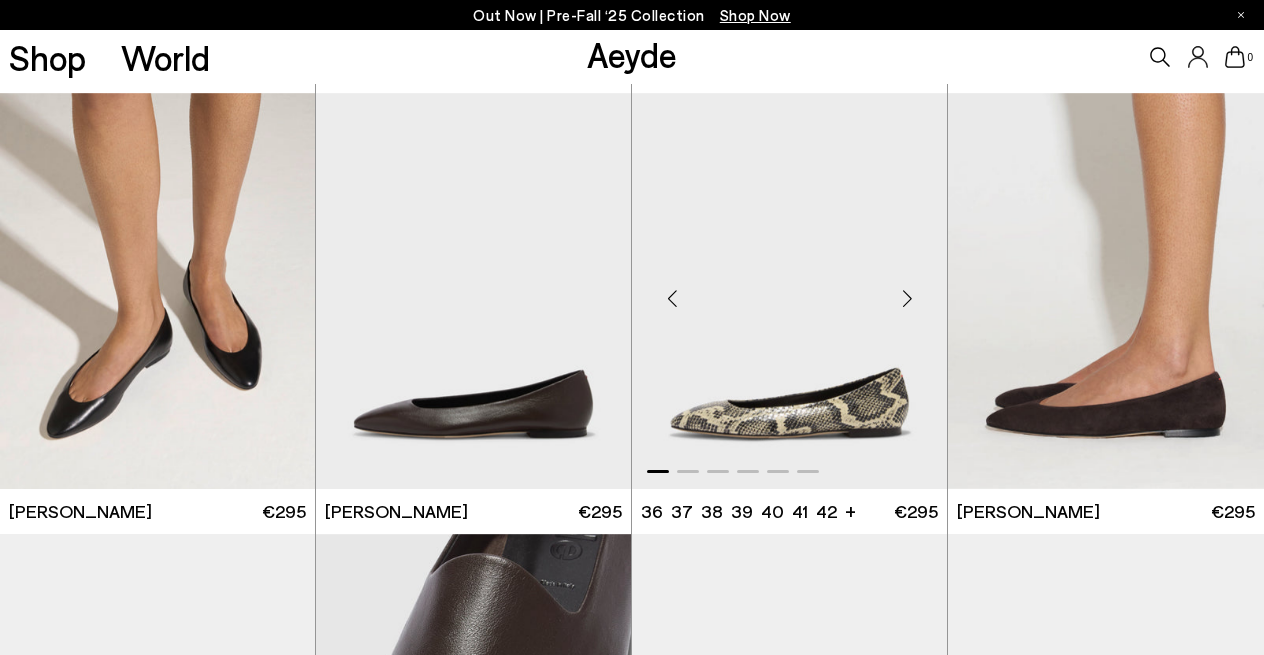 click at bounding box center [907, 299] 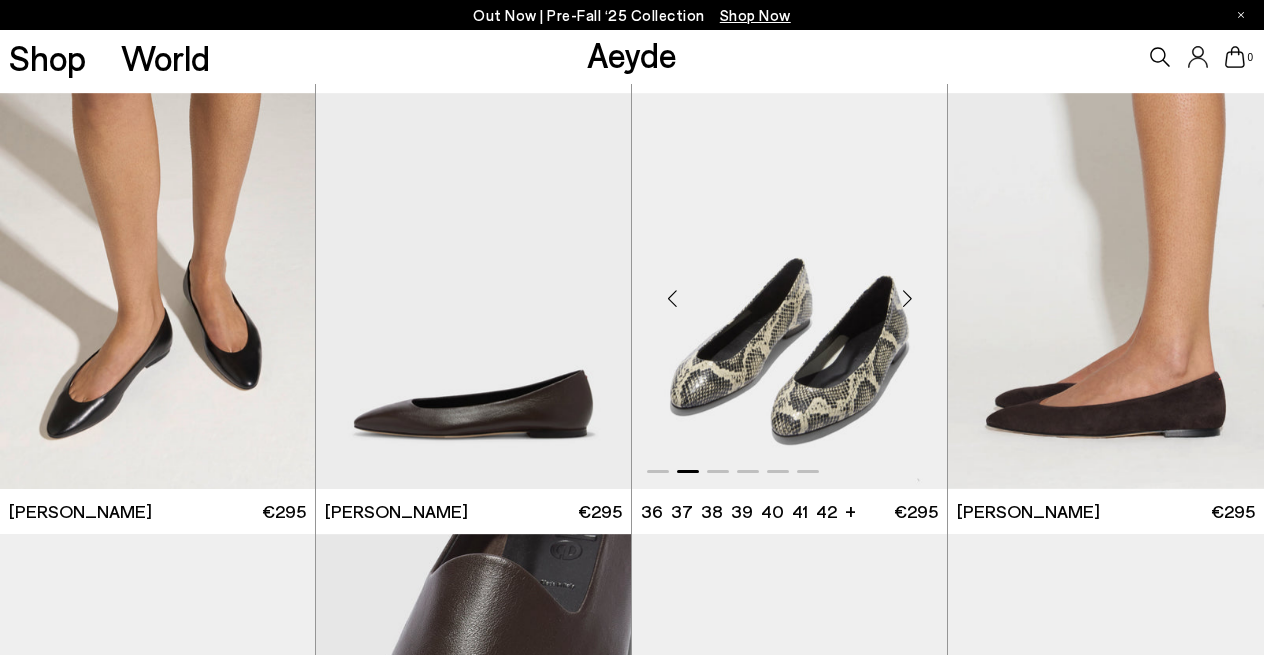 click at bounding box center (907, 299) 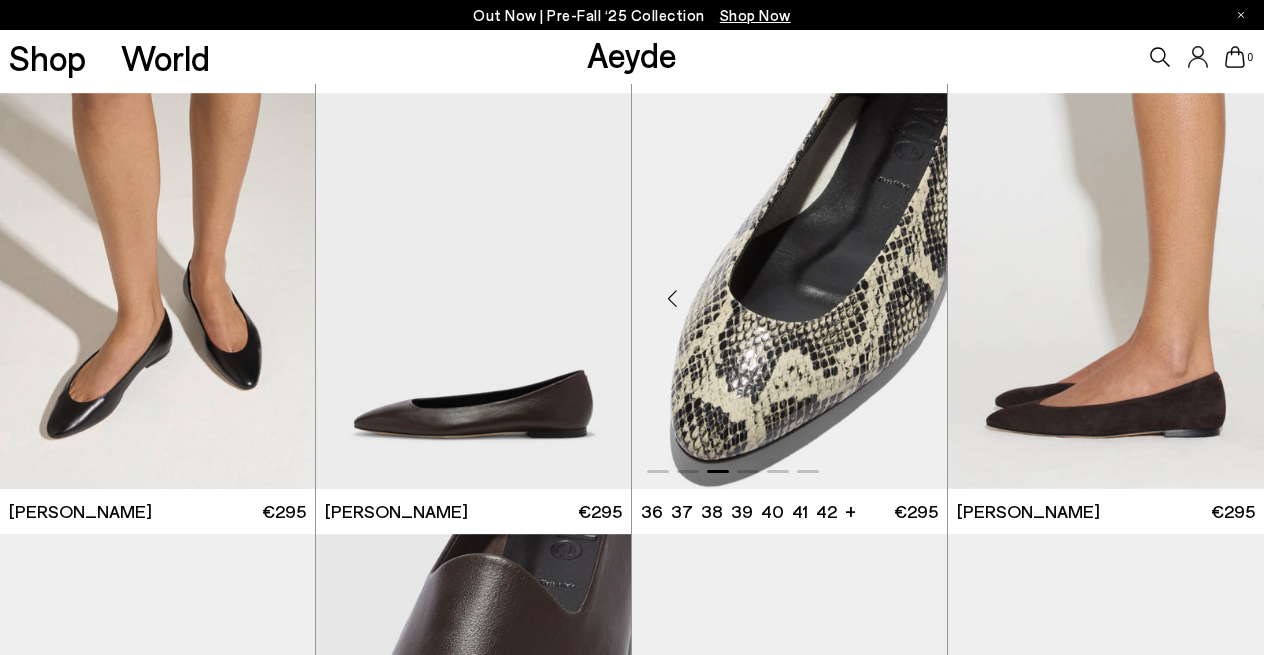 click at bounding box center (907, 299) 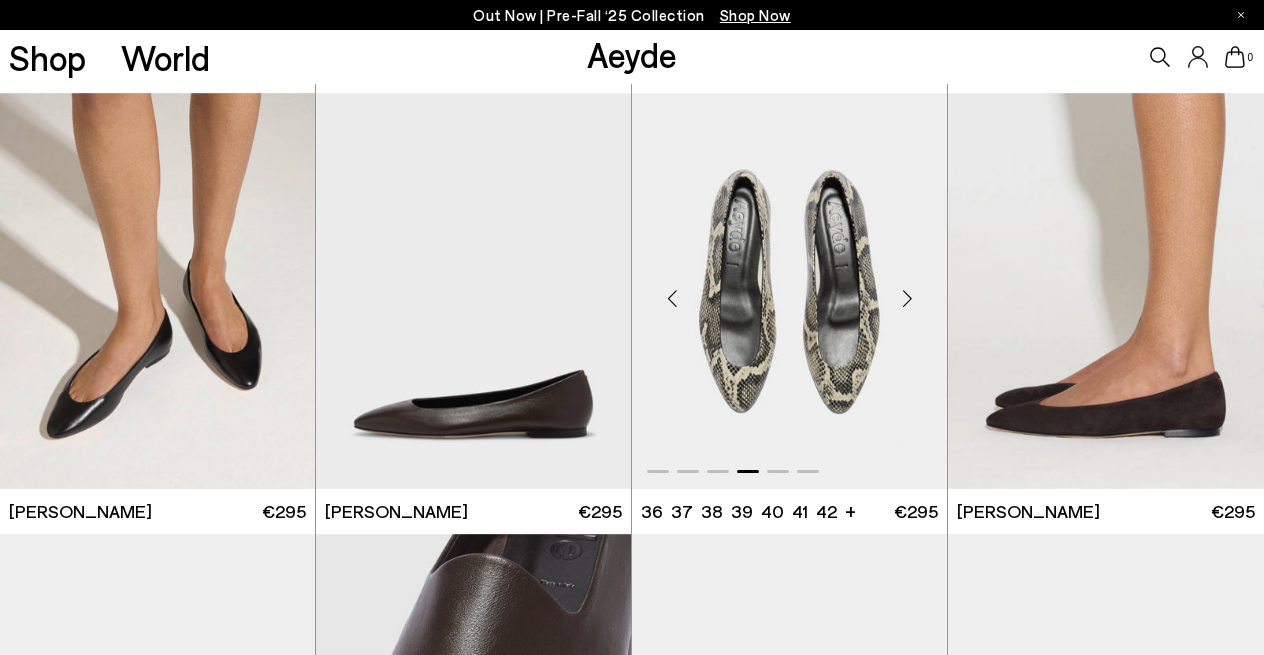 click at bounding box center (907, 299) 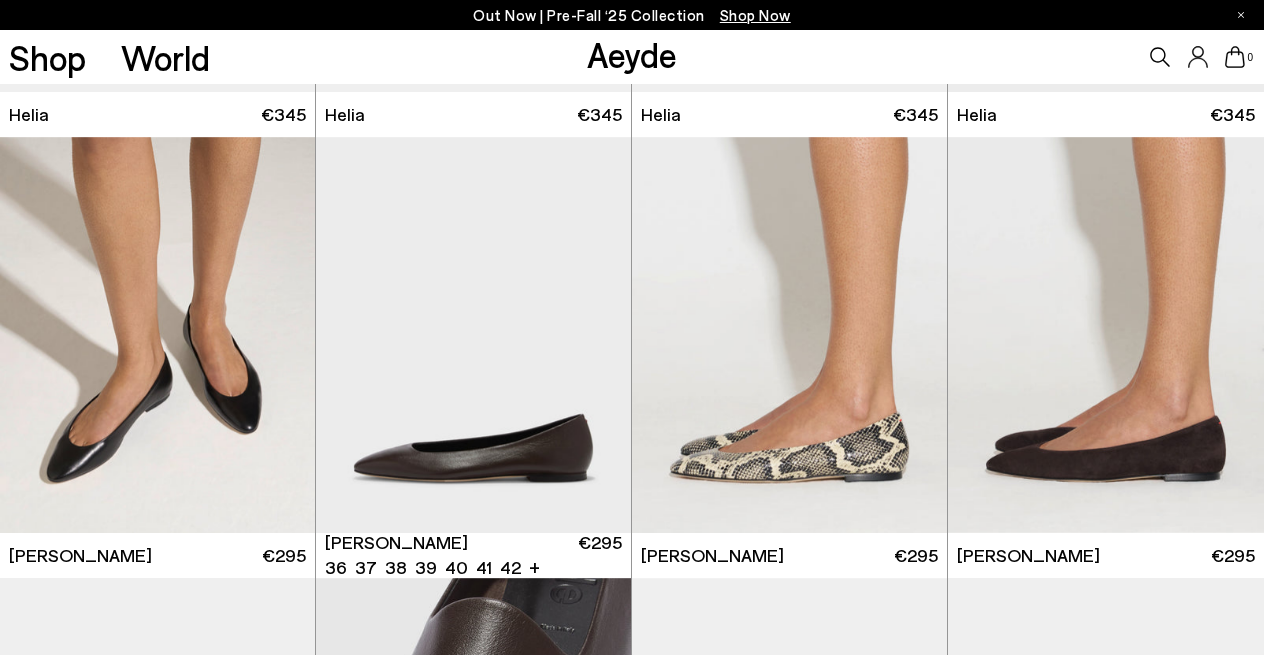 scroll, scrollTop: 411, scrollLeft: 0, axis: vertical 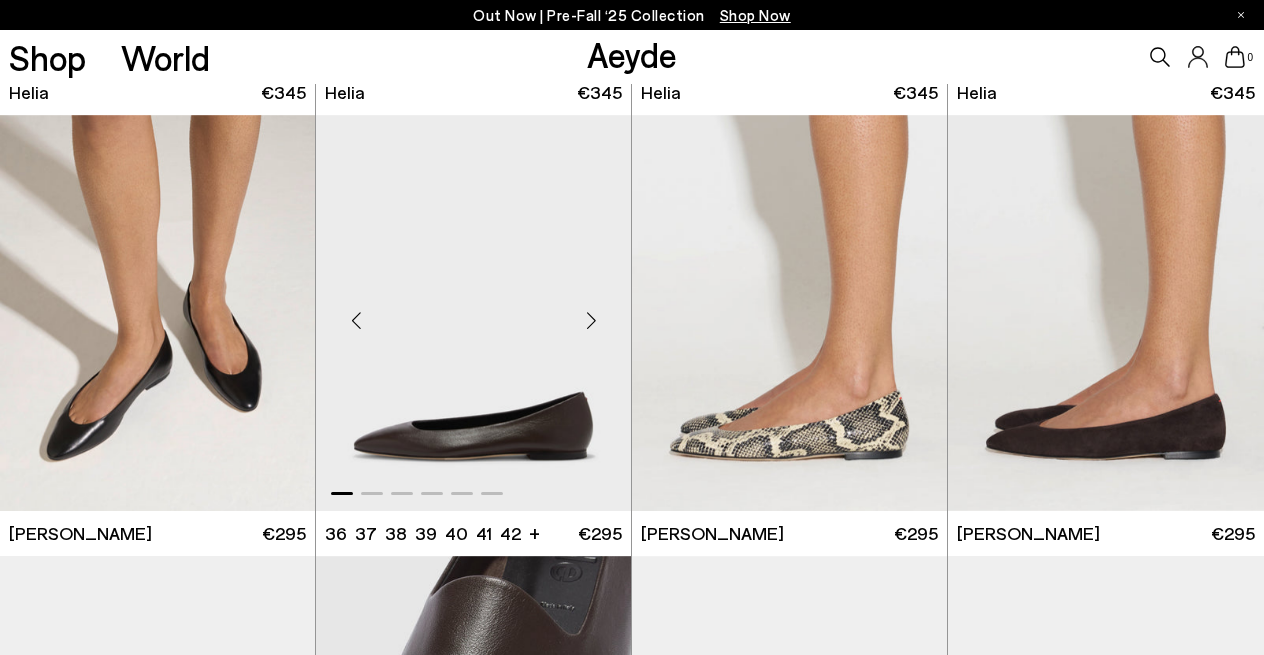 click at bounding box center (591, 321) 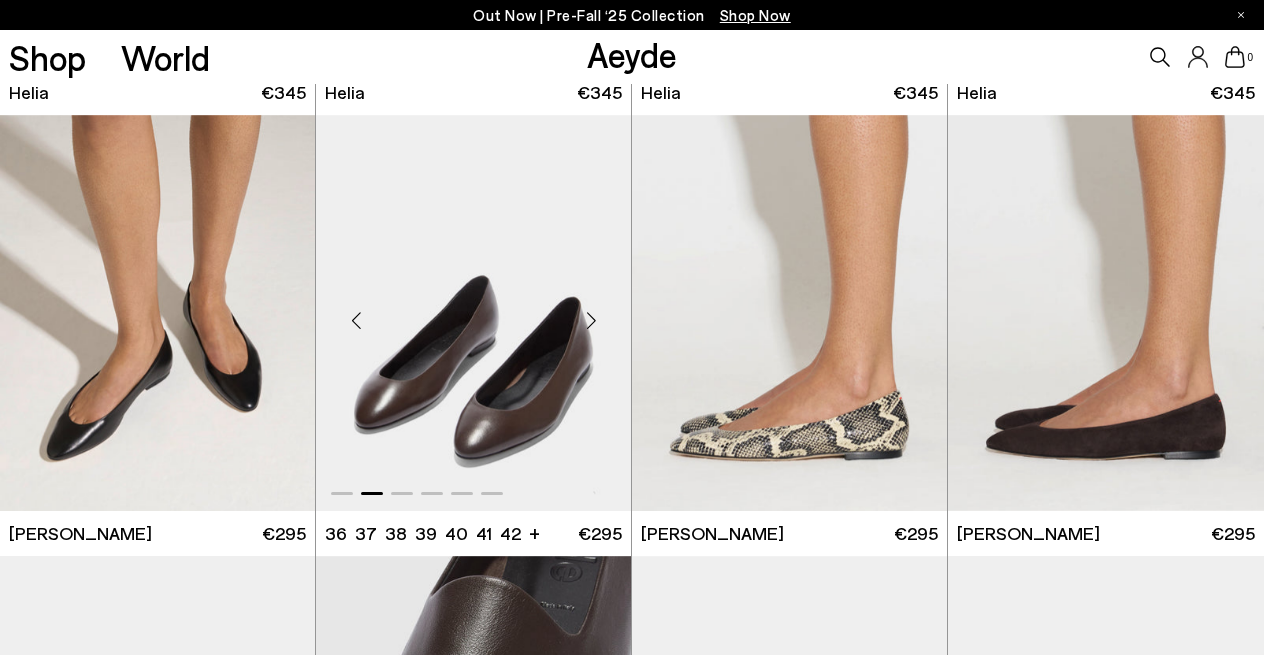 click at bounding box center (591, 321) 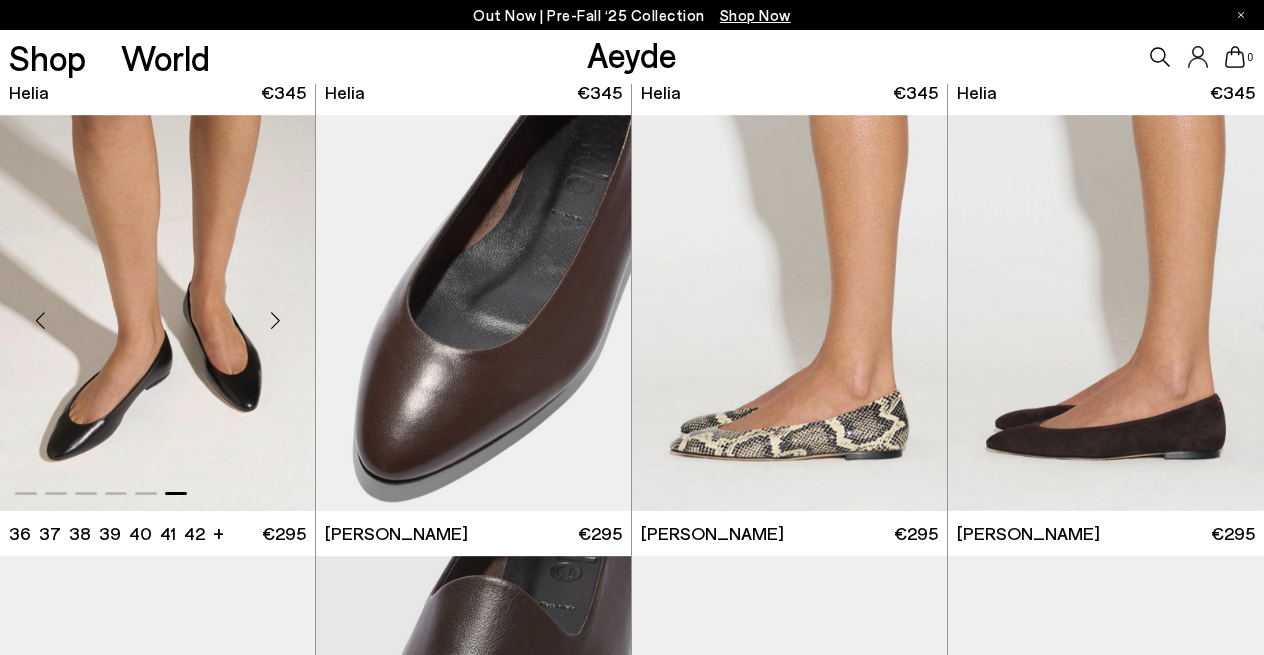 click at bounding box center (157, 313) 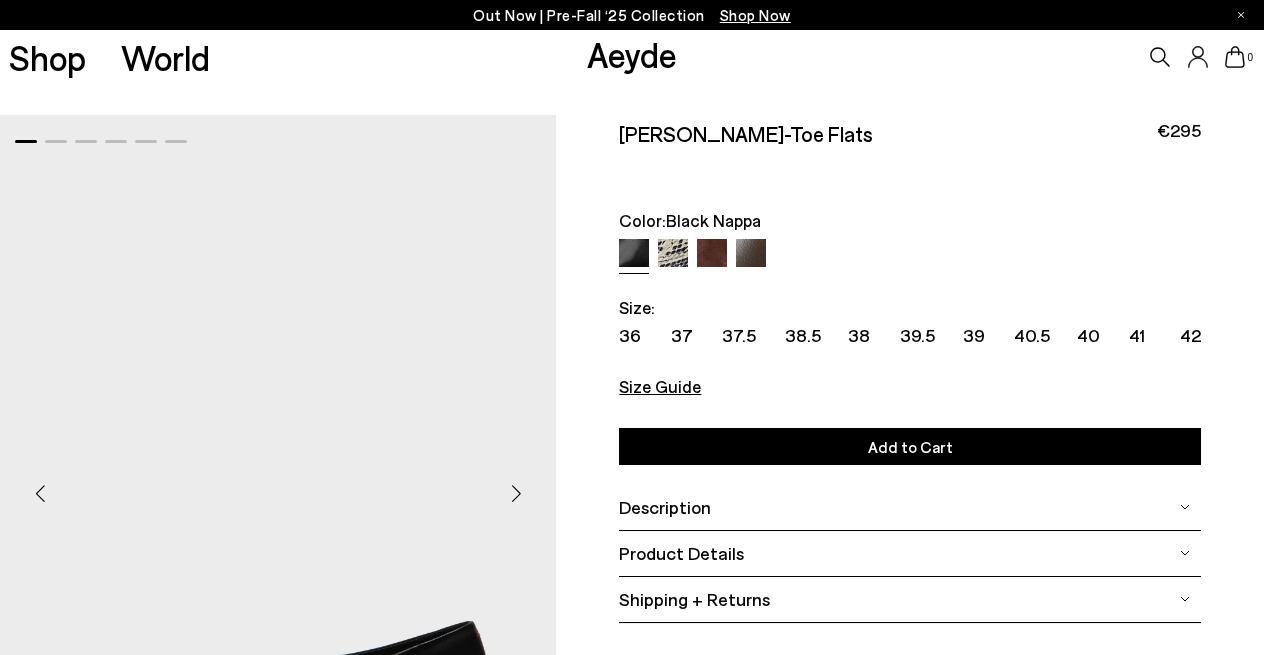 scroll, scrollTop: 0, scrollLeft: 0, axis: both 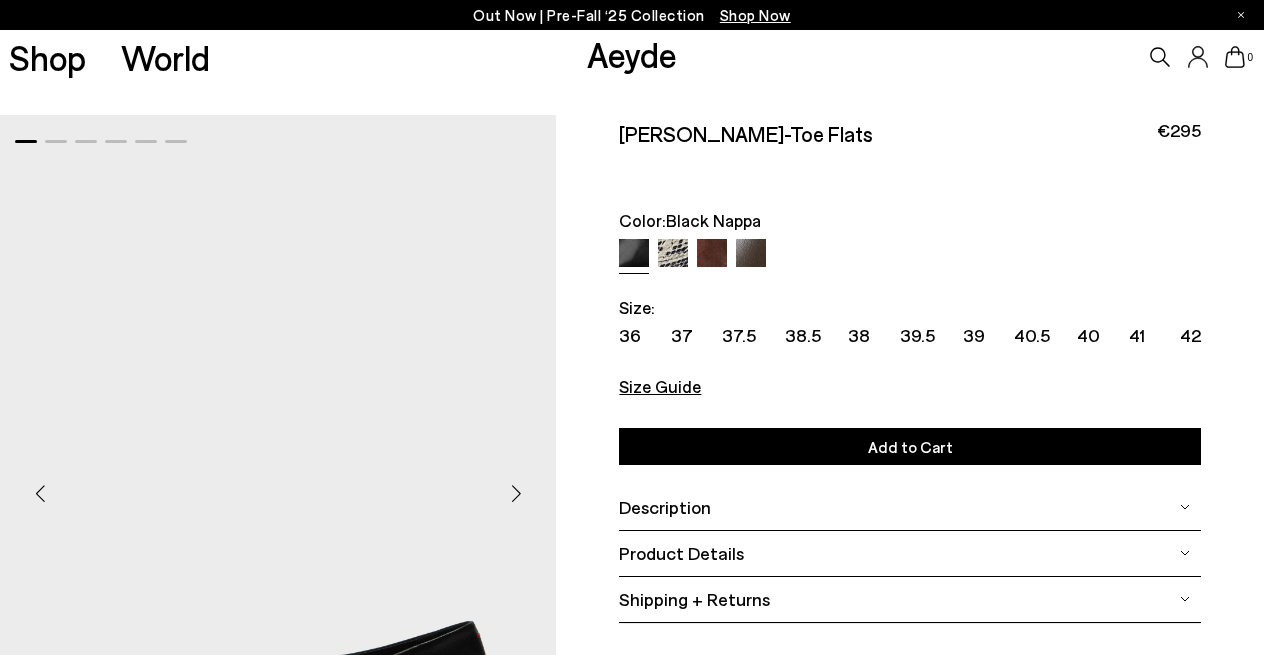 click at bounding box center (751, 254) 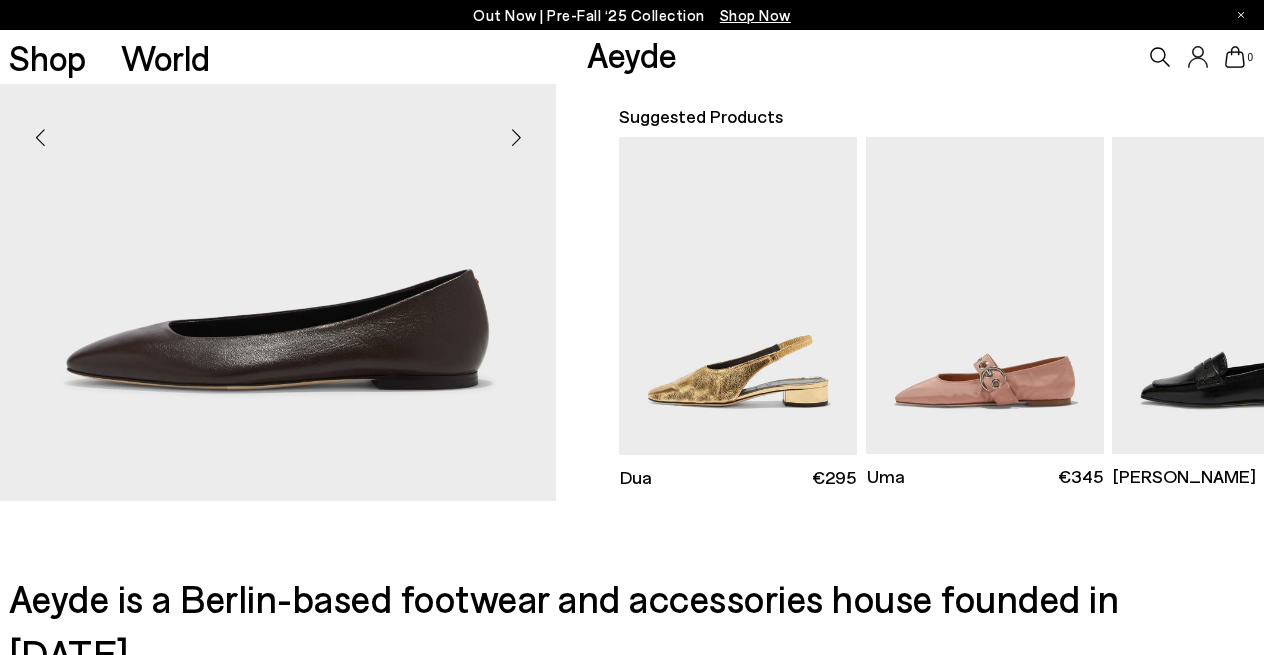 scroll, scrollTop: 563, scrollLeft: 0, axis: vertical 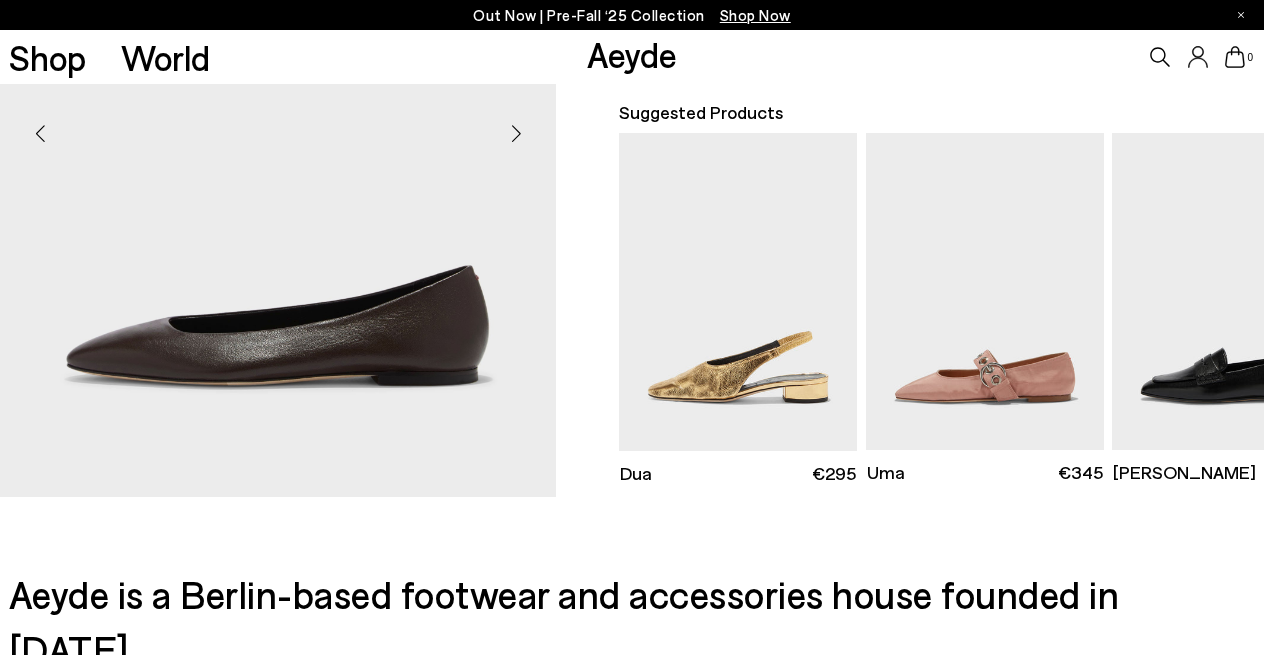 click at bounding box center (516, 134) 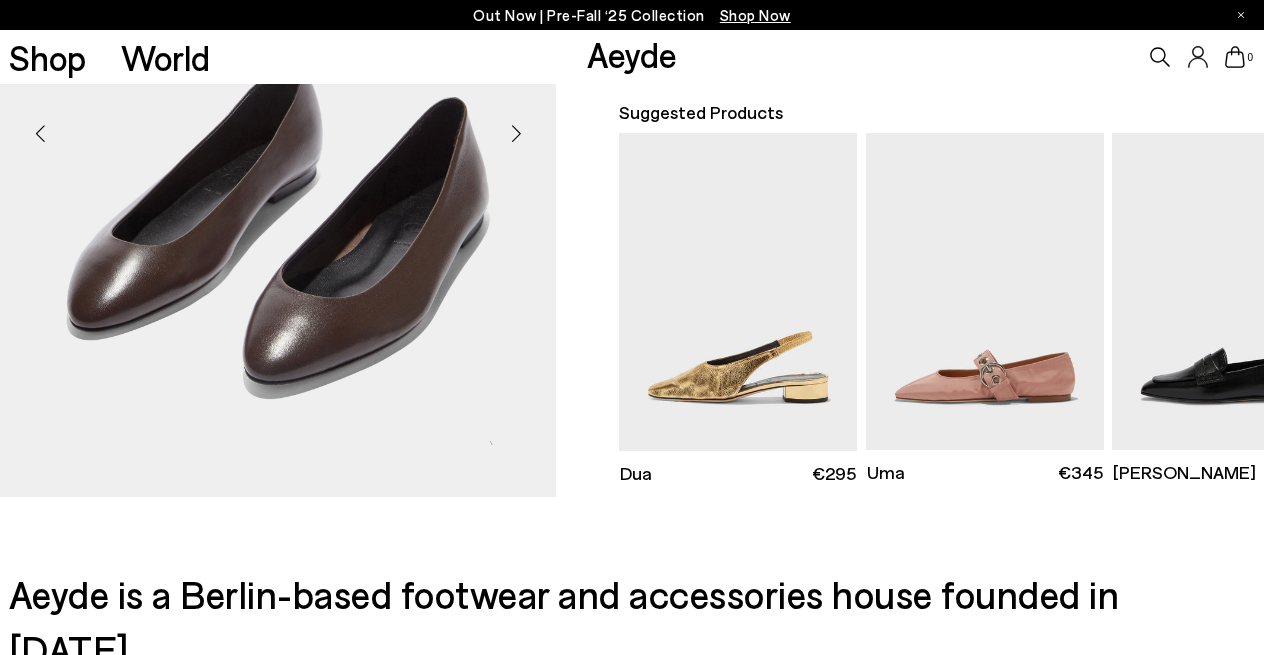 click at bounding box center [516, 134] 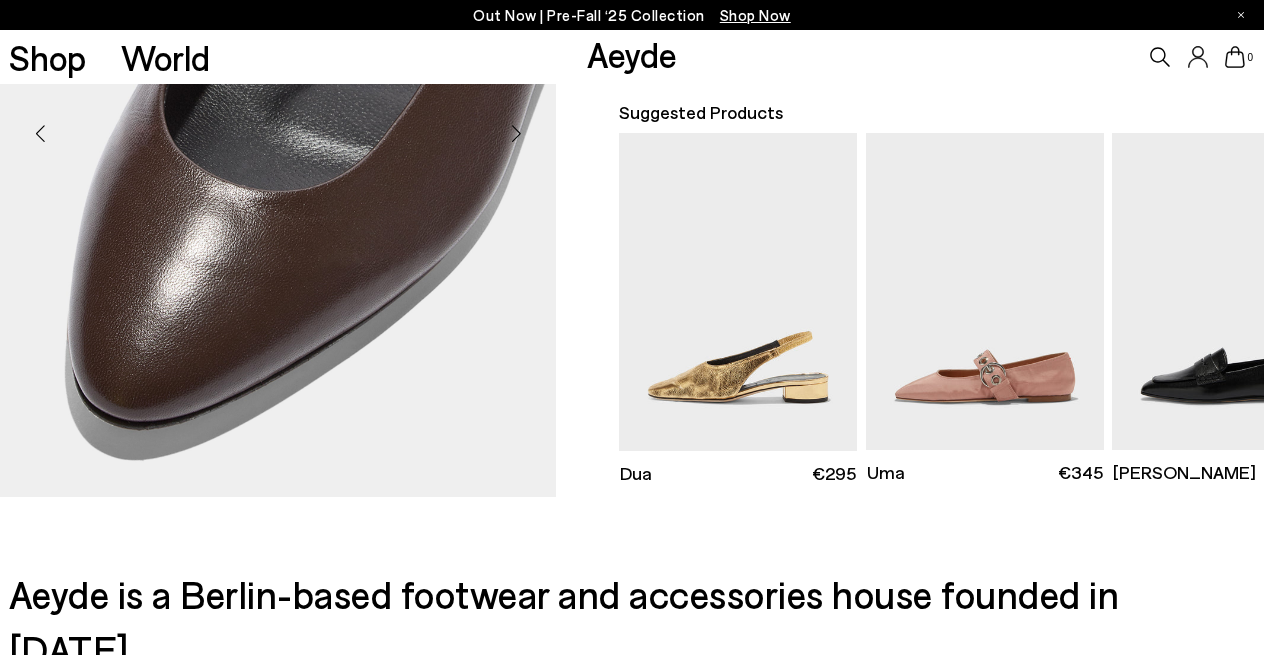click at bounding box center (516, 134) 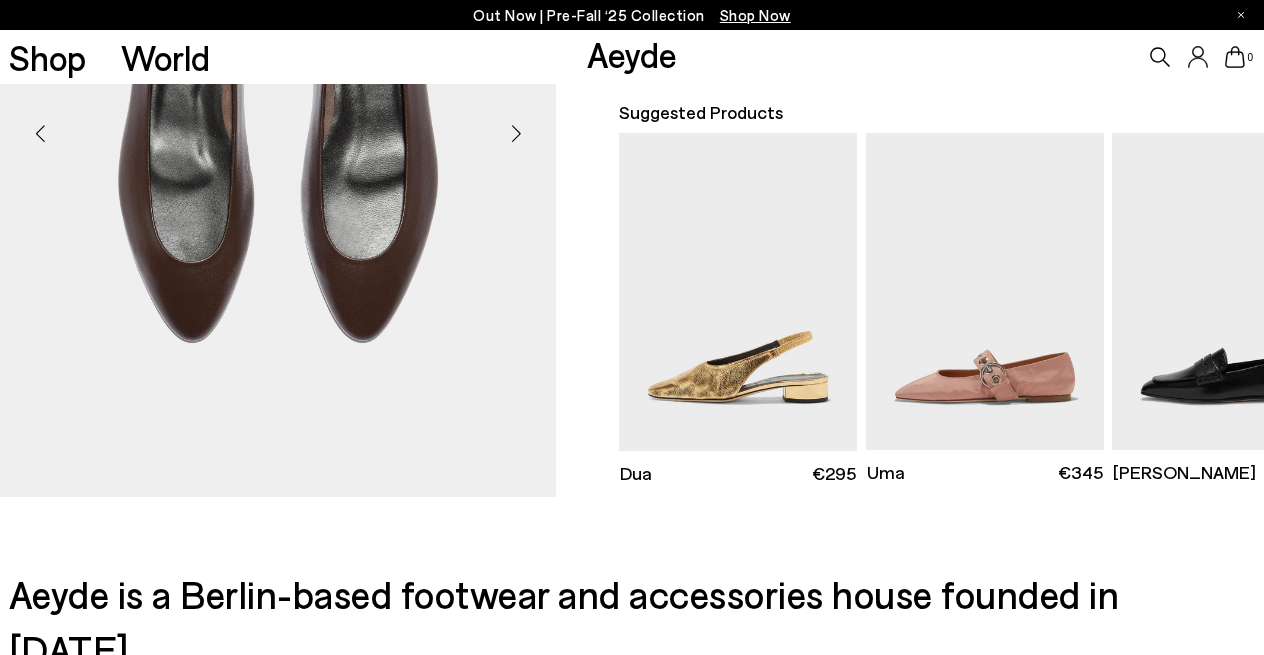 click at bounding box center [516, 134] 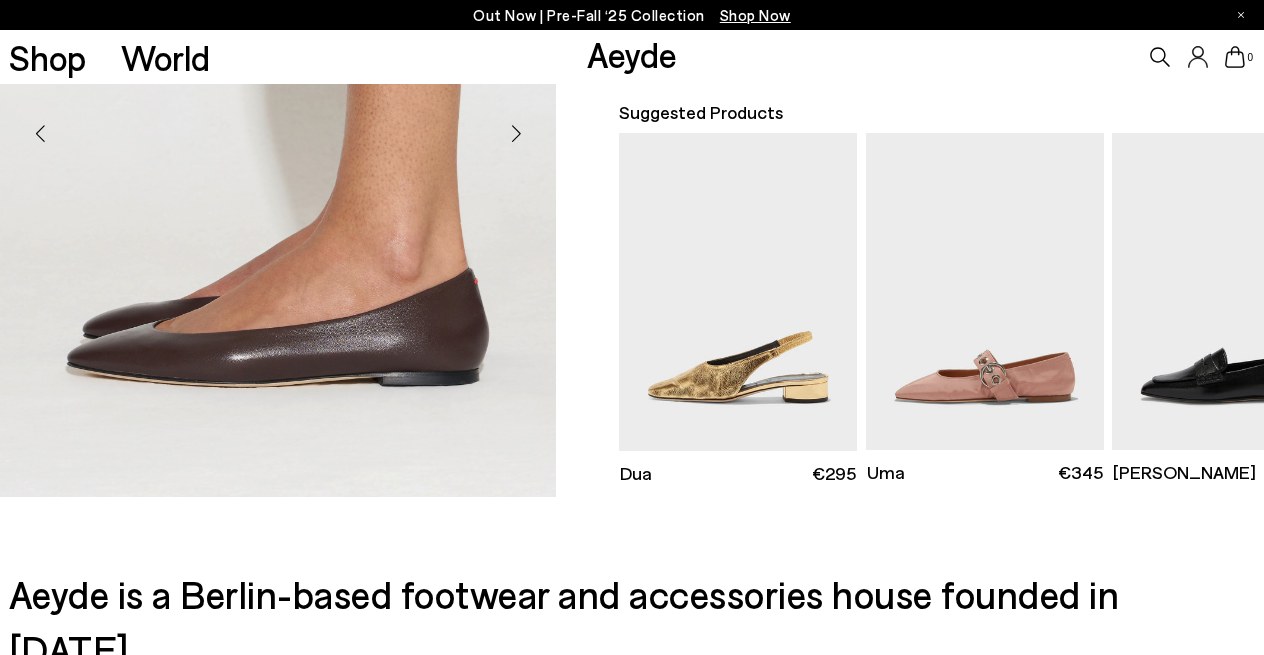 click at bounding box center [516, 134] 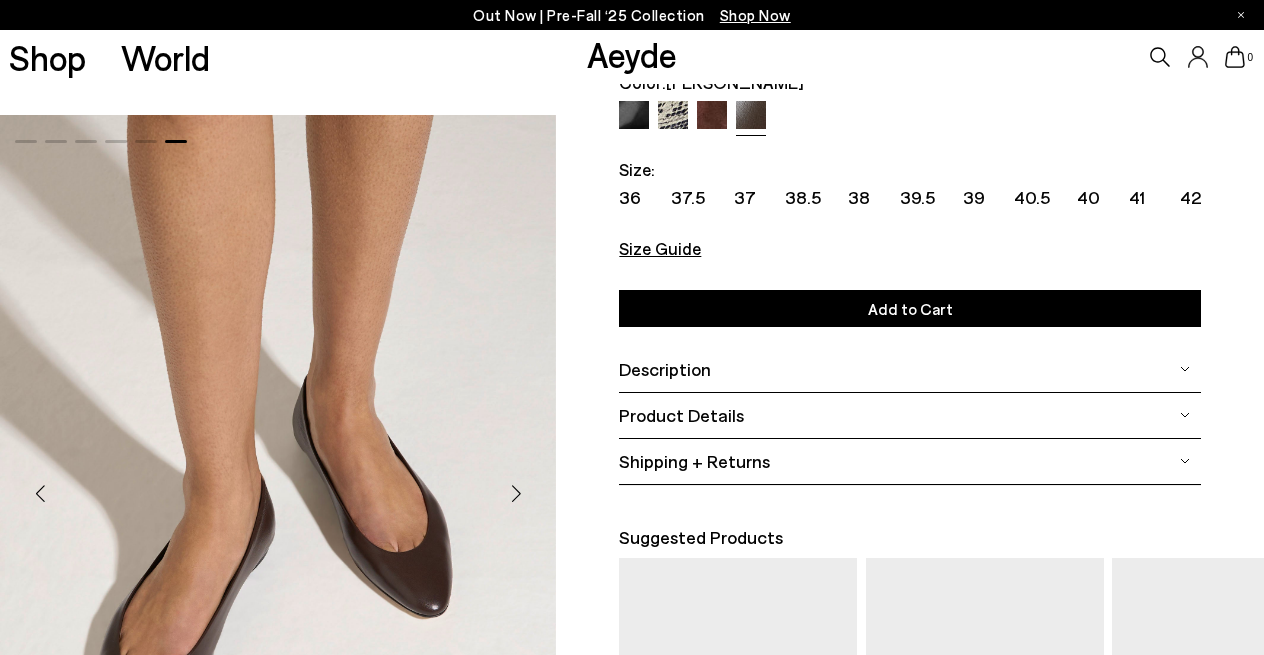 scroll, scrollTop: 0, scrollLeft: 0, axis: both 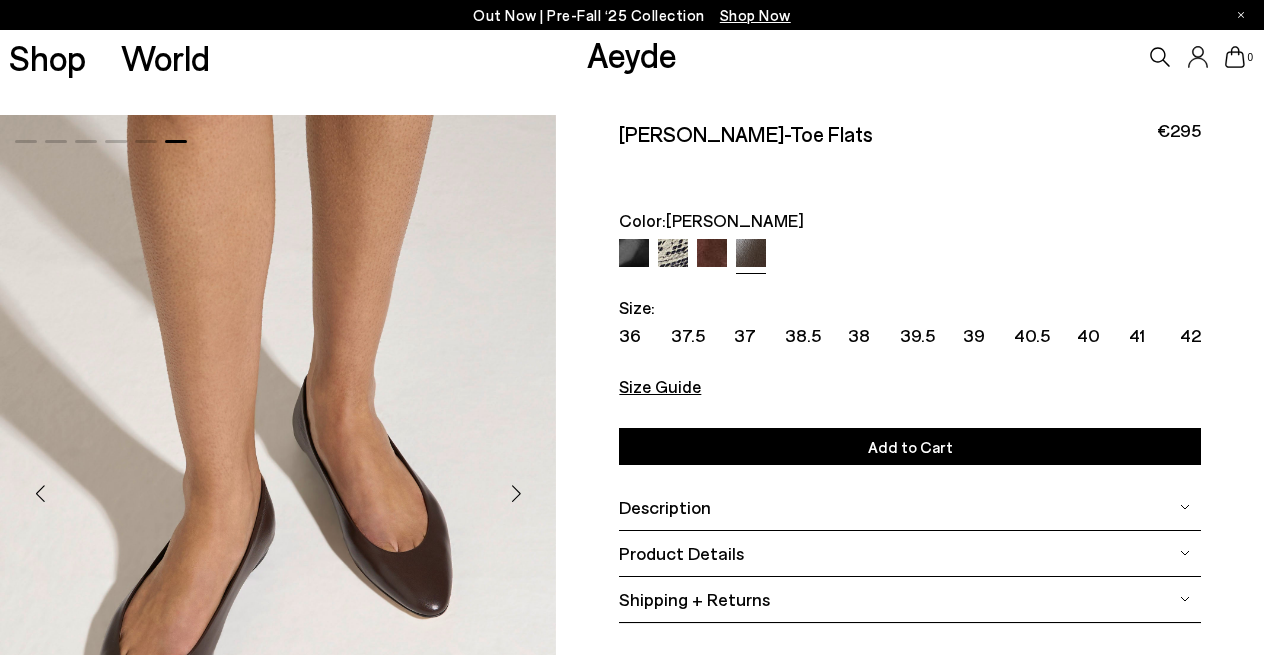 click at bounding box center [634, 254] 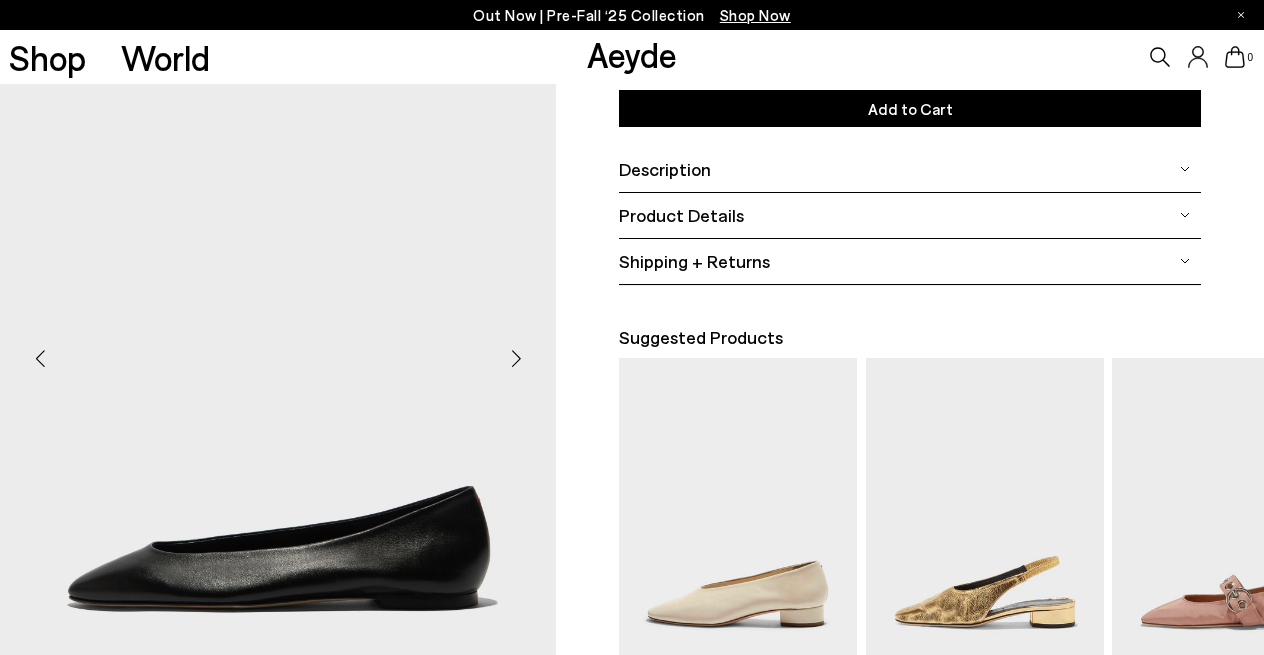 scroll, scrollTop: 339, scrollLeft: 0, axis: vertical 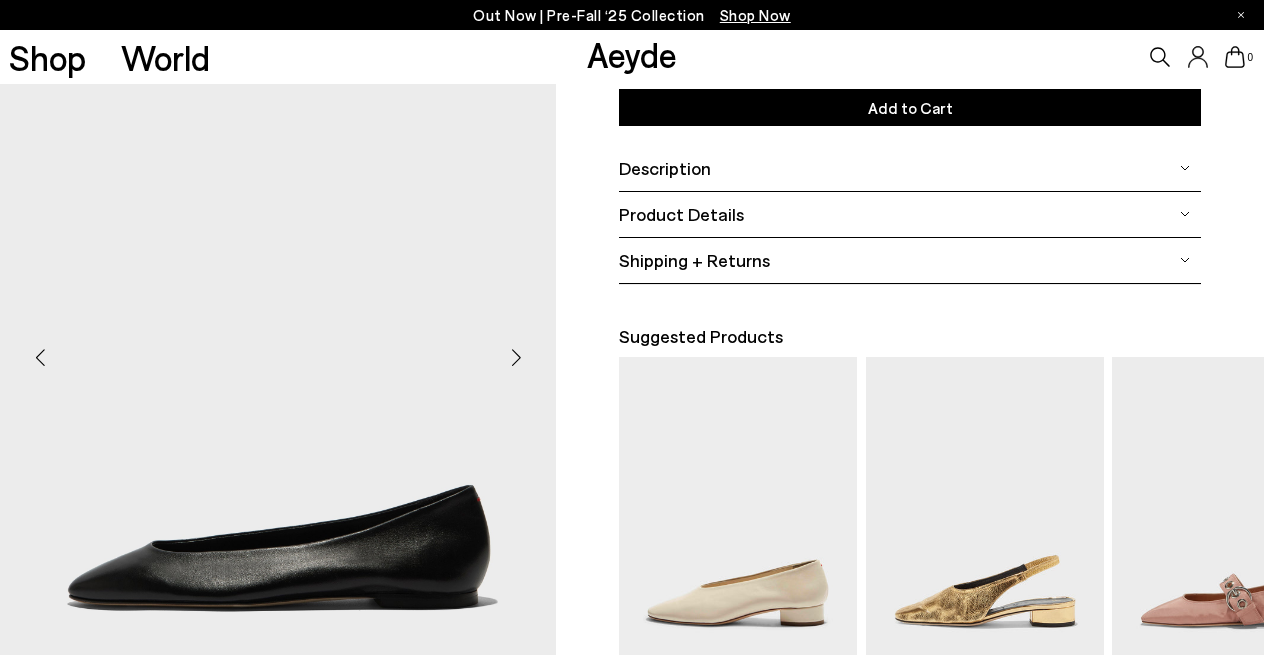 click at bounding box center [516, 358] 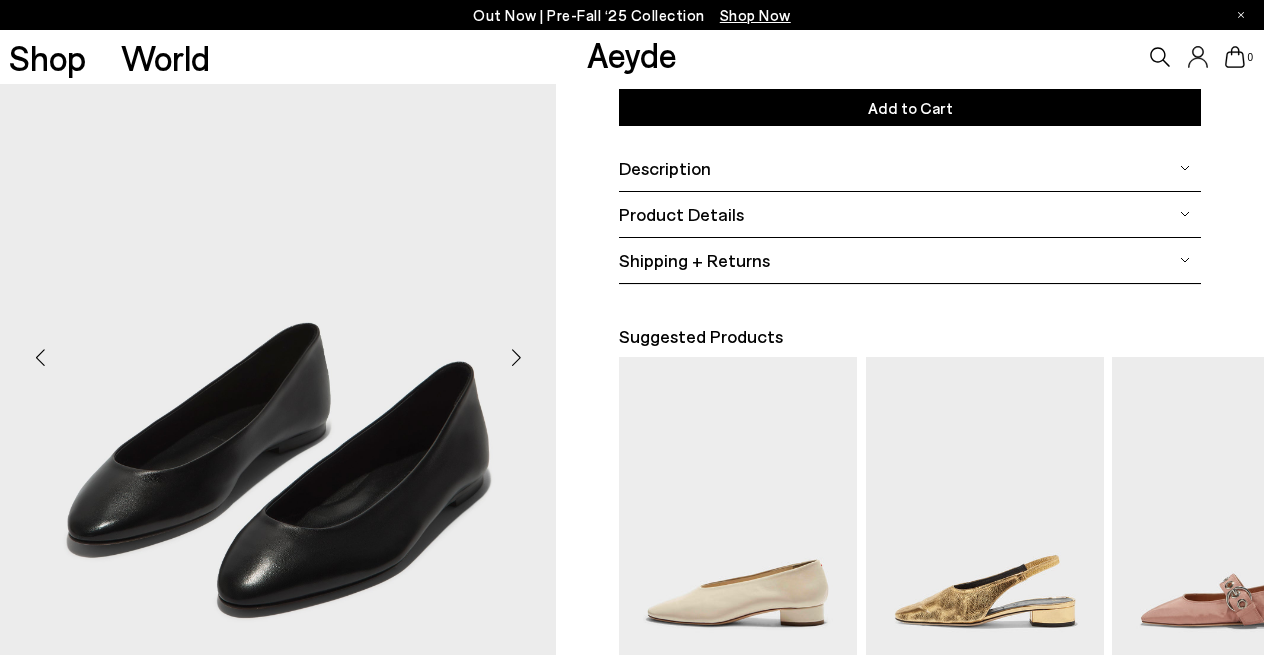 click at bounding box center (516, 358) 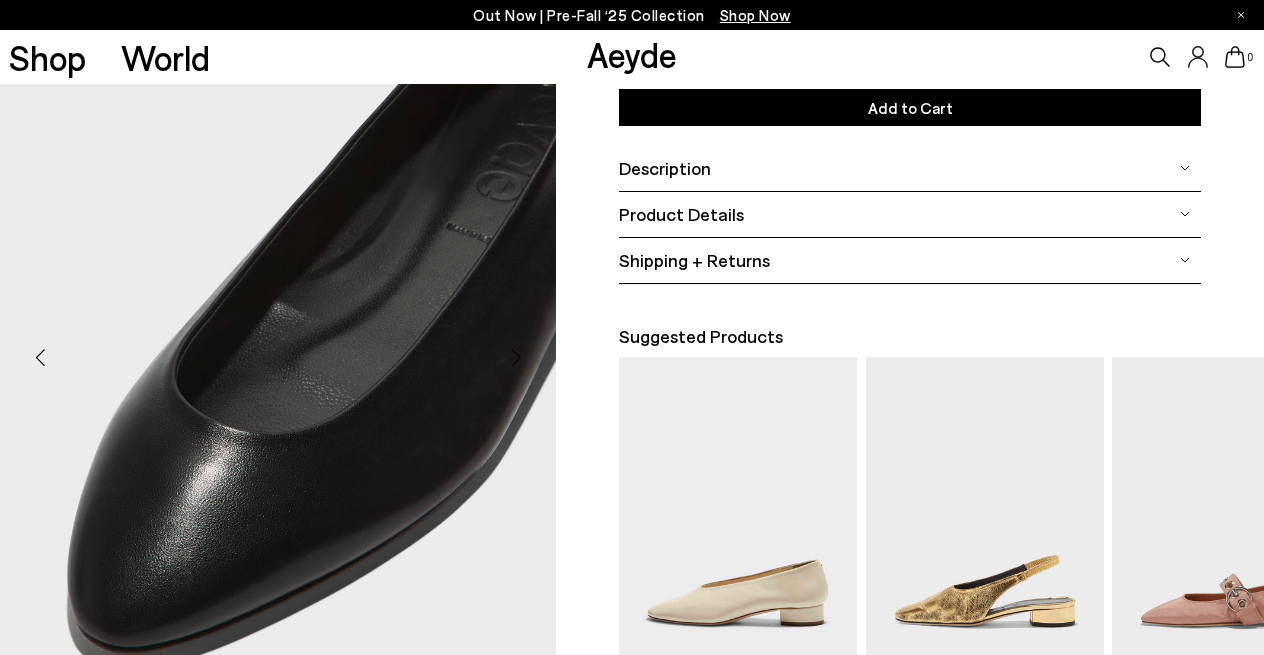 click at bounding box center (516, 358) 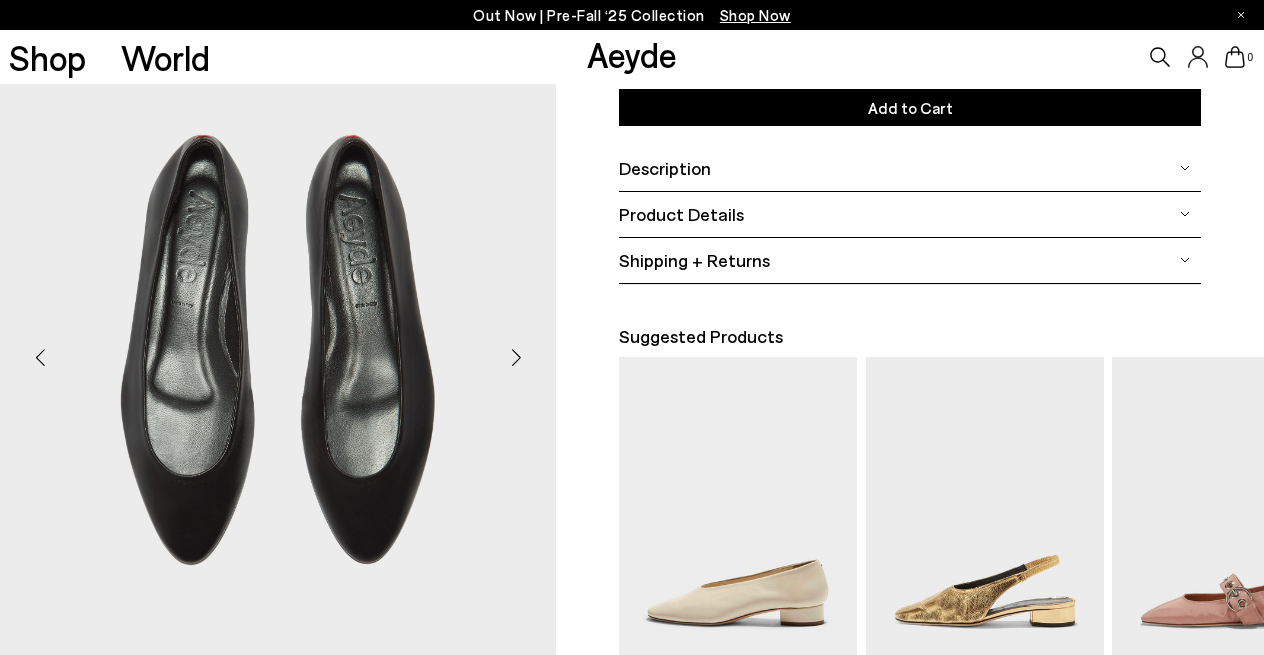 click at bounding box center [516, 358] 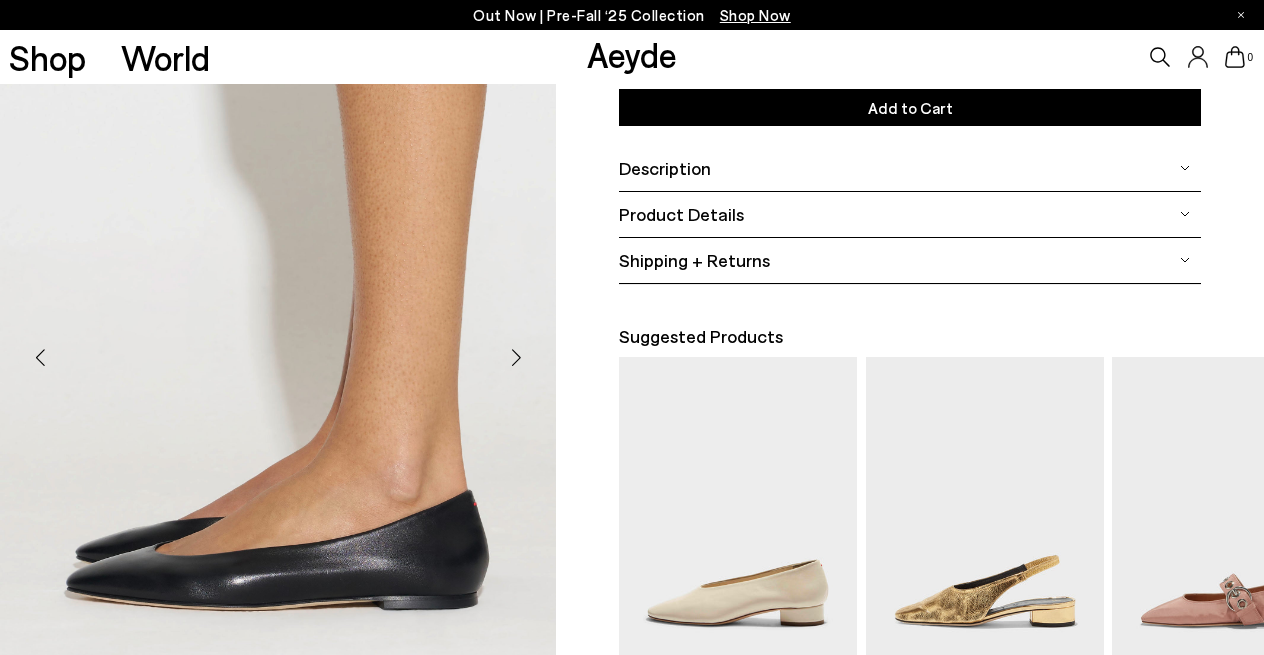 click at bounding box center (516, 358) 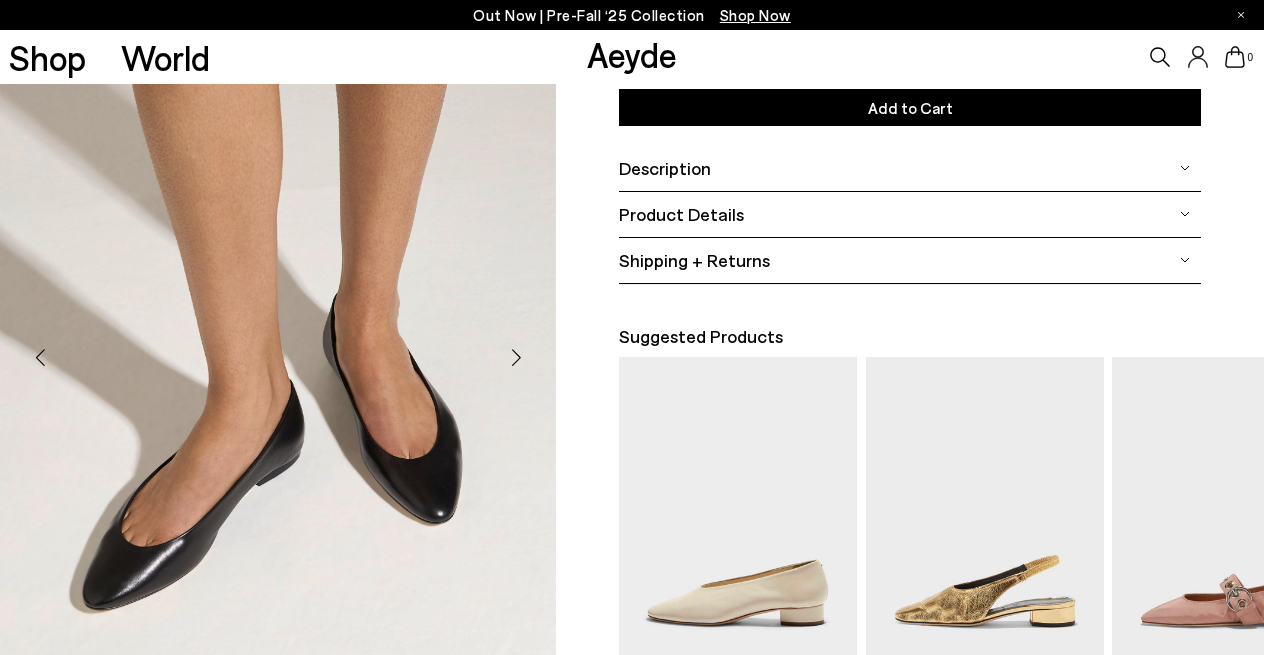 click on "Description" at bounding box center [665, 168] 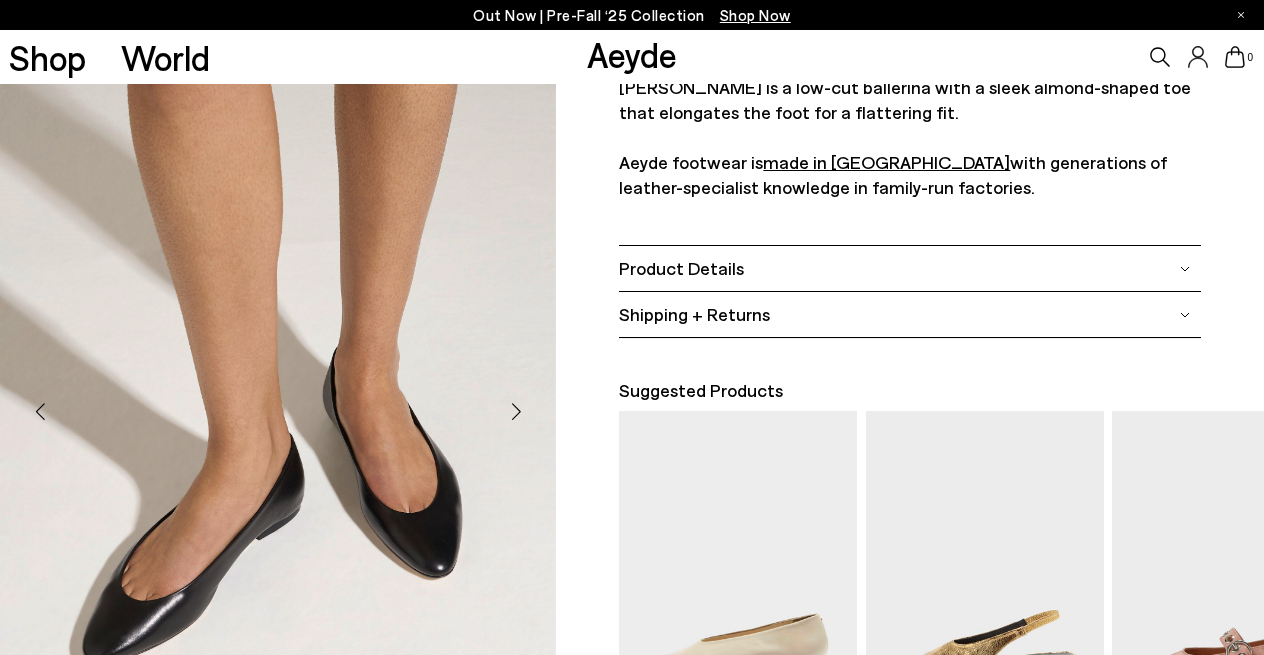 scroll, scrollTop: 482, scrollLeft: 0, axis: vertical 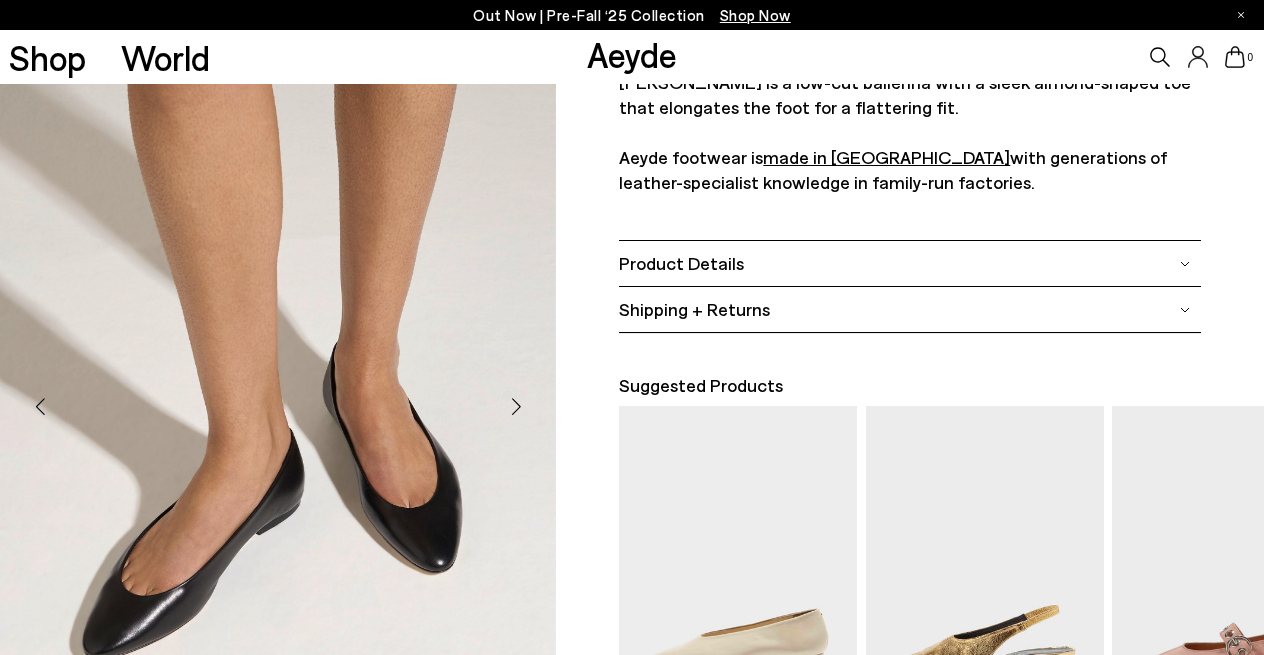 click on "Product Details" at bounding box center (909, 263) 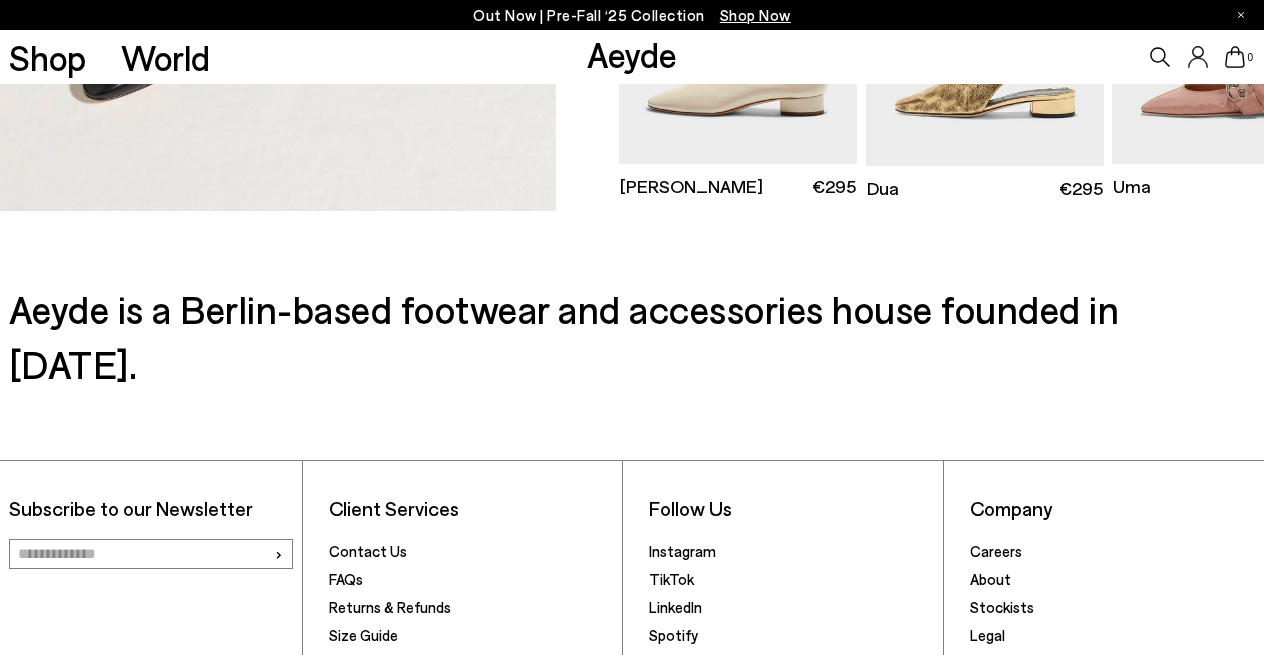 scroll, scrollTop: 943, scrollLeft: 0, axis: vertical 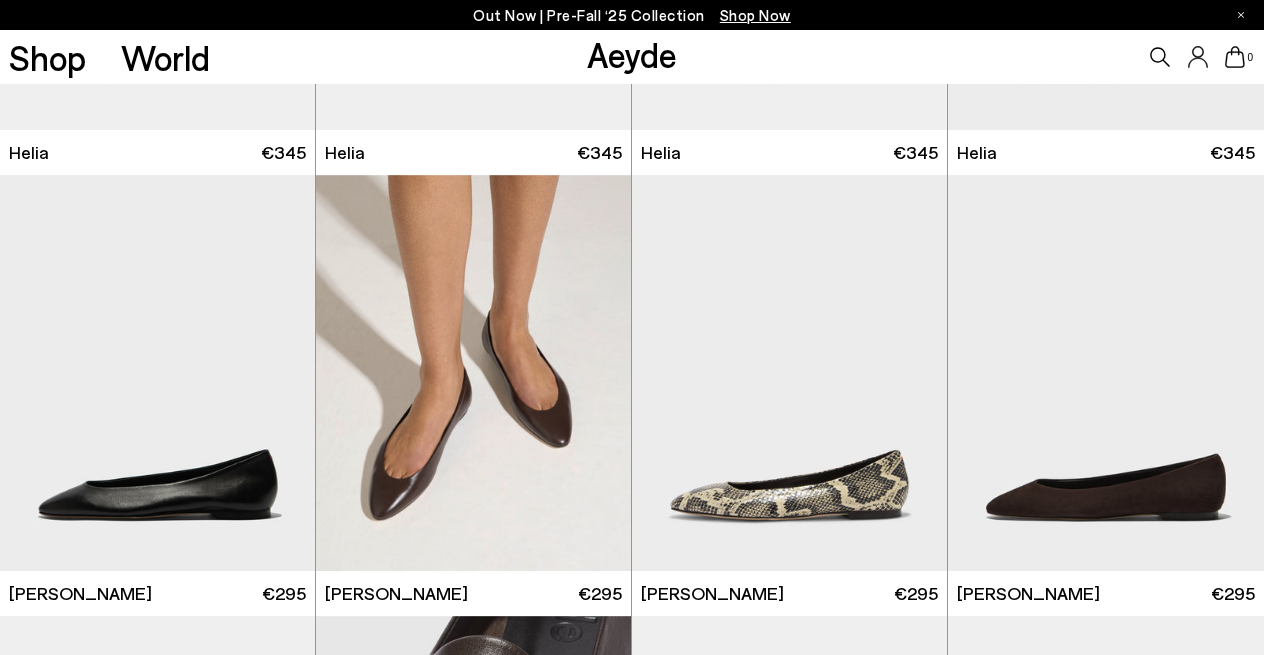 click 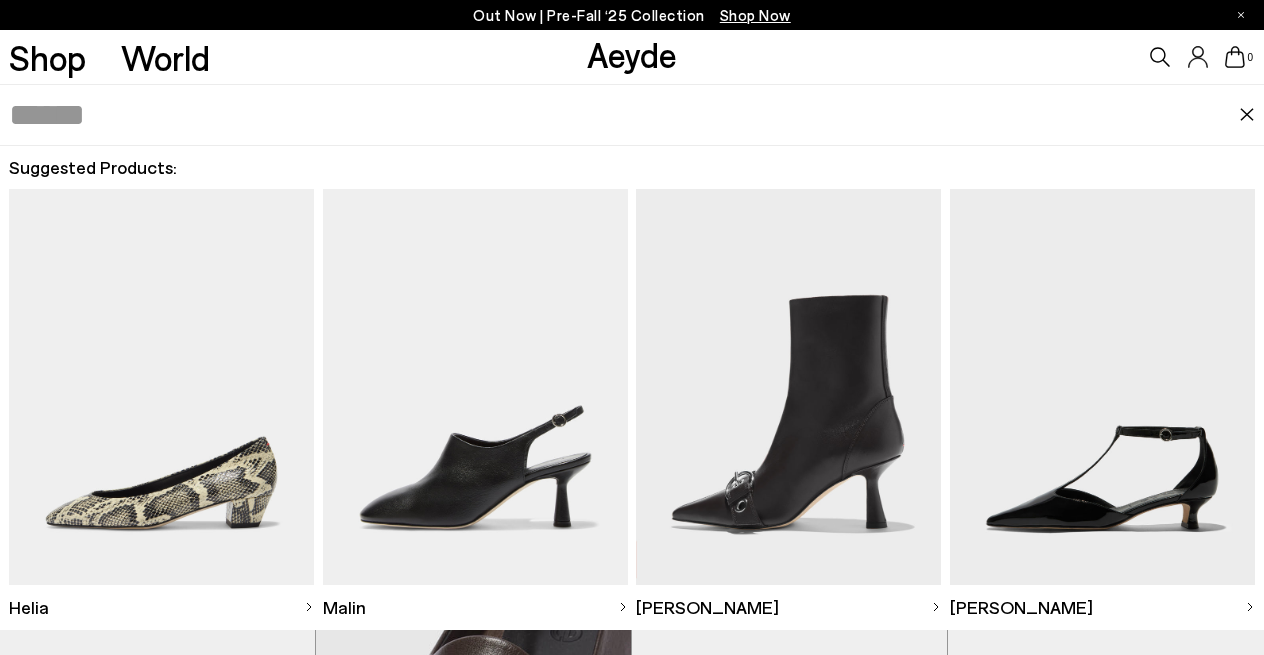 click 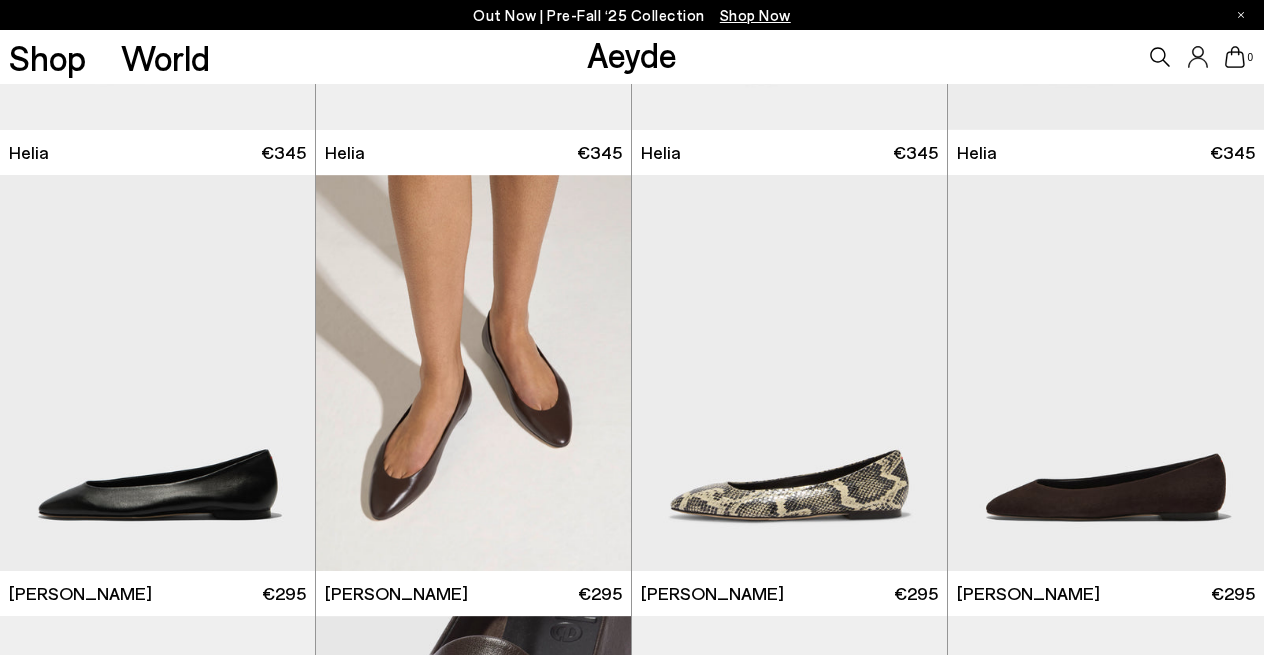 click 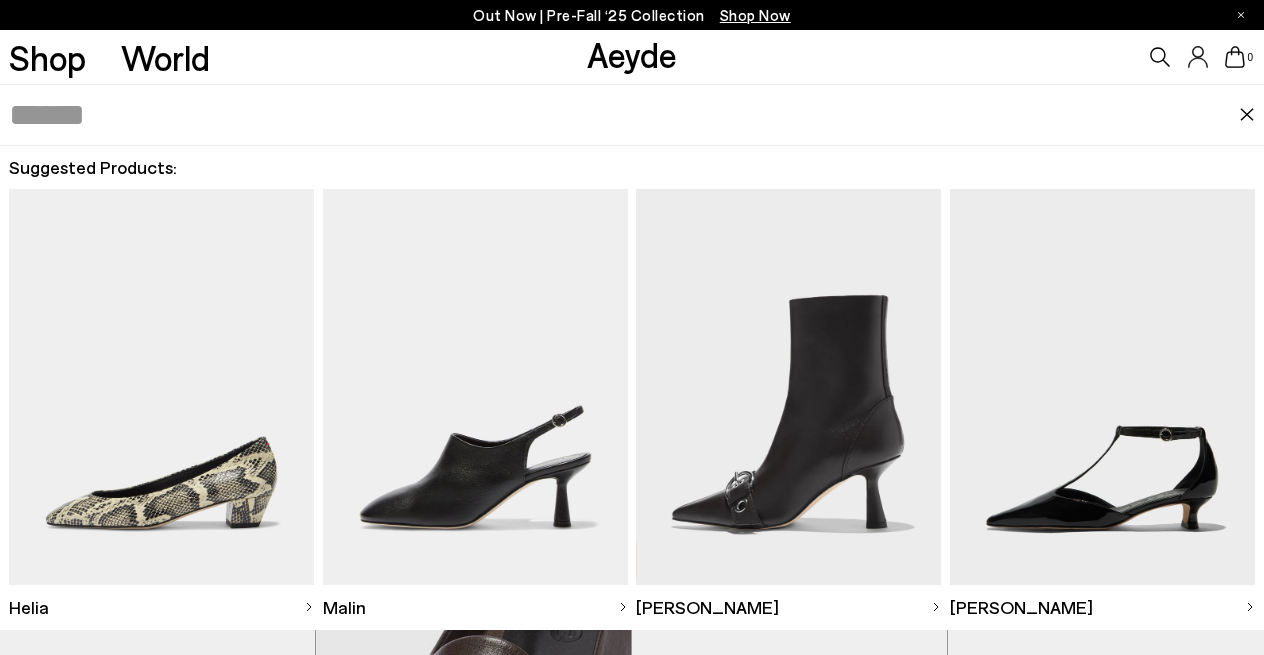 click at bounding box center [624, 115] 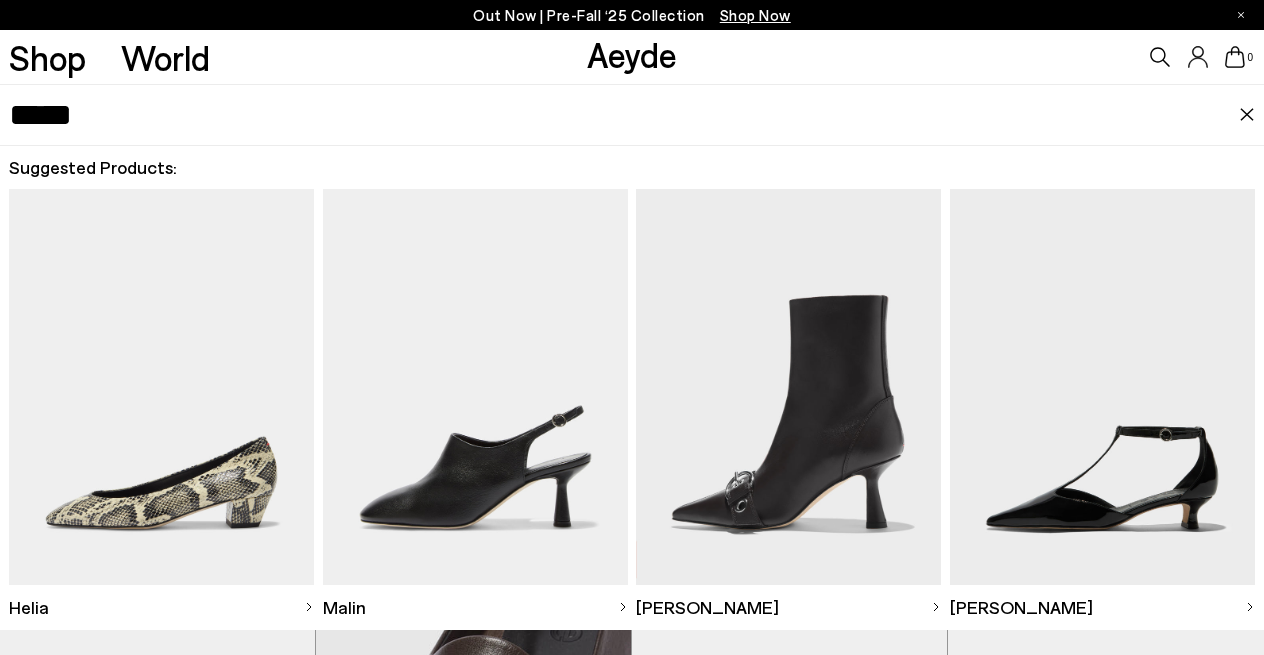 type on "*****" 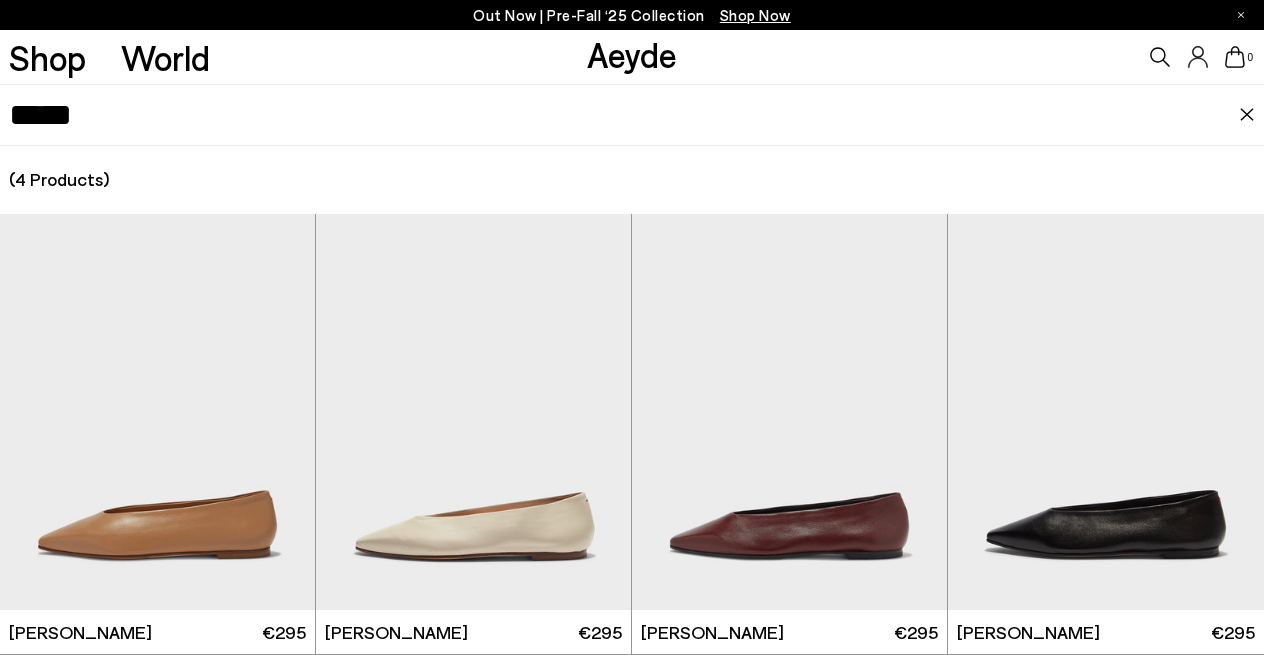 scroll, scrollTop: 483, scrollLeft: 0, axis: vertical 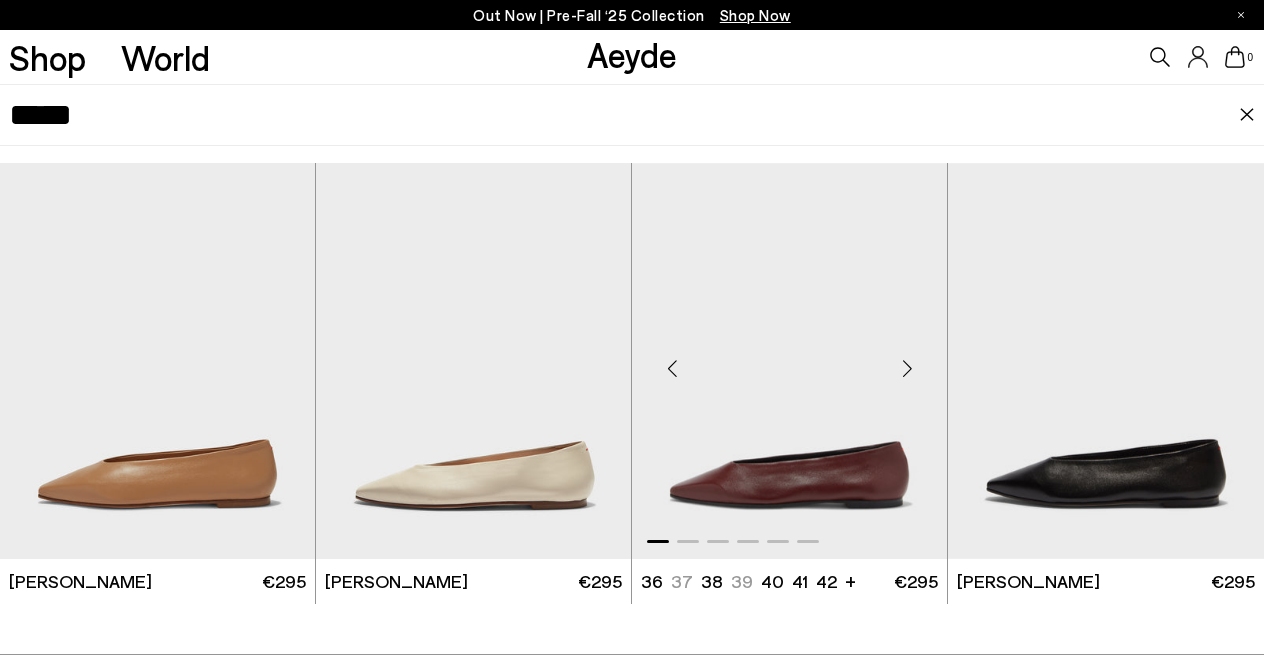 click at bounding box center (907, 369) 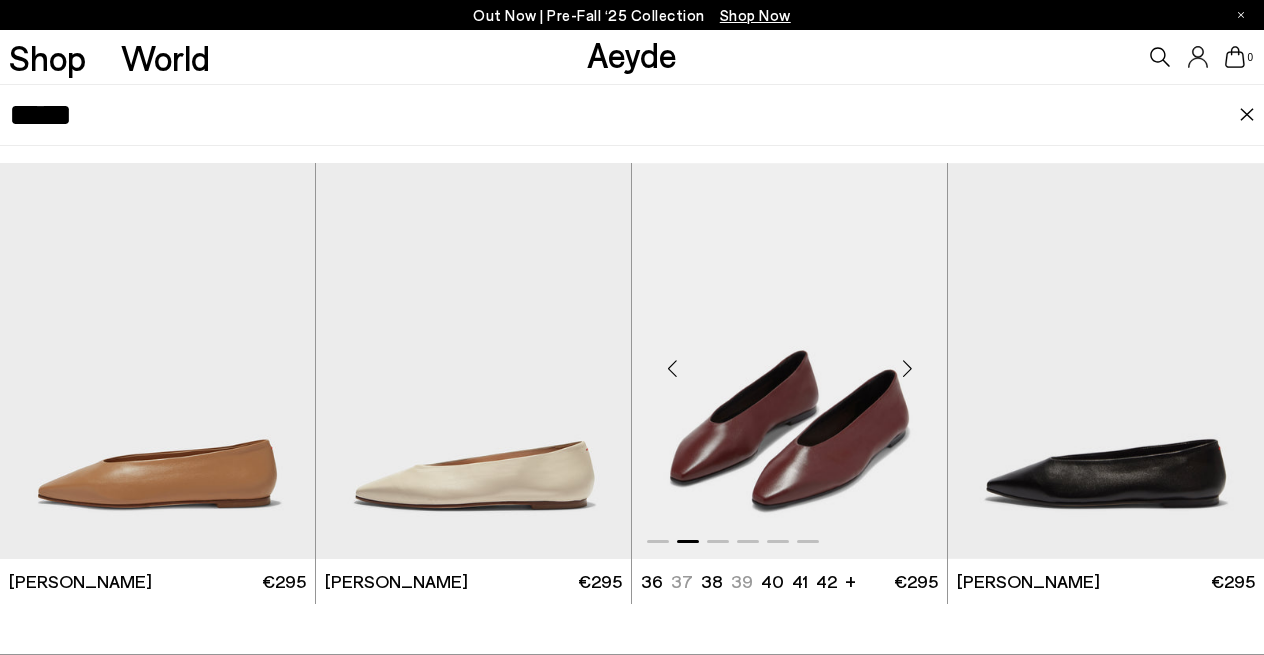 click at bounding box center [907, 369] 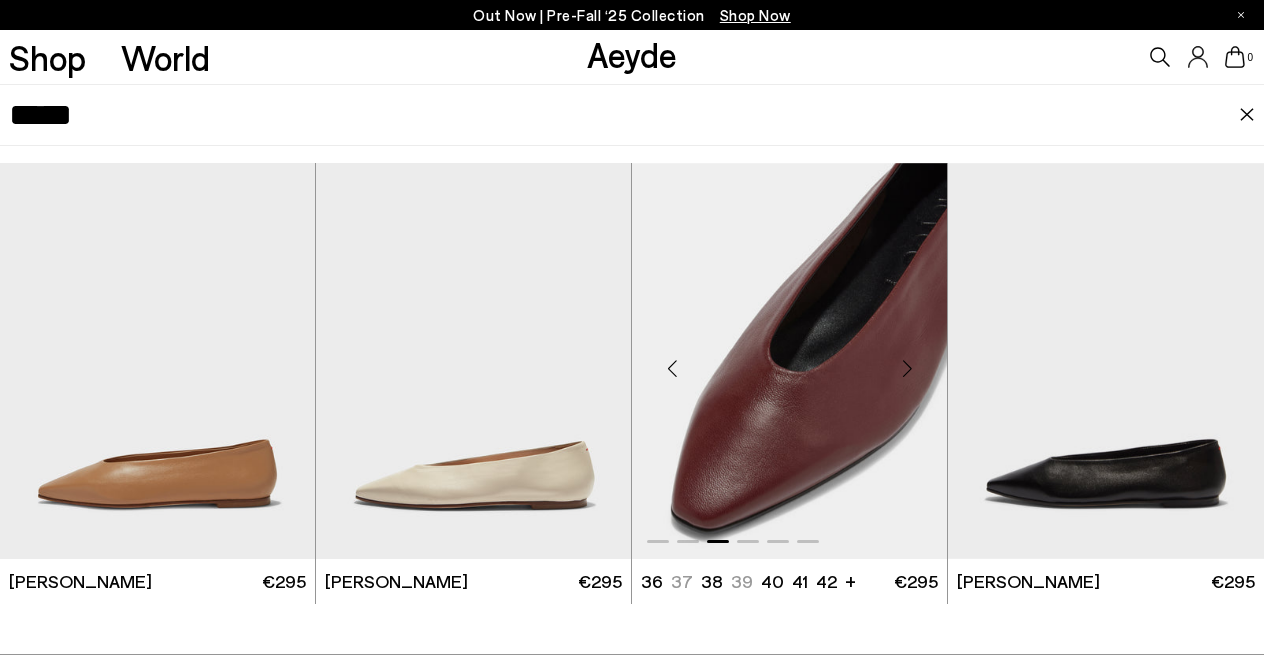 click at bounding box center (907, 369) 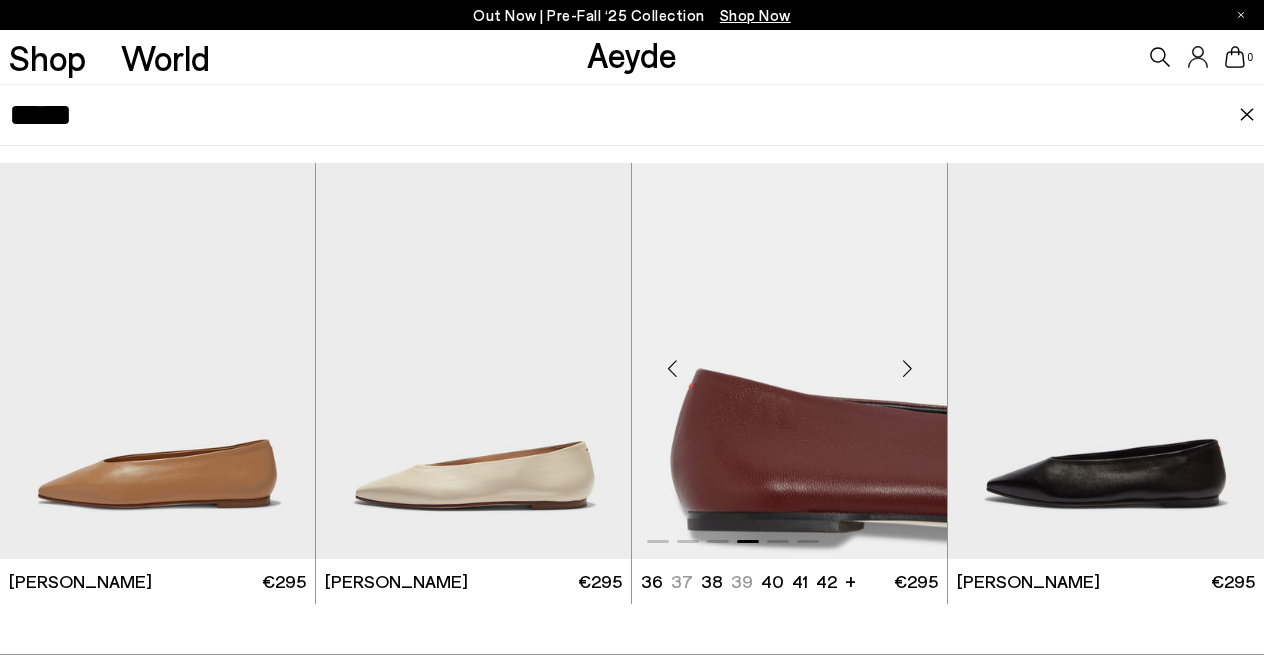 click at bounding box center [907, 369] 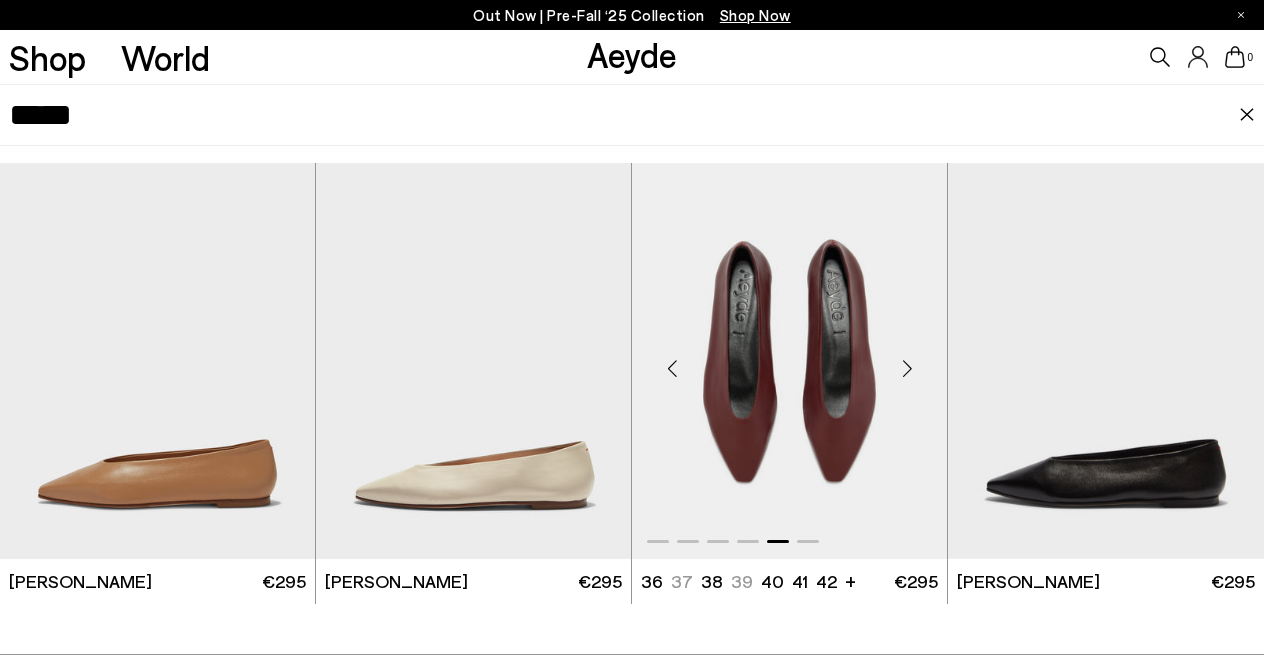 click at bounding box center (907, 369) 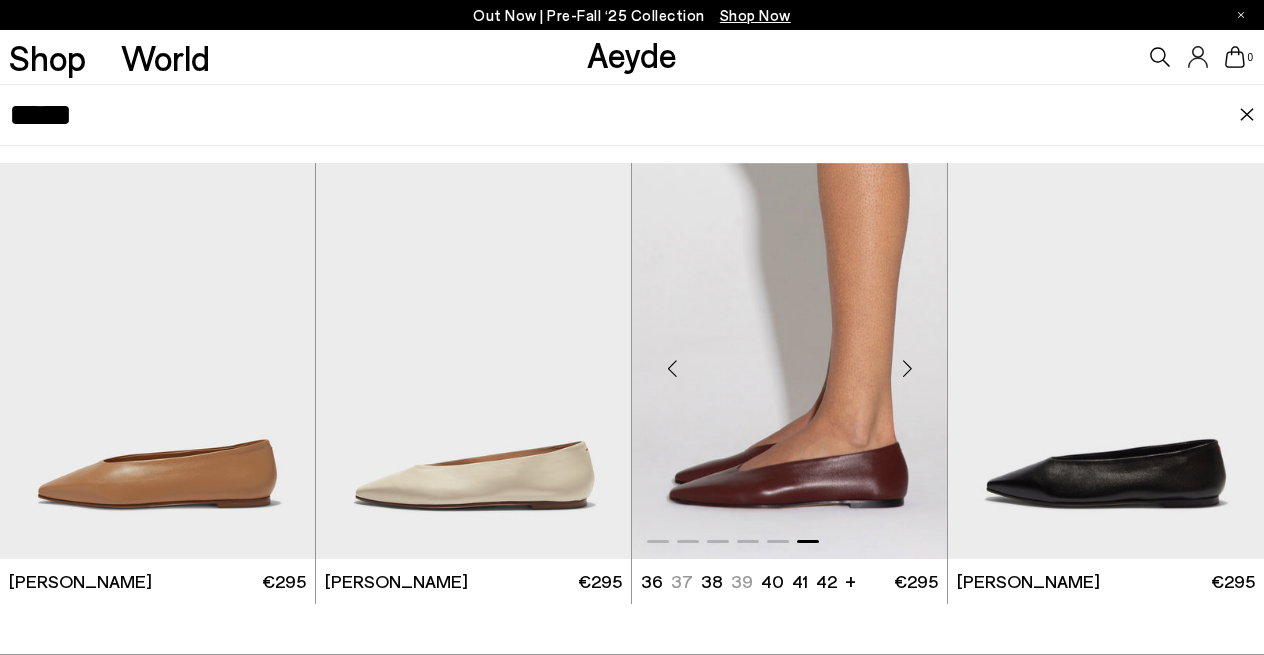 click at bounding box center (907, 369) 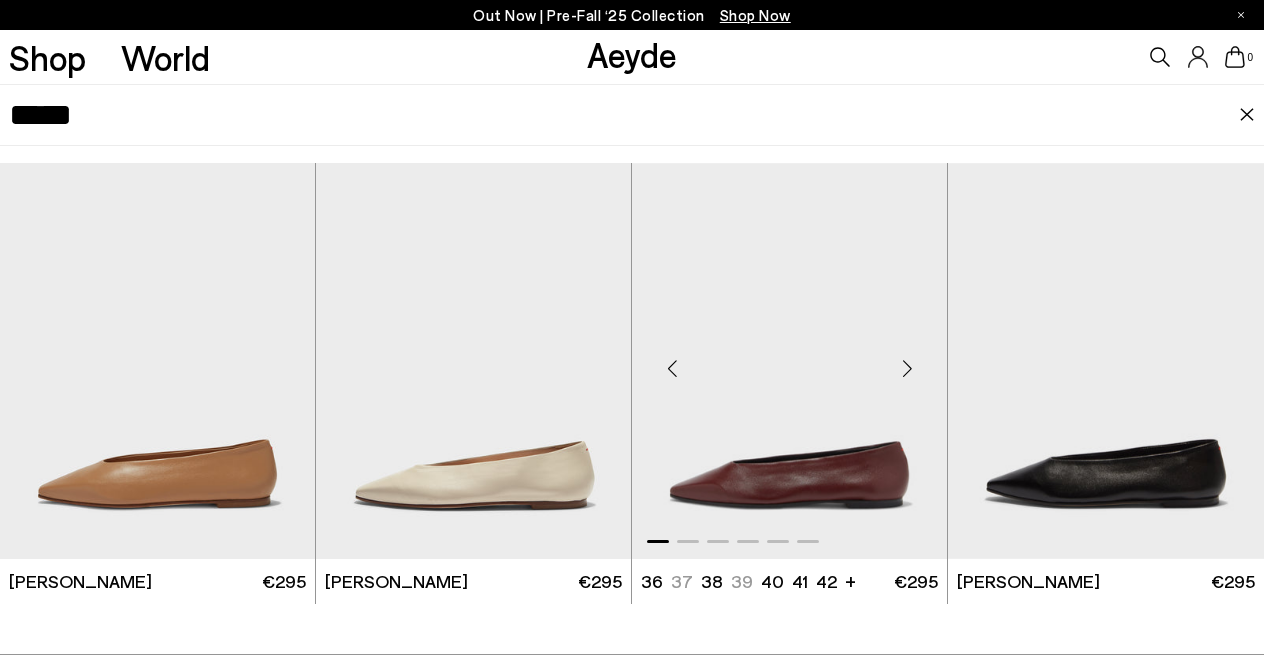 click at bounding box center (907, 369) 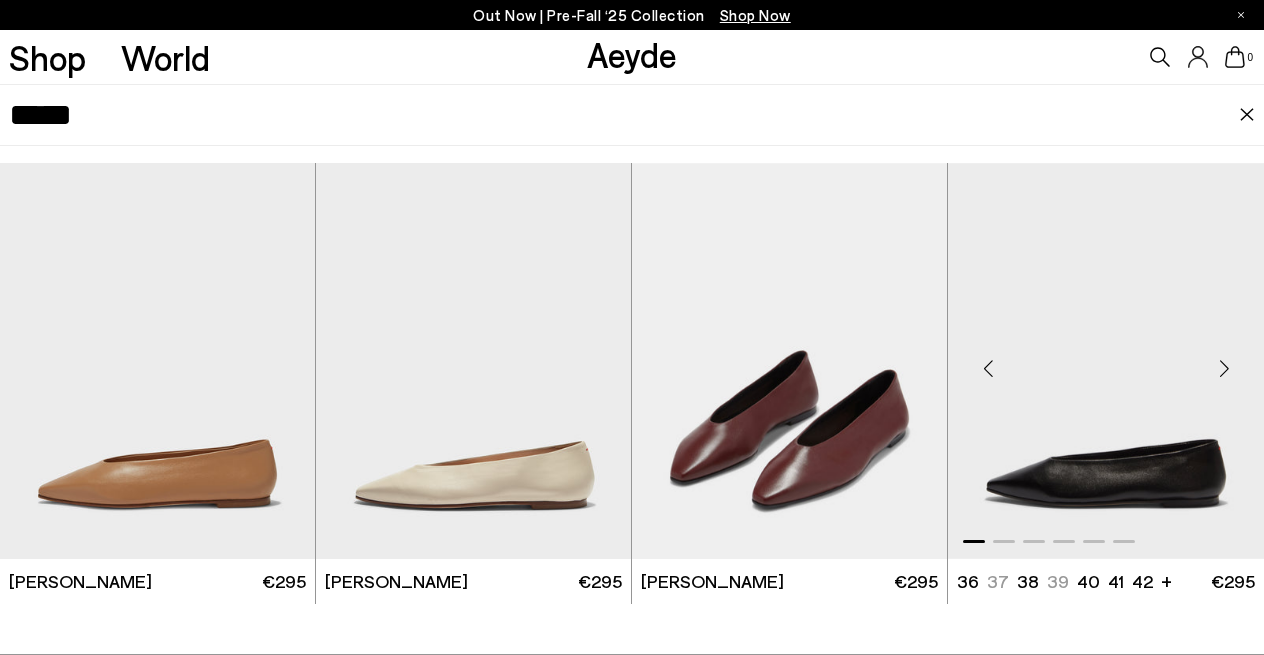 click at bounding box center (1224, 369) 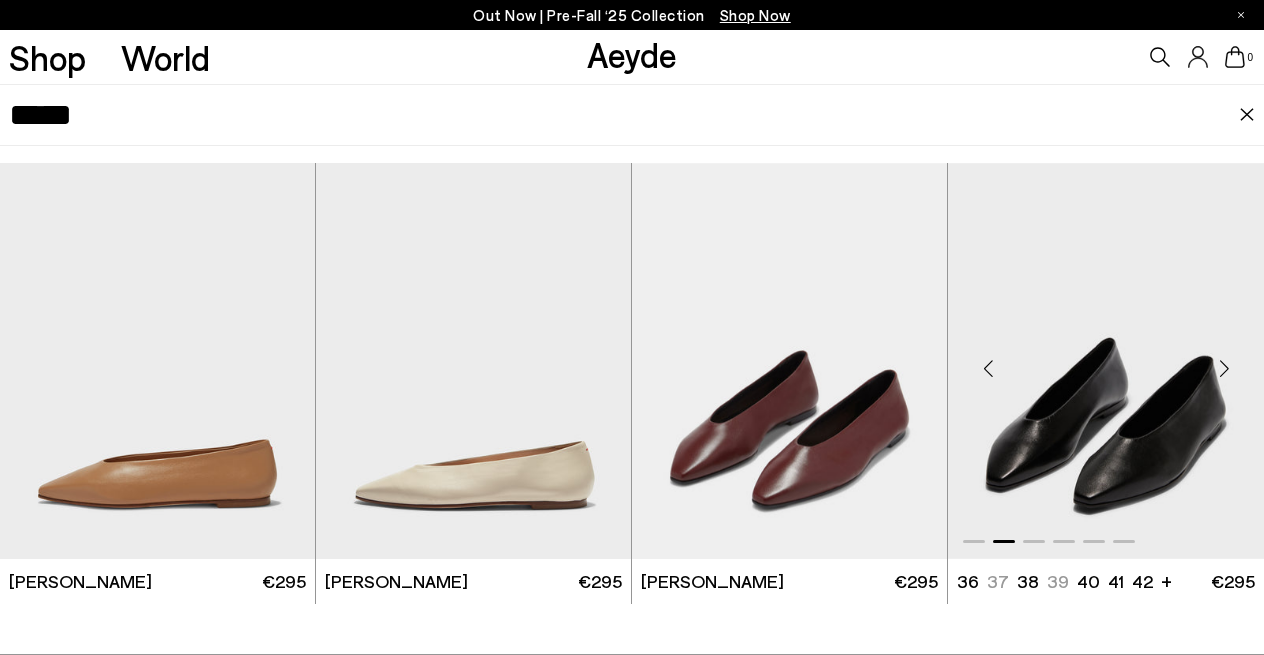 click at bounding box center (1224, 369) 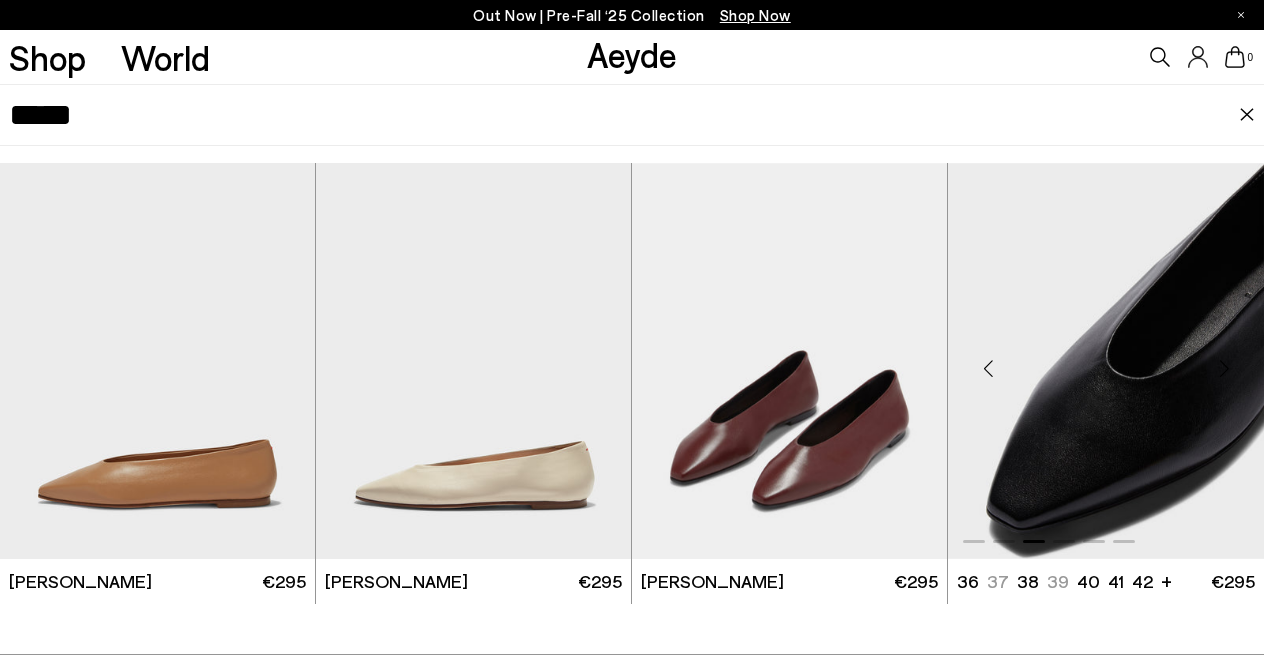 click at bounding box center (1224, 369) 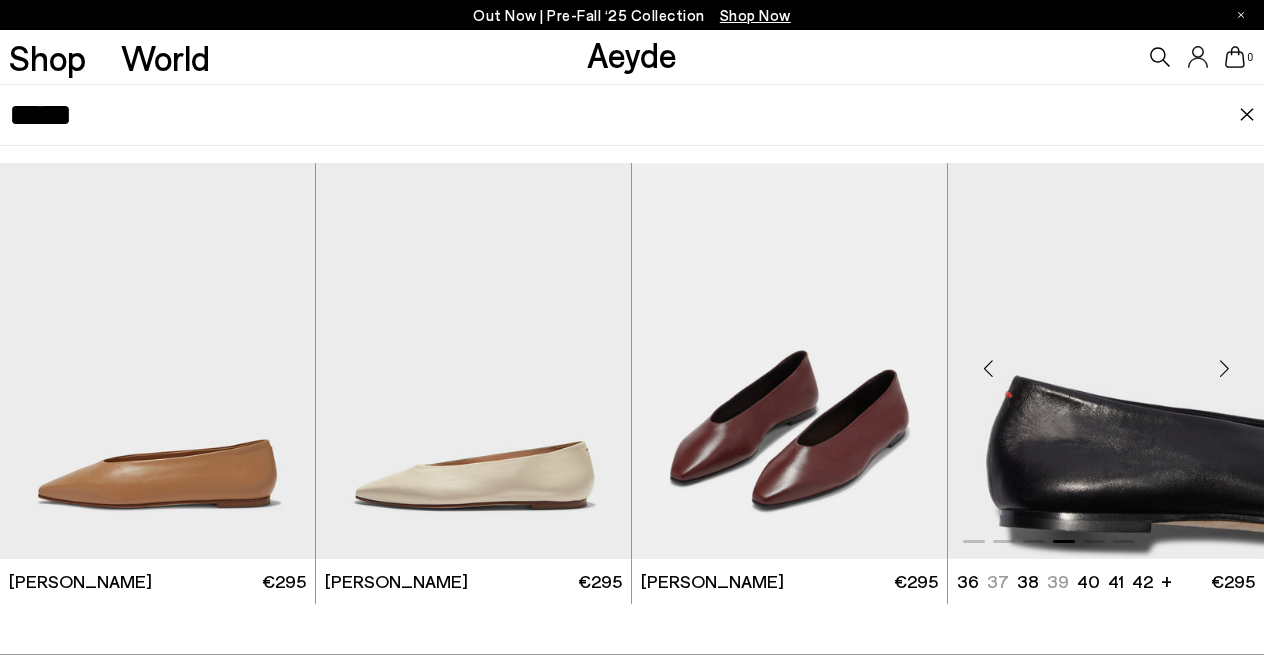 click at bounding box center [1224, 369] 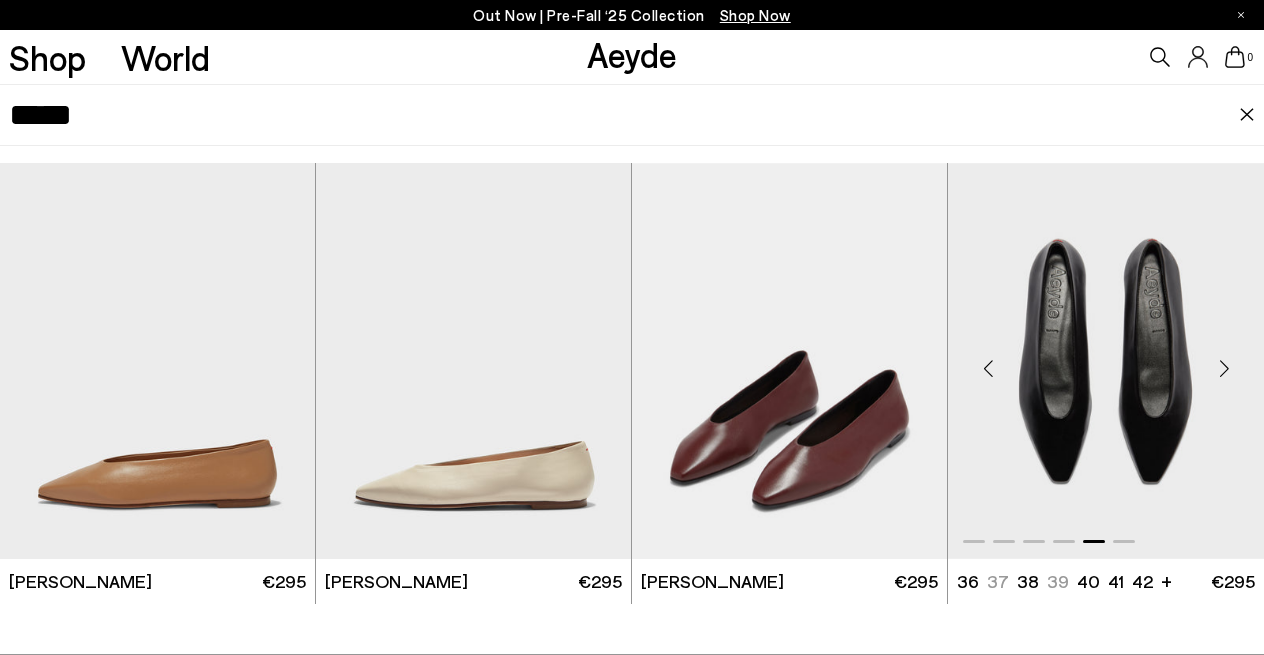click at bounding box center [1224, 369] 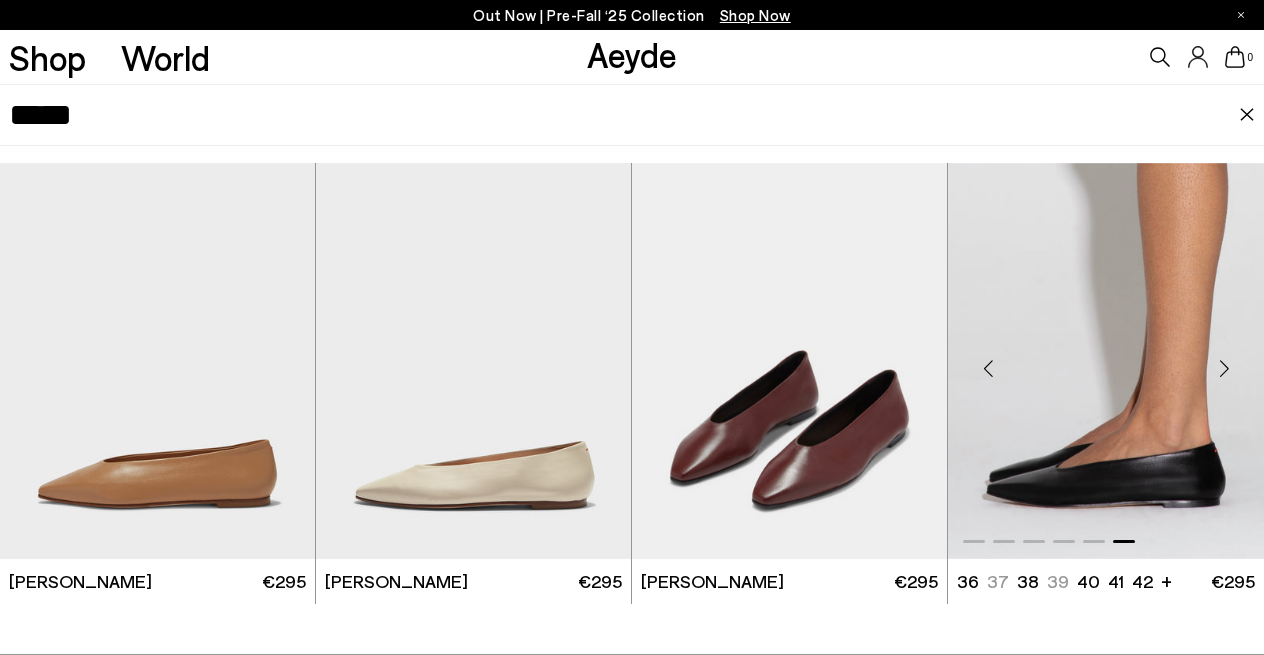 click at bounding box center (1224, 369) 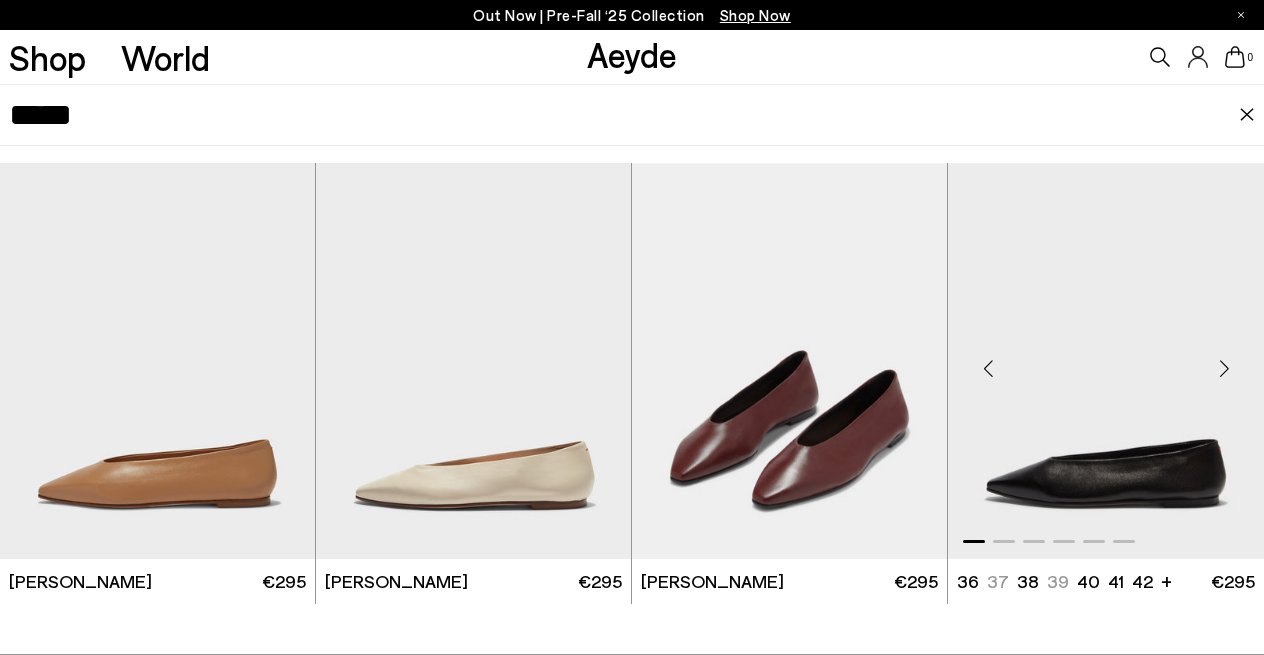 click at bounding box center [1224, 369] 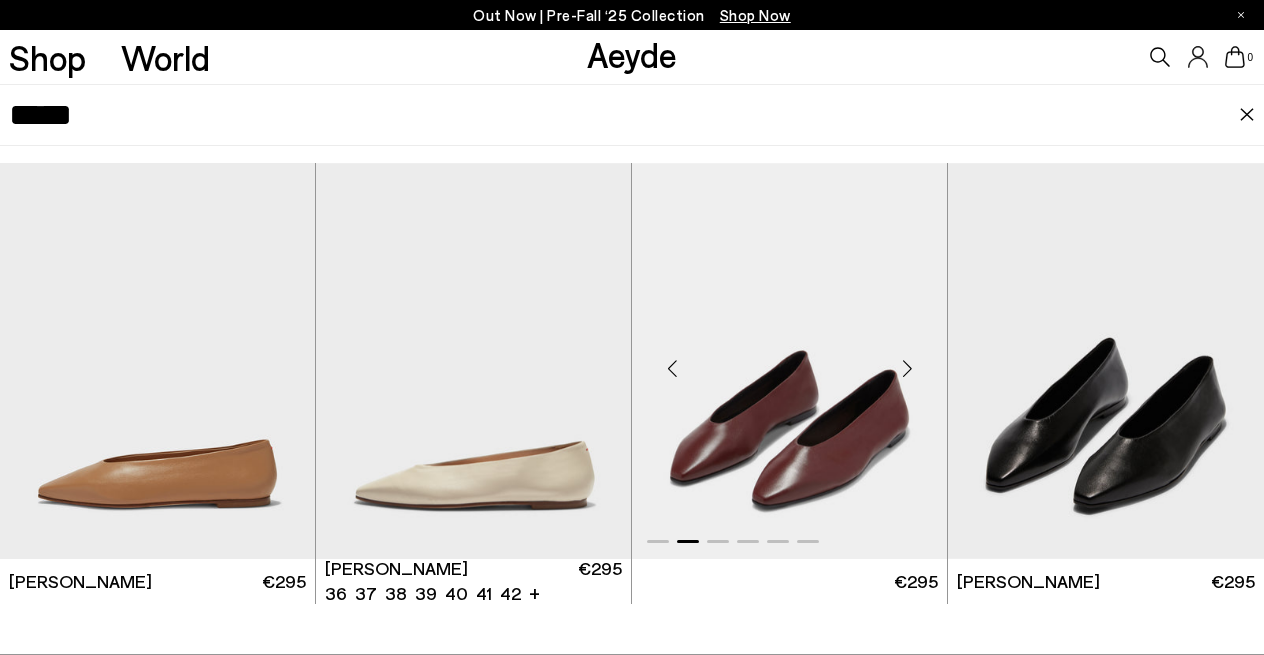 scroll, scrollTop: 1654, scrollLeft: 0, axis: vertical 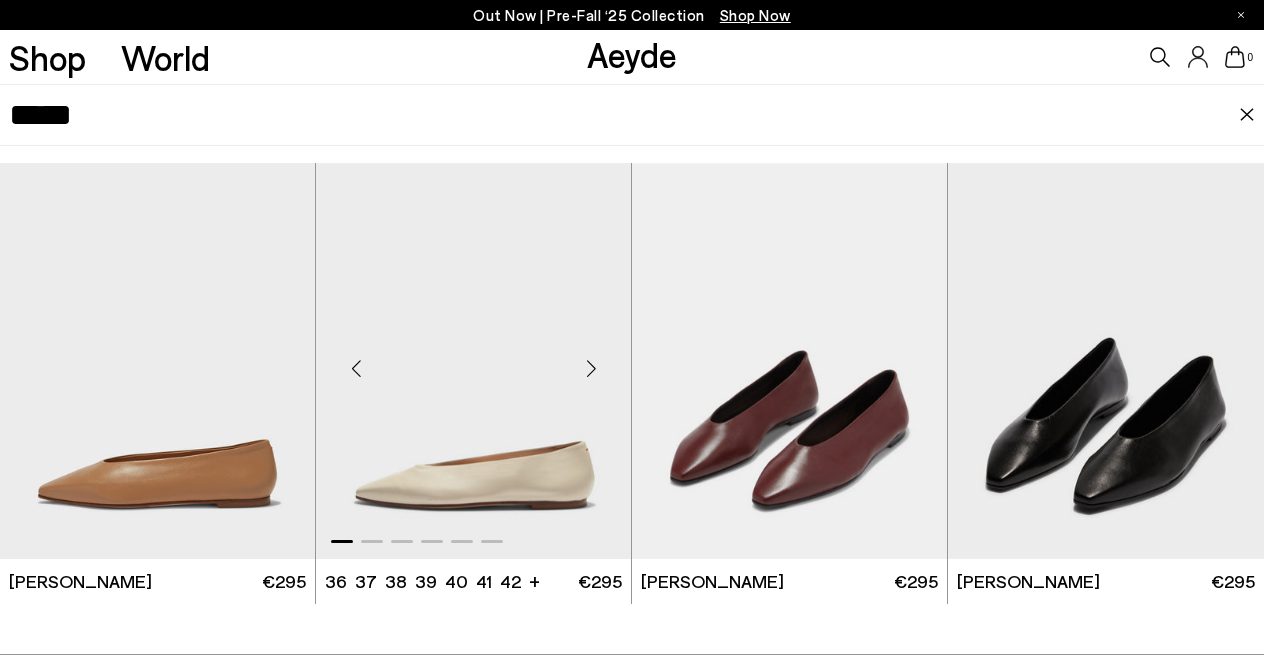 click at bounding box center [591, 369] 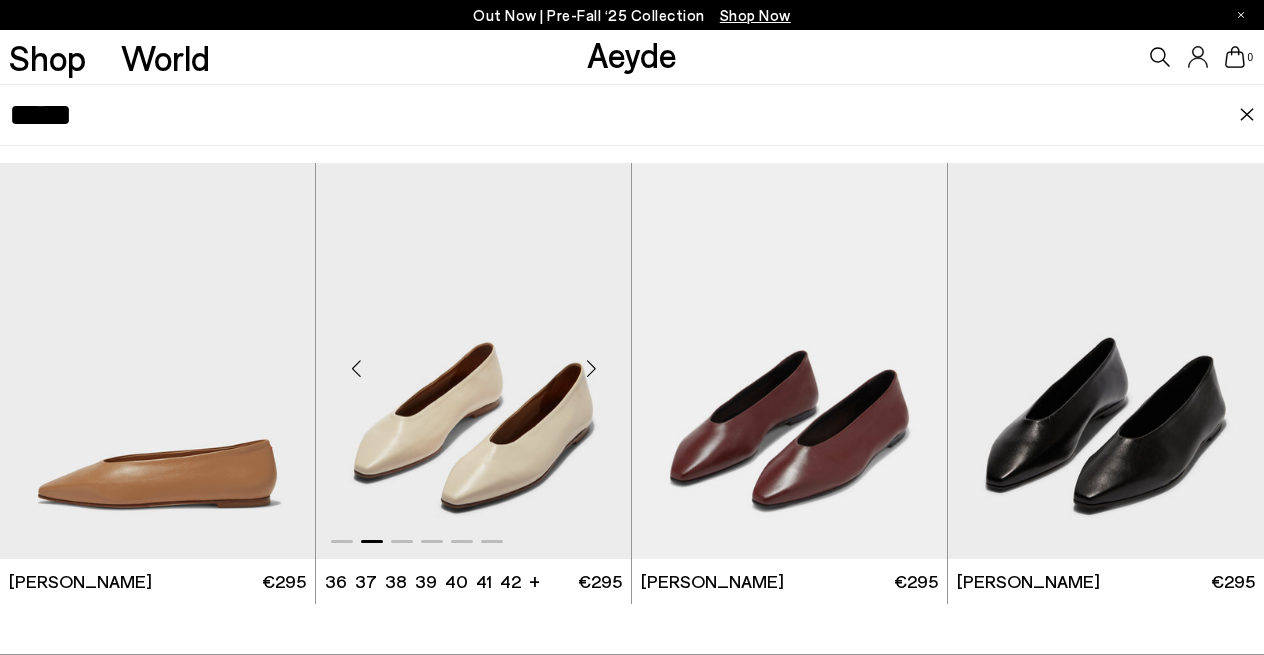 click at bounding box center [591, 369] 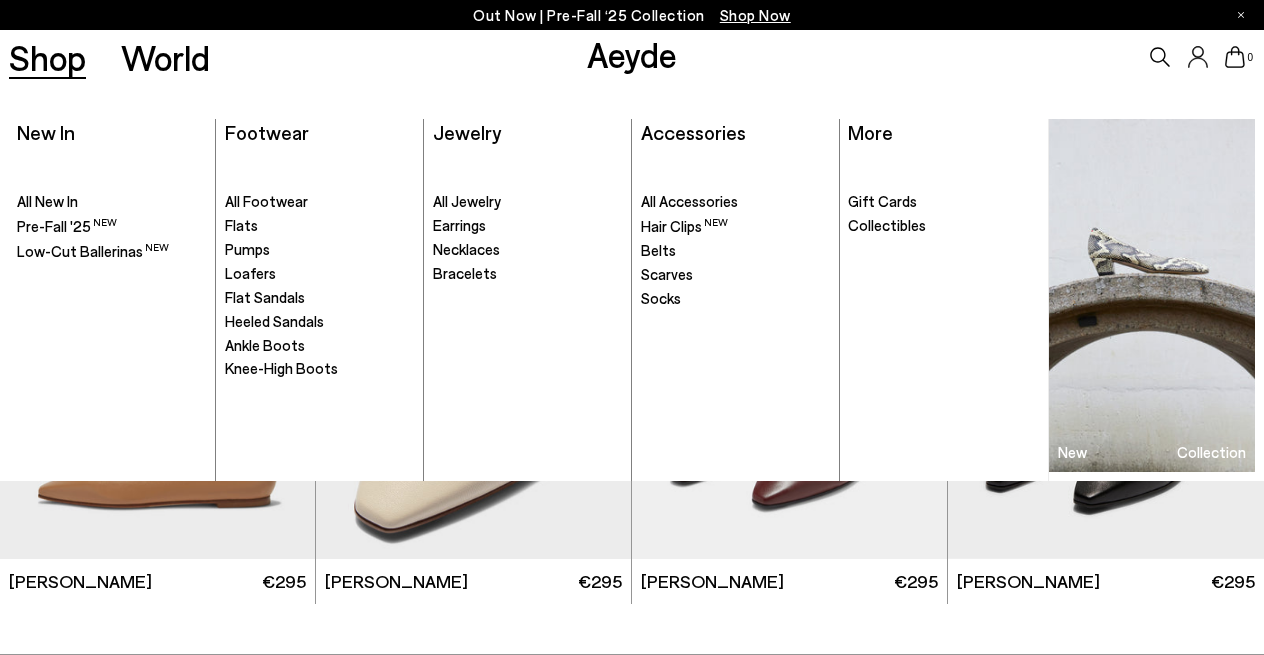 scroll, scrollTop: 351, scrollLeft: 0, axis: vertical 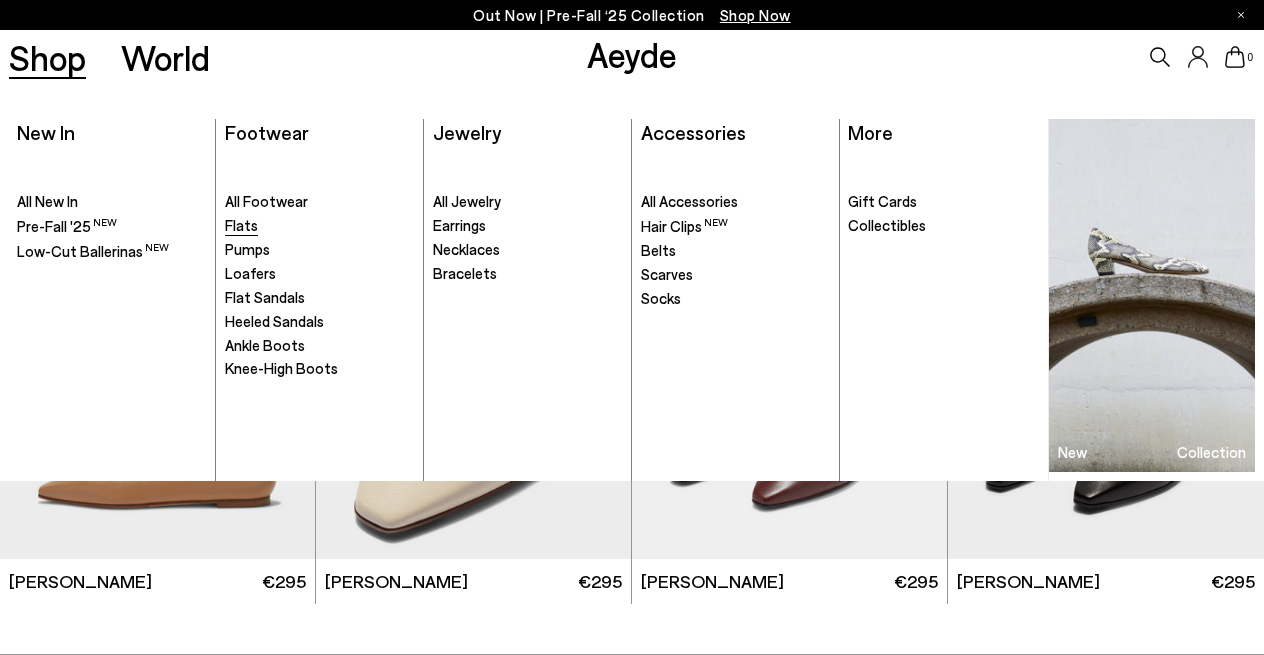 click on "Flats" at bounding box center (241, 225) 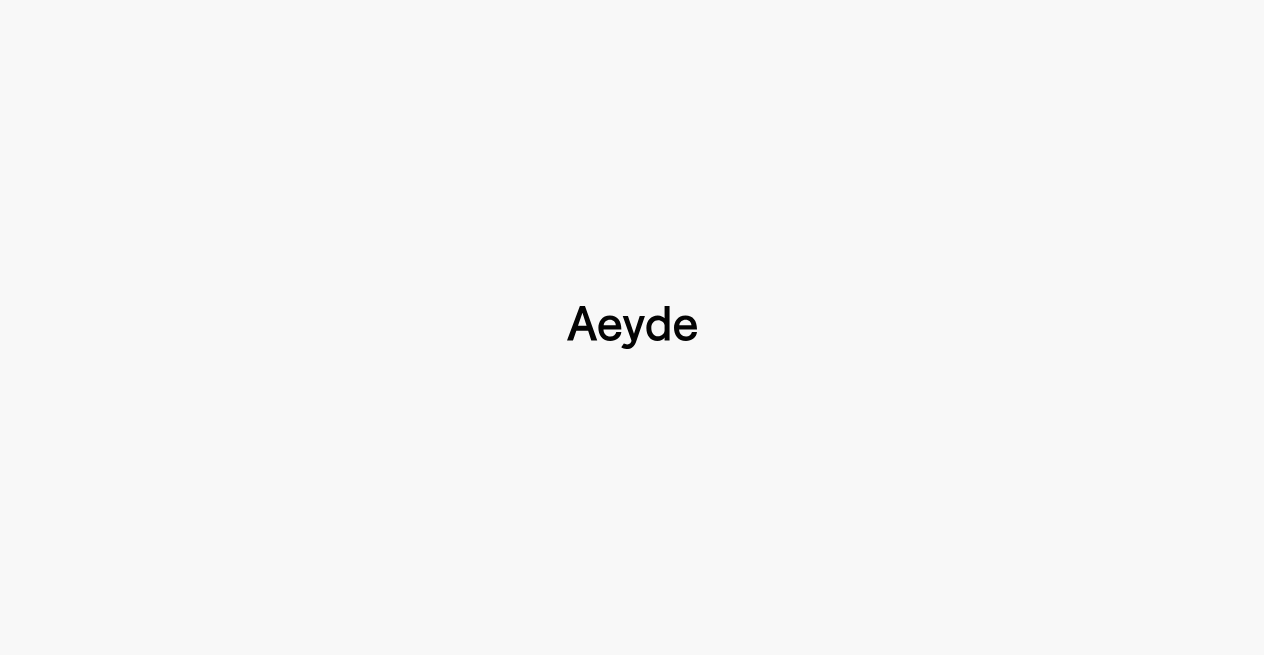 scroll, scrollTop: 0, scrollLeft: 0, axis: both 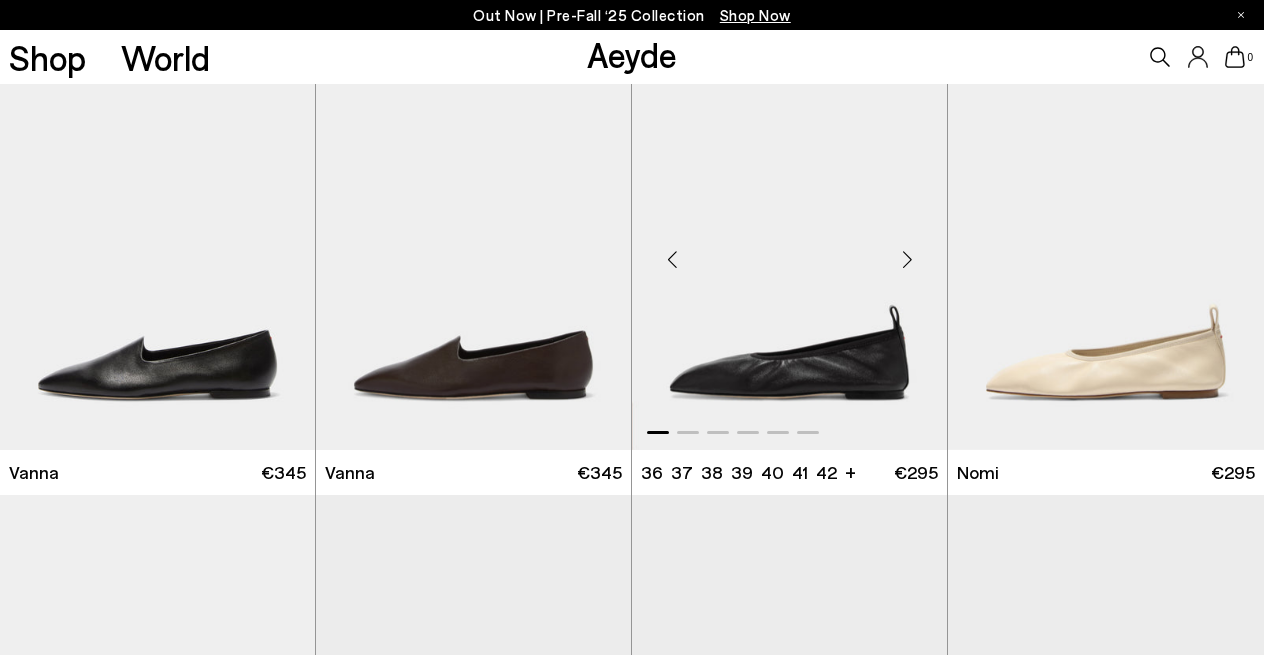 click at bounding box center [907, 260] 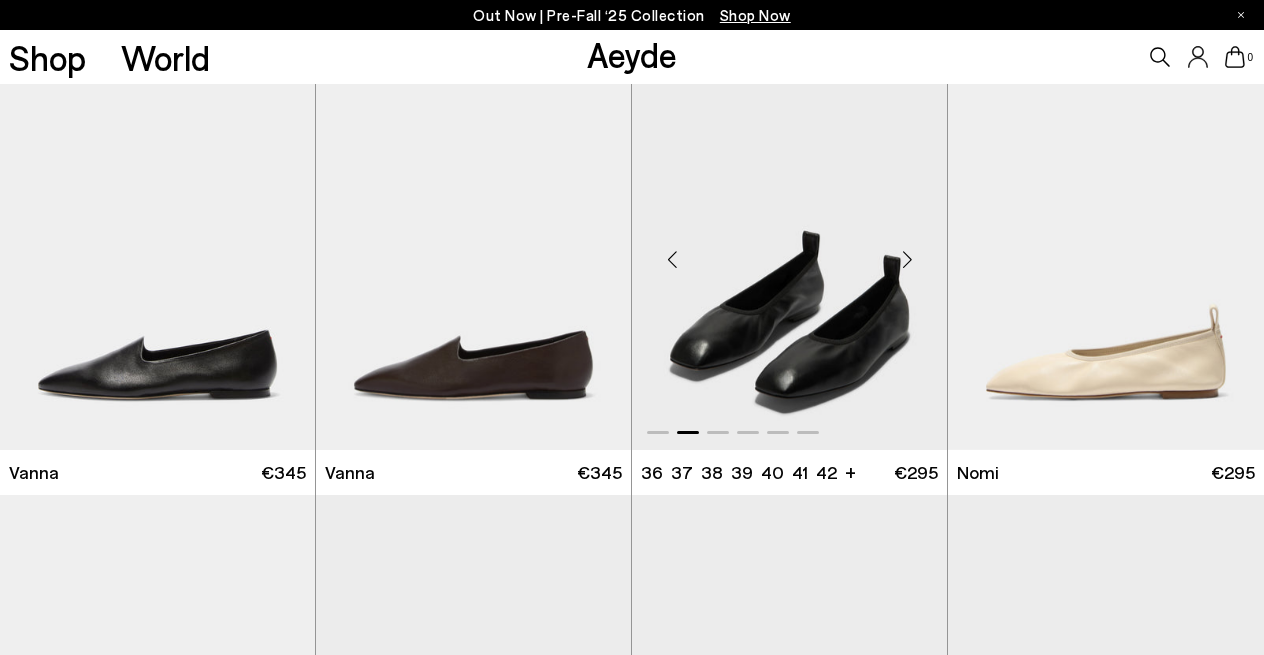 click at bounding box center (907, 260) 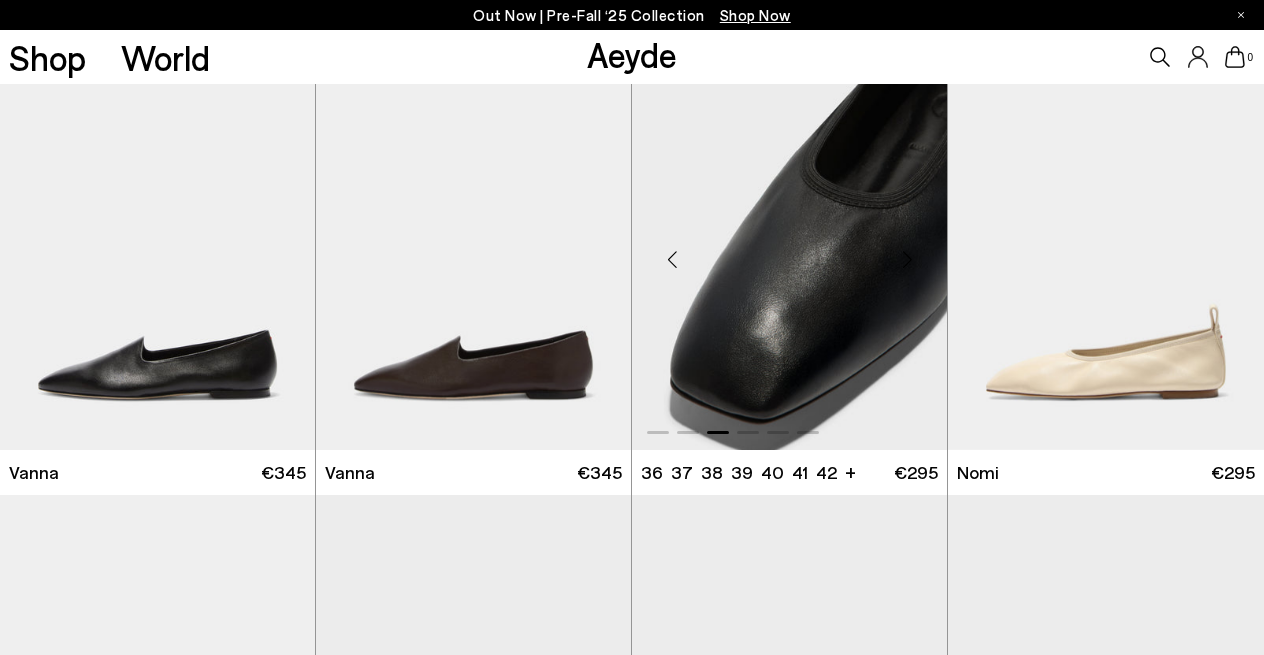 click at bounding box center [907, 260] 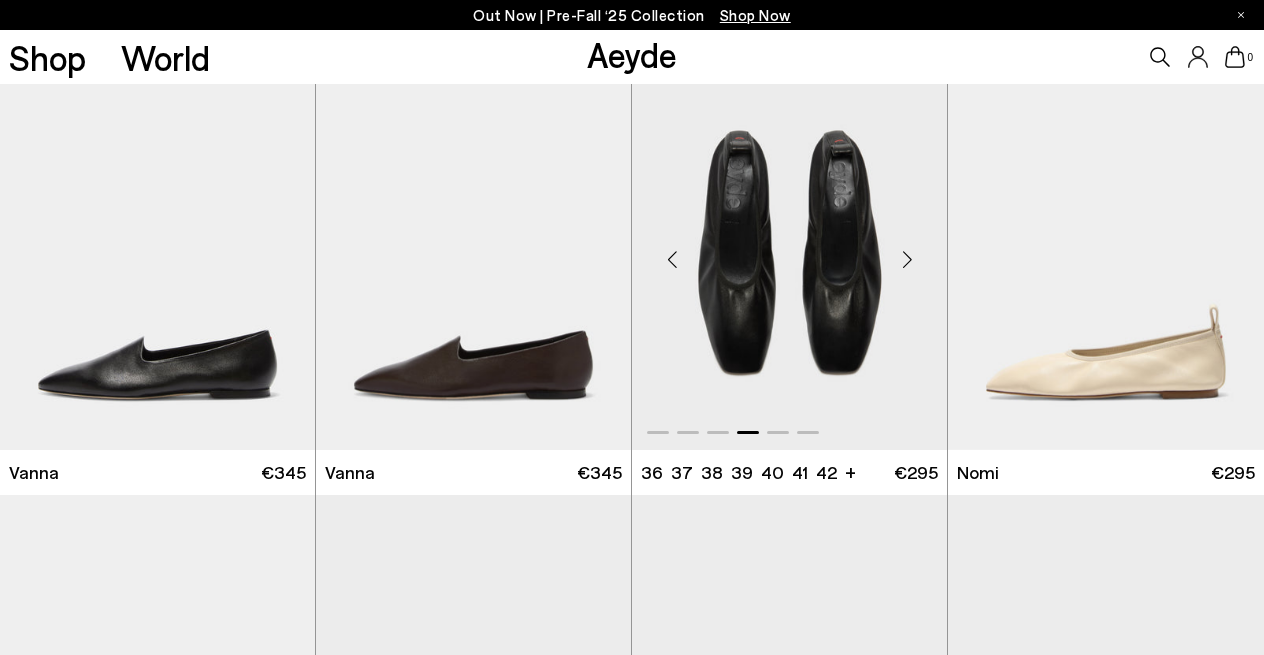 click at bounding box center (907, 260) 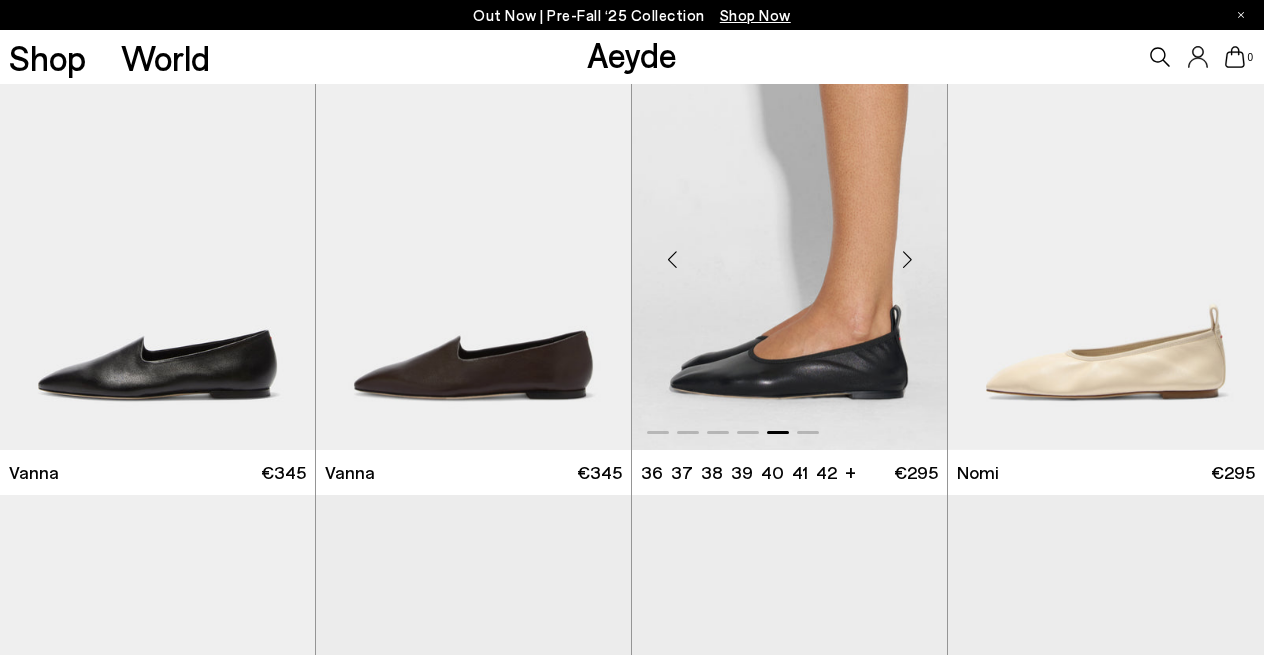 click at bounding box center [907, 260] 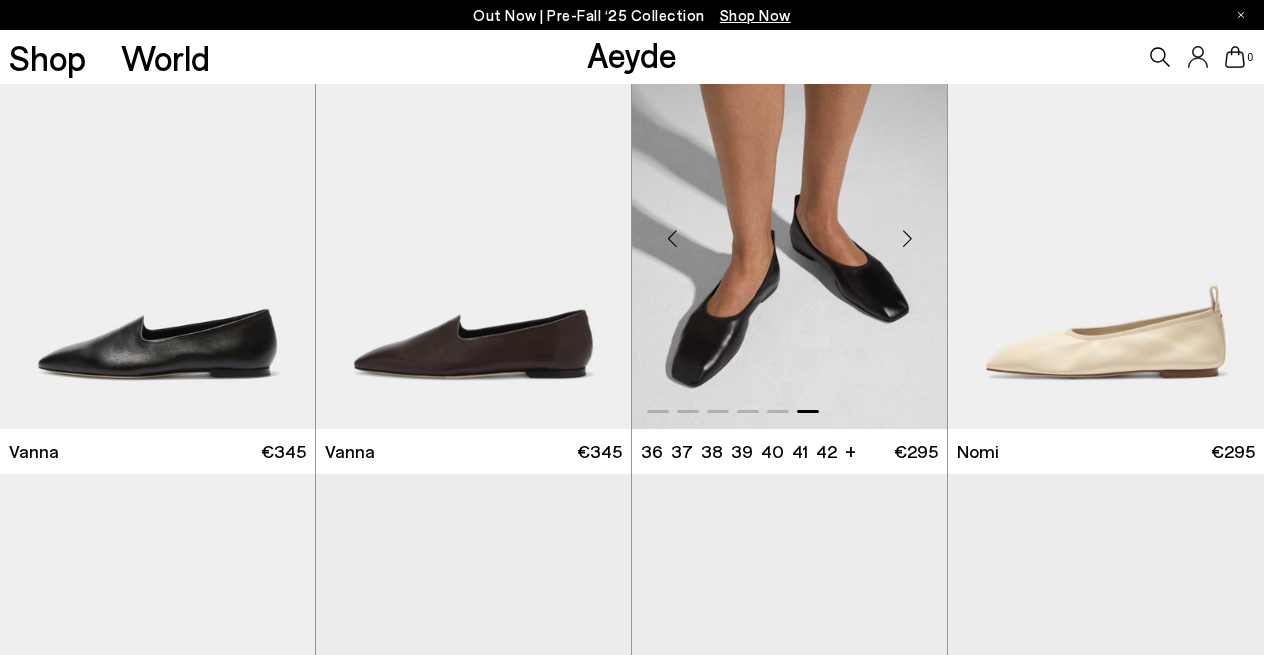 scroll, scrollTop: 475, scrollLeft: 0, axis: vertical 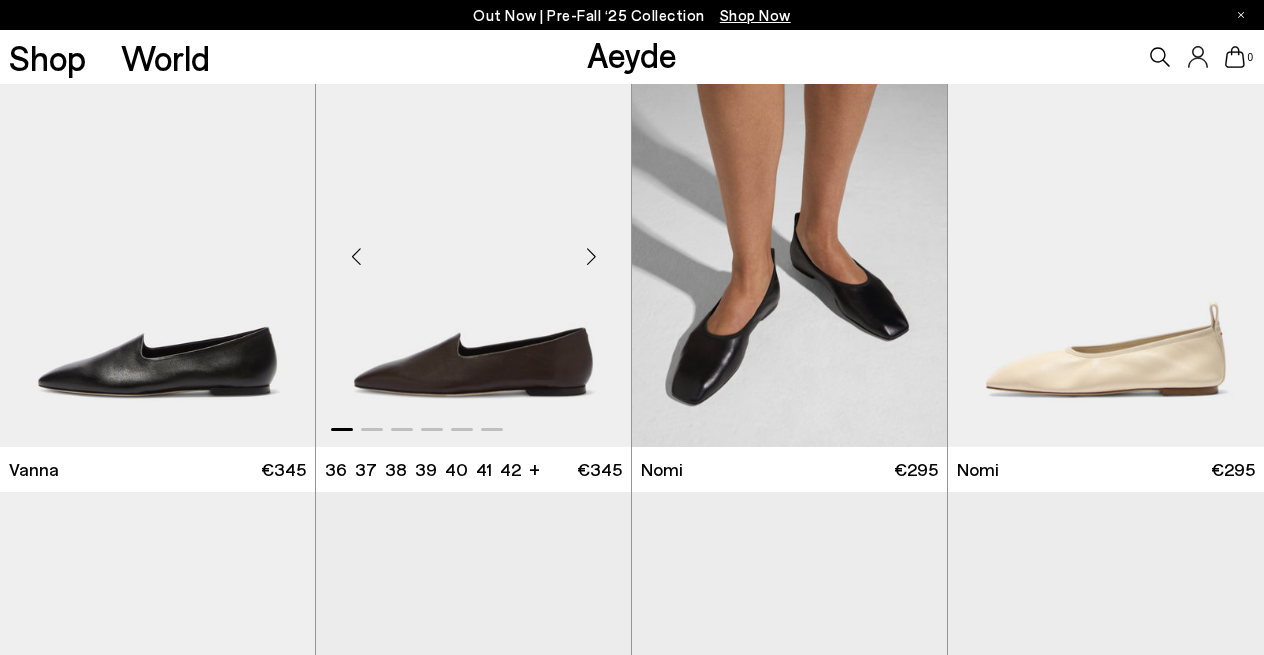 click at bounding box center (591, 257) 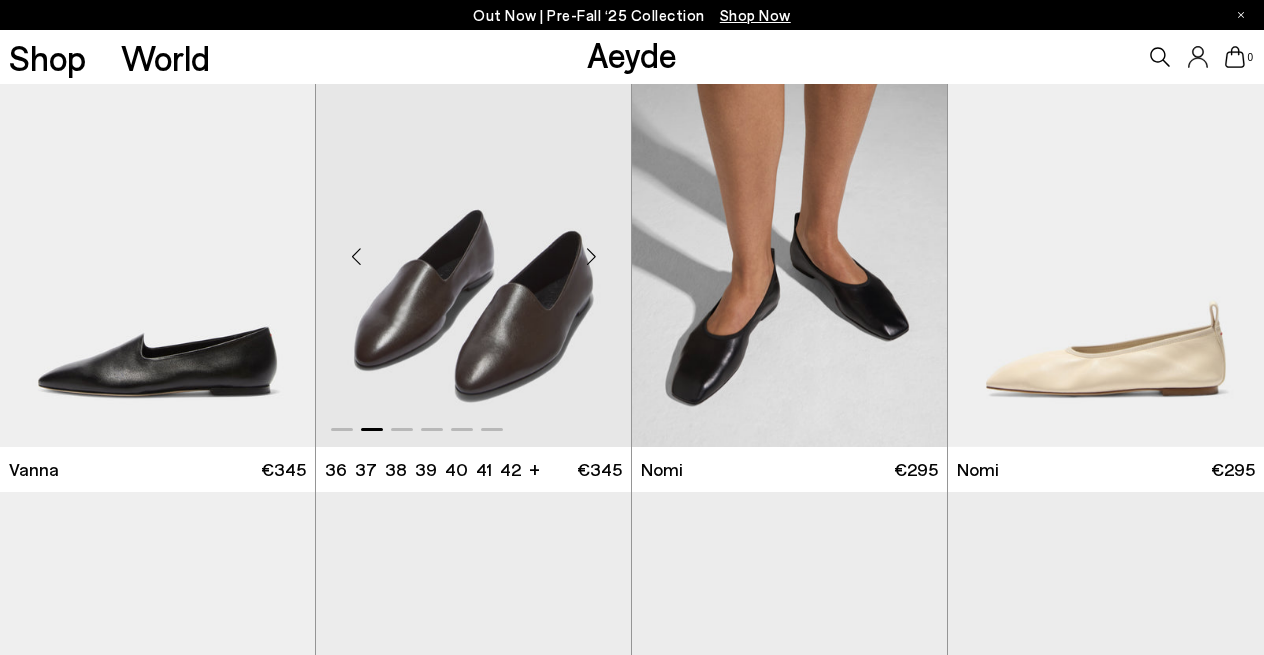click at bounding box center (591, 257) 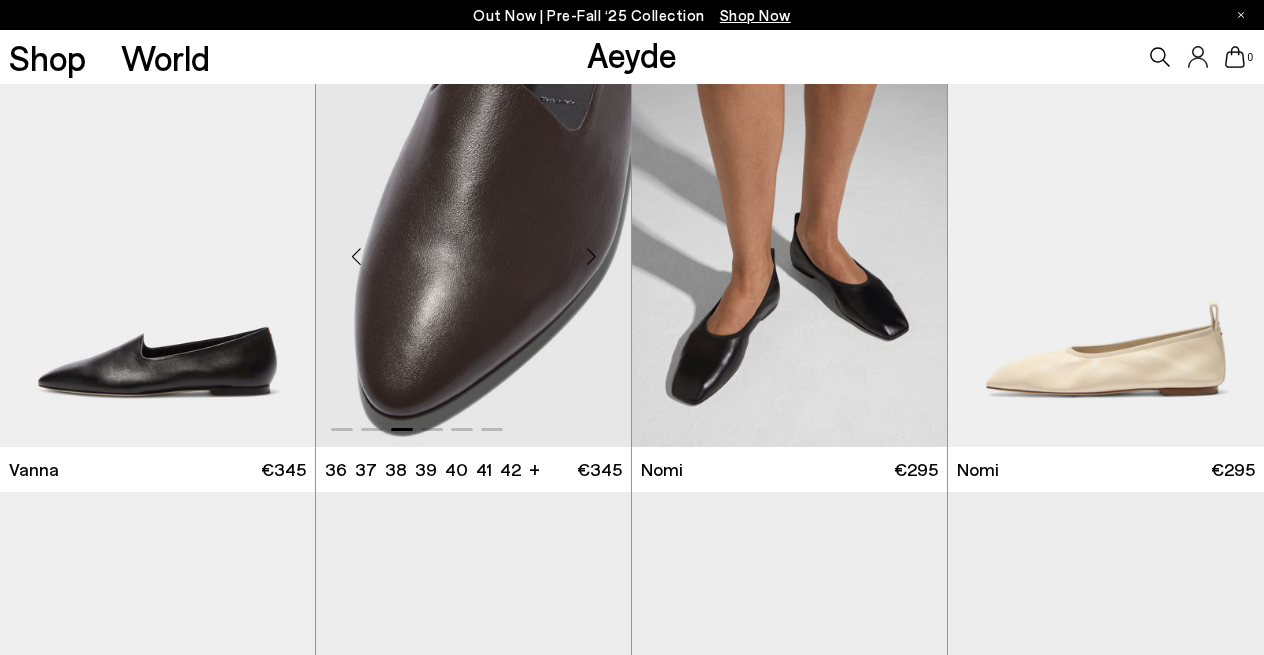 click at bounding box center (591, 257) 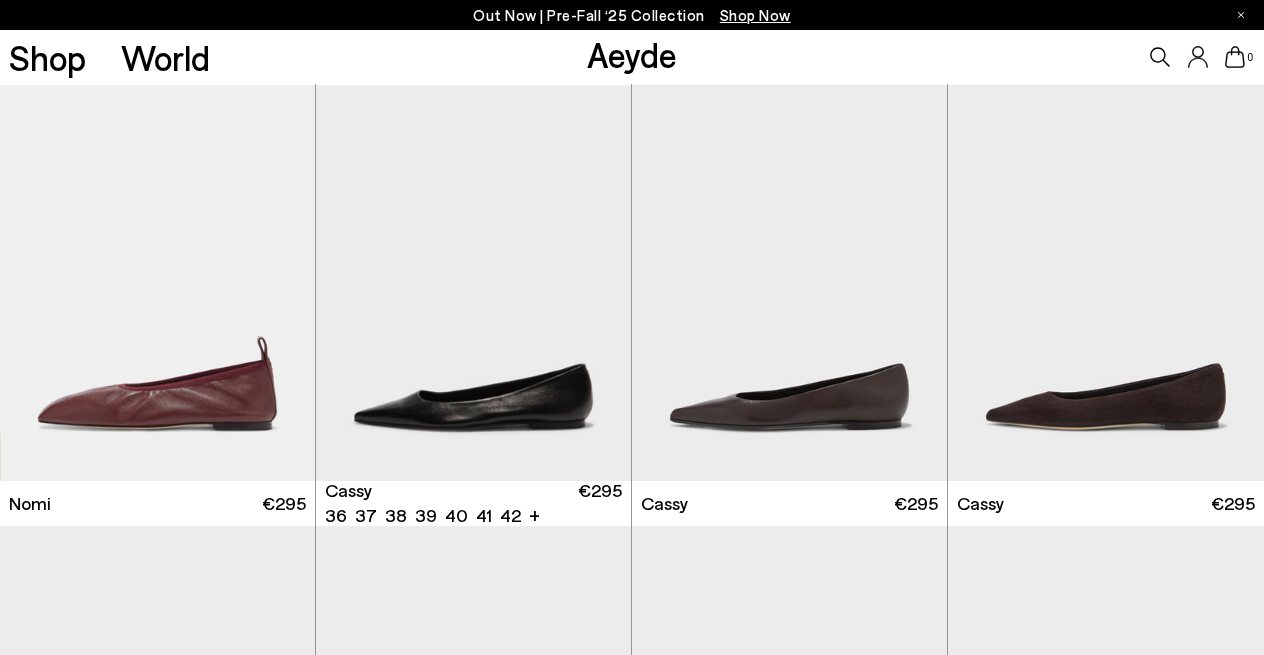 scroll, scrollTop: 958, scrollLeft: 0, axis: vertical 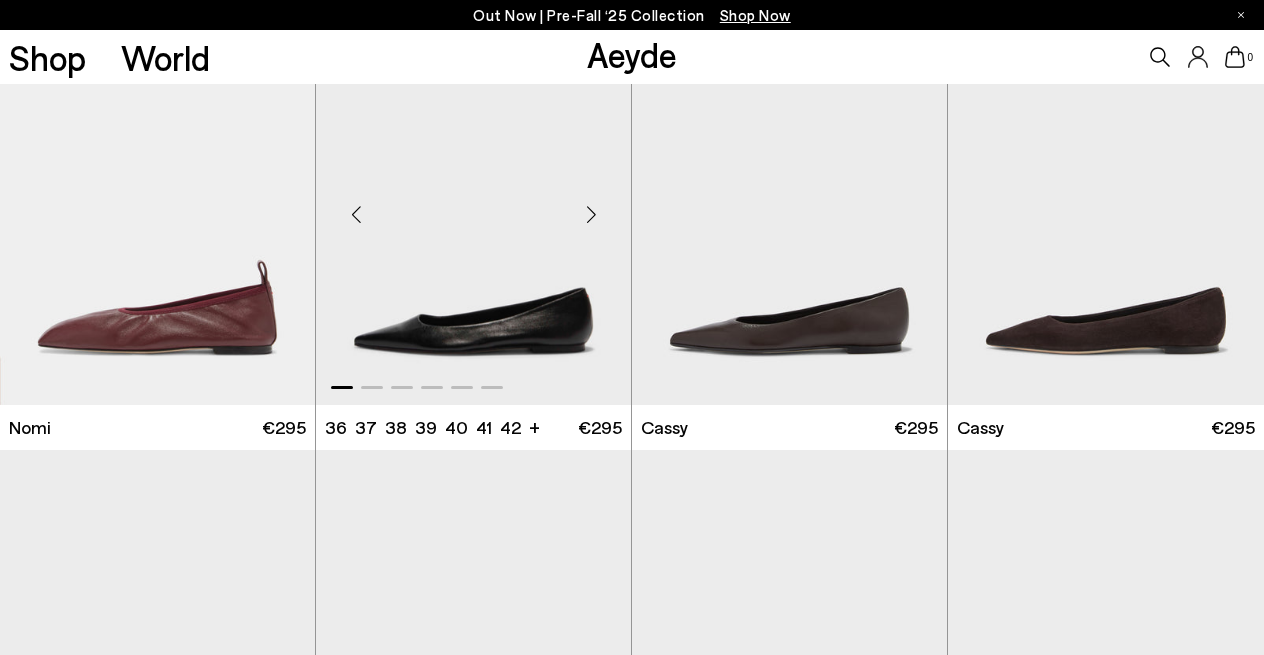 click at bounding box center [591, 215] 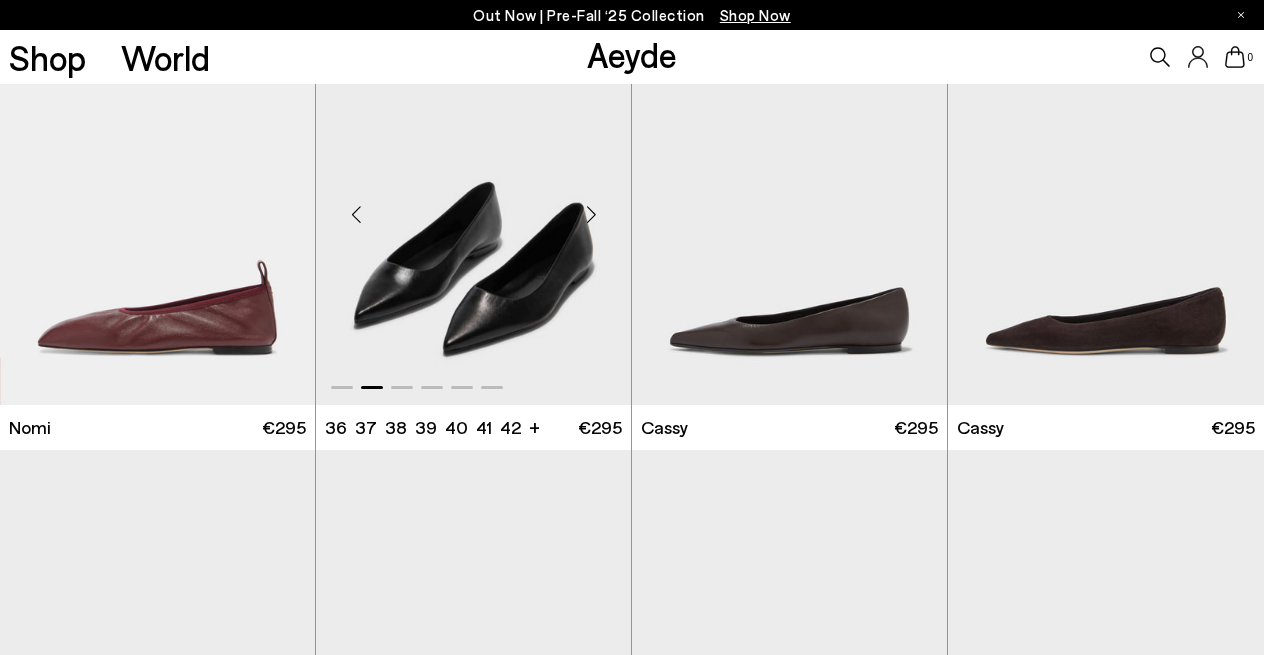 click at bounding box center (591, 215) 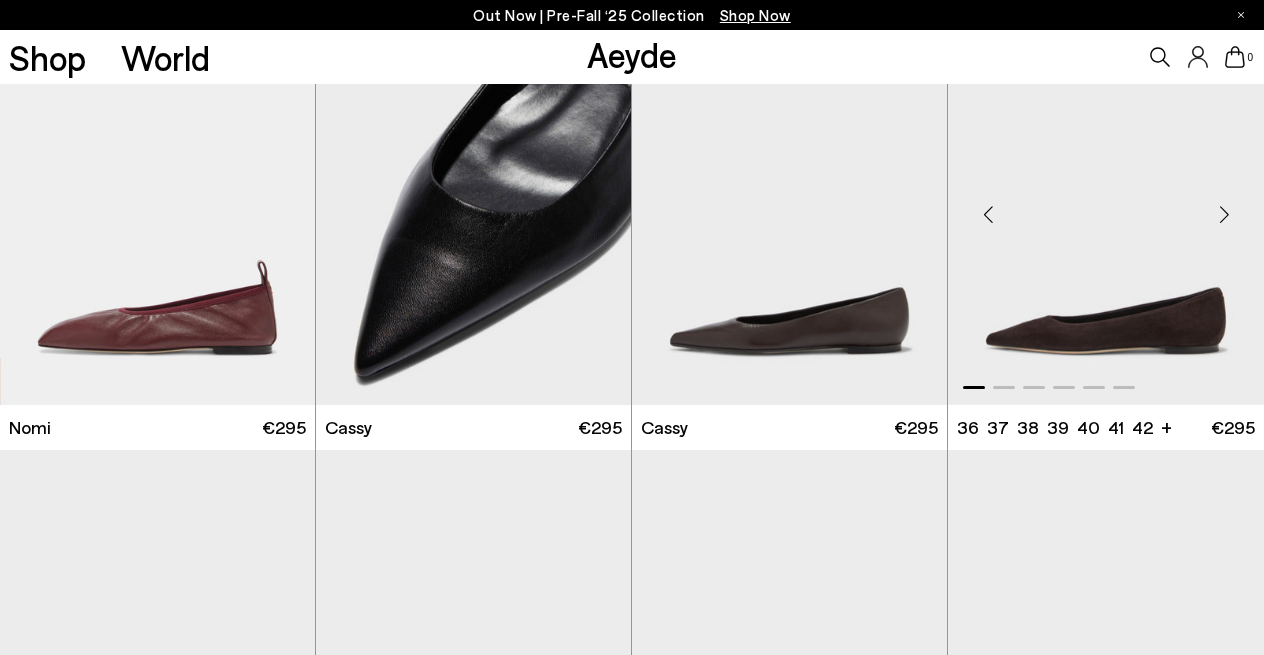 click at bounding box center (1224, 215) 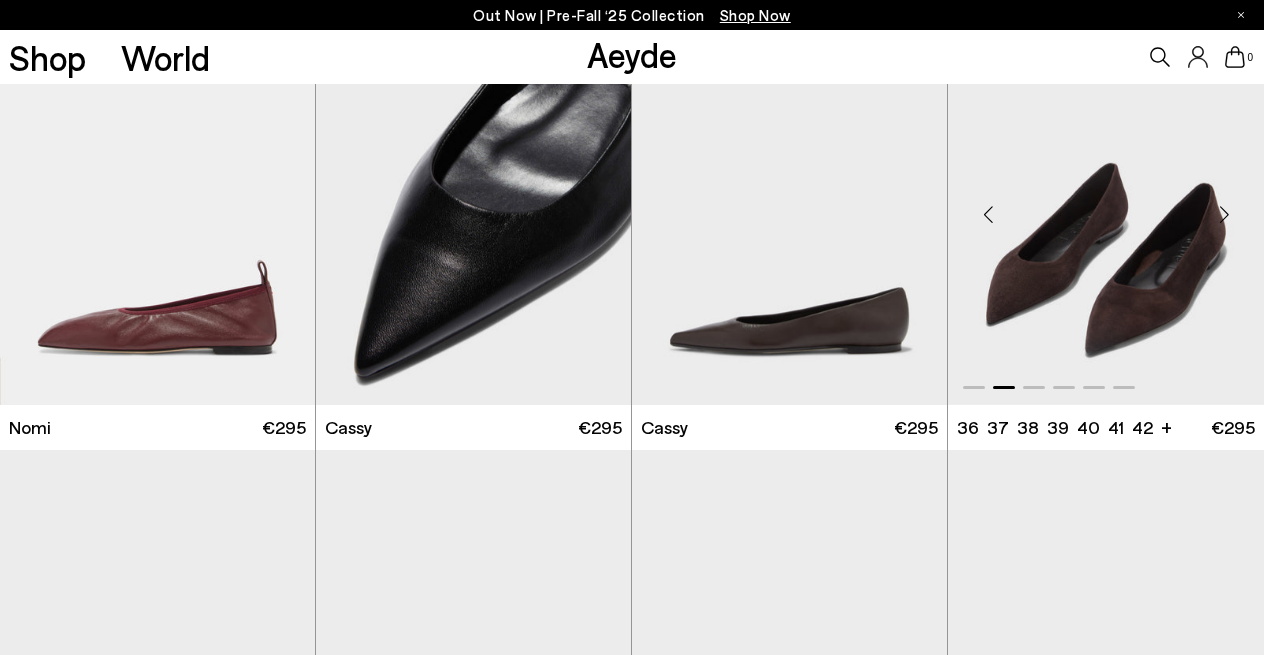 click at bounding box center (1224, 215) 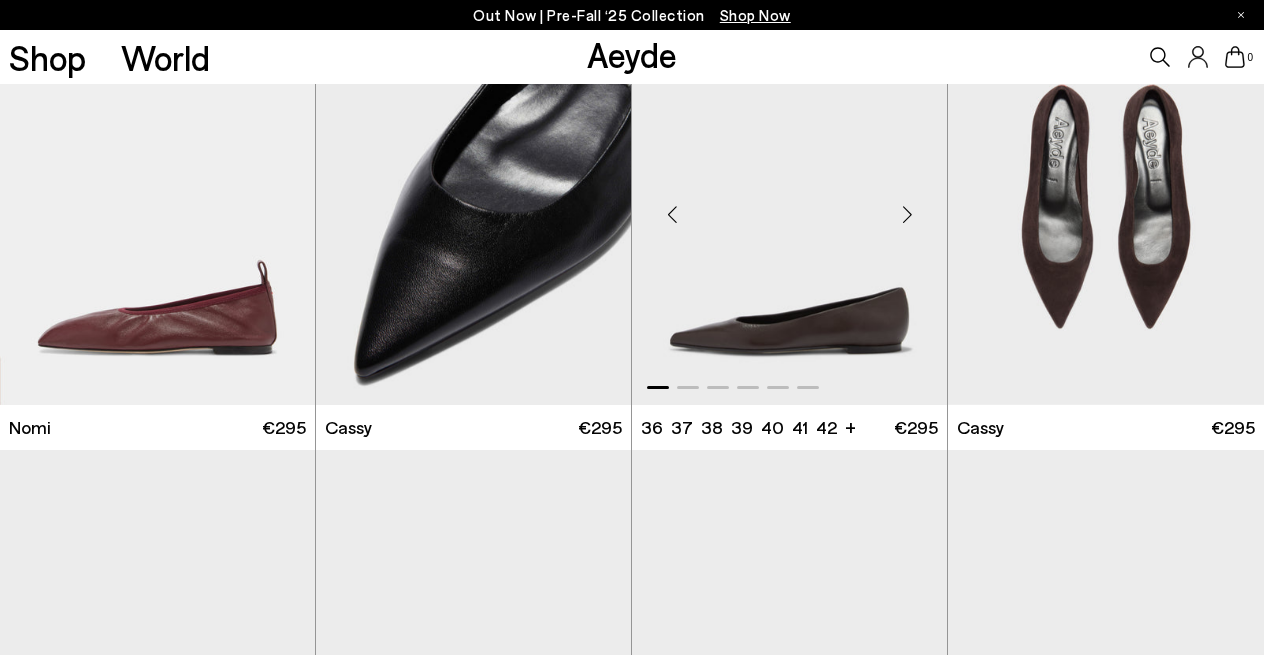 click at bounding box center (907, 215) 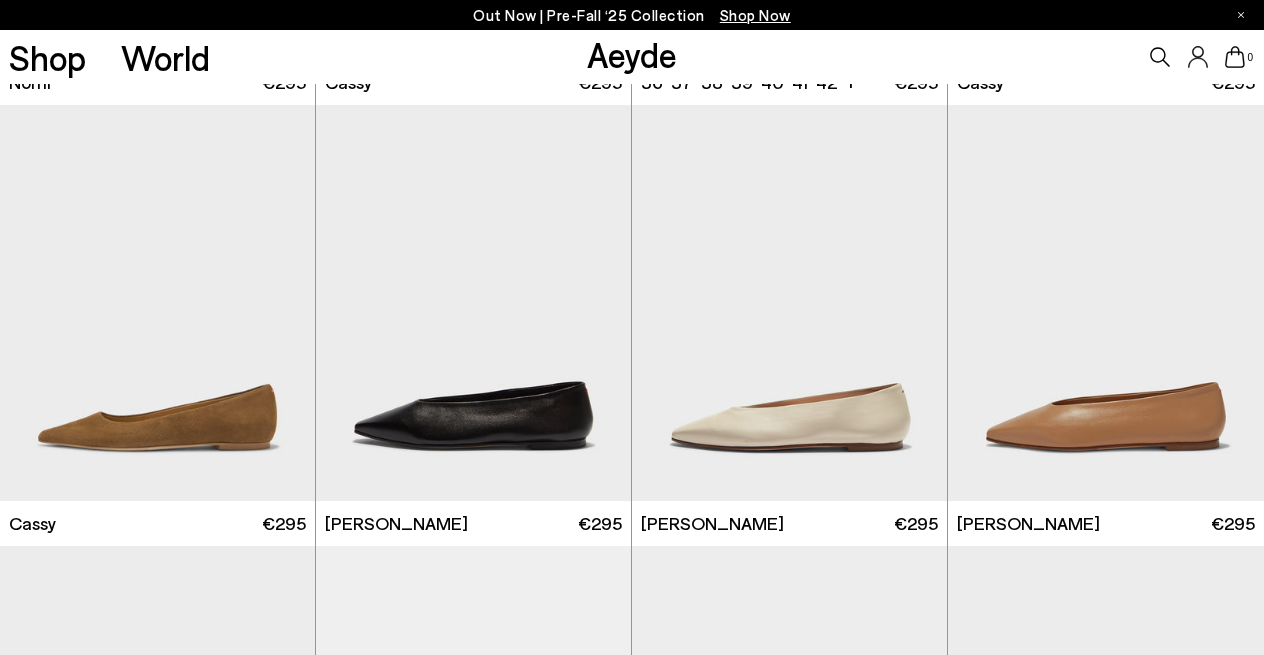 scroll, scrollTop: 1343, scrollLeft: 0, axis: vertical 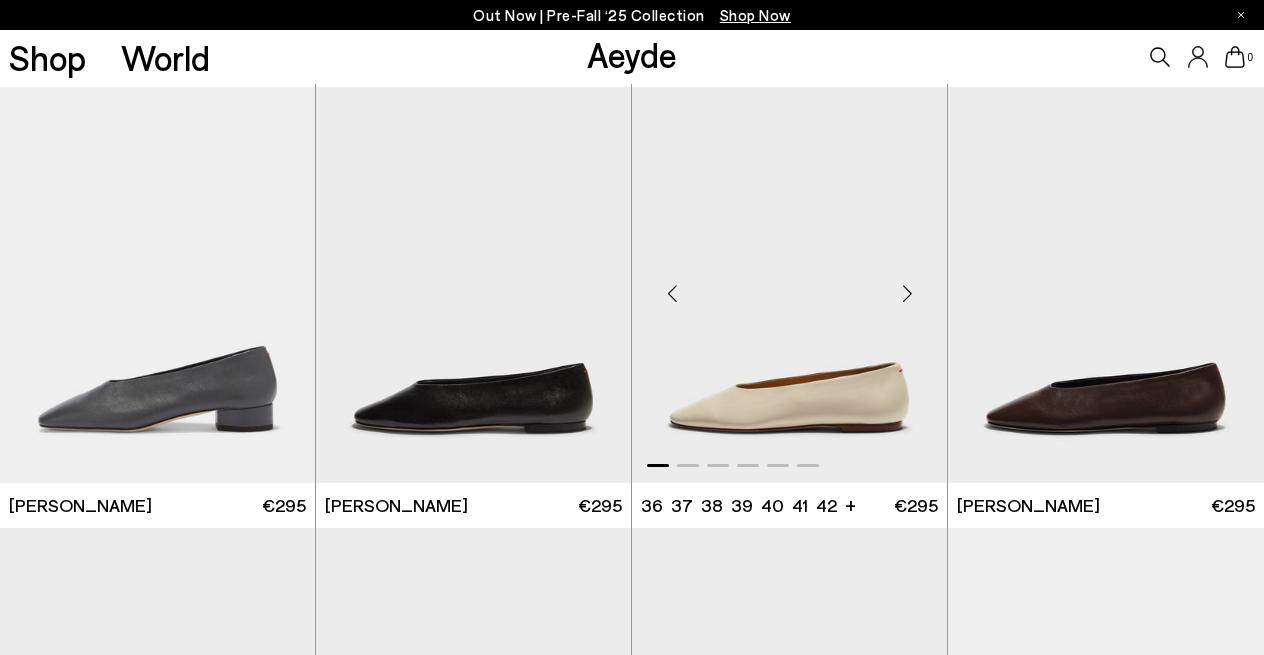 click at bounding box center [907, 293] 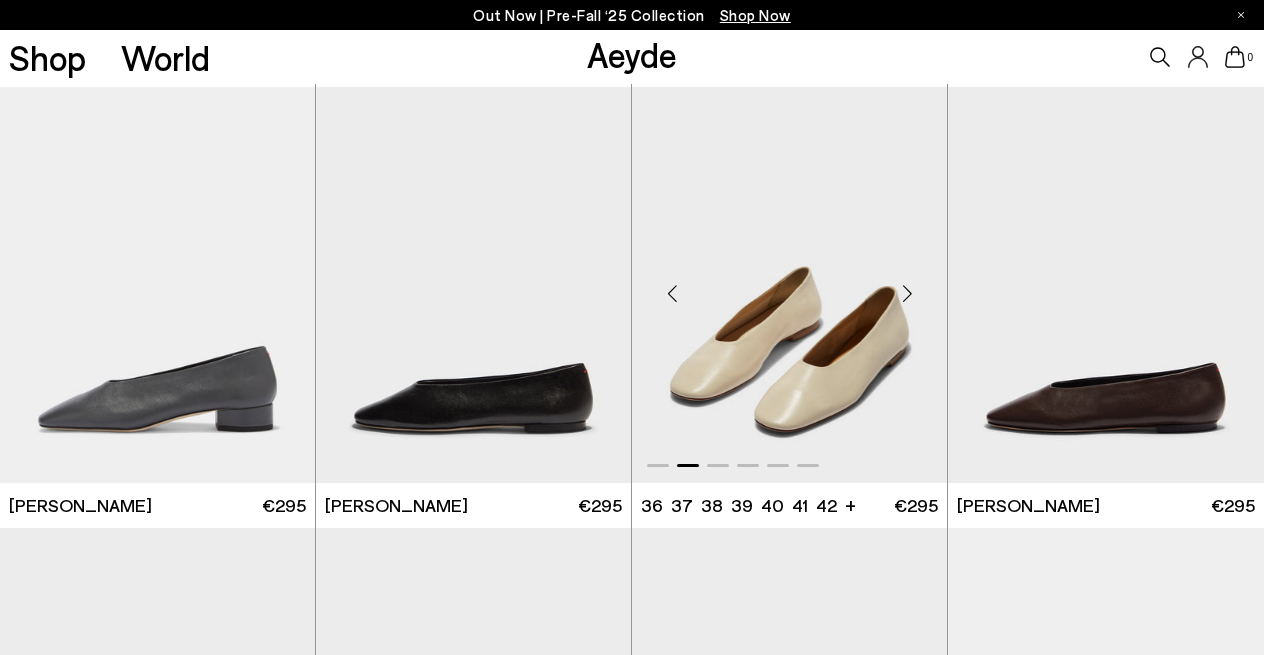 click at bounding box center [907, 293] 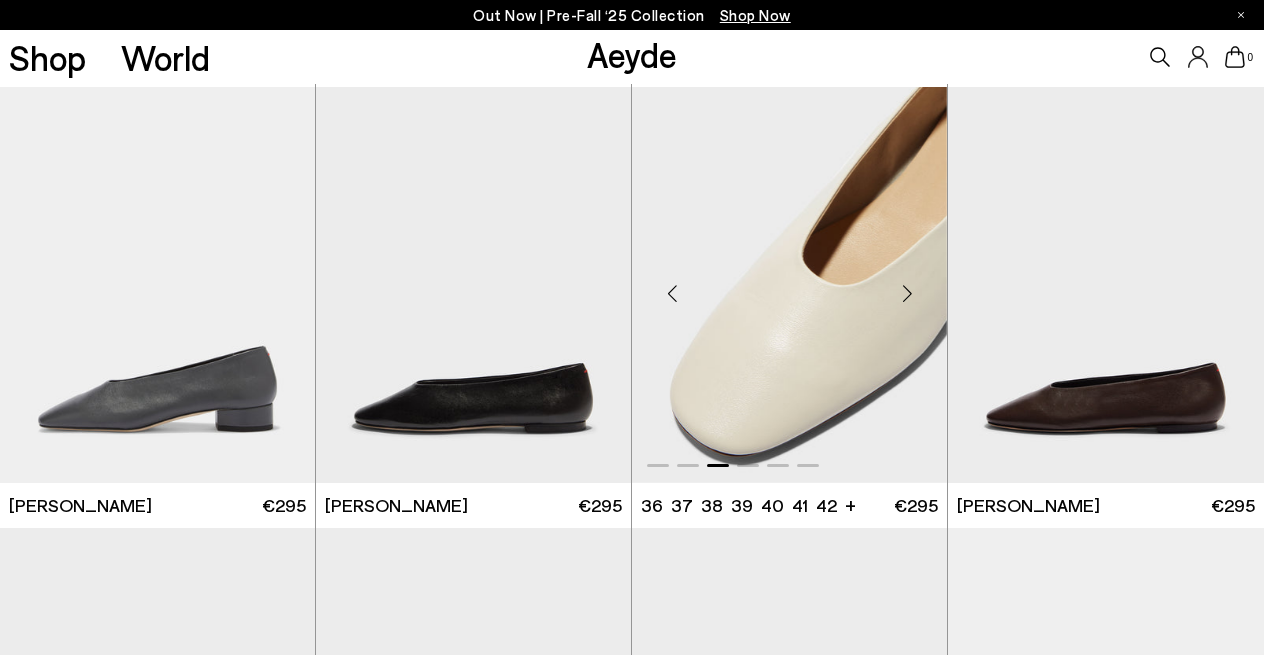 click at bounding box center [907, 293] 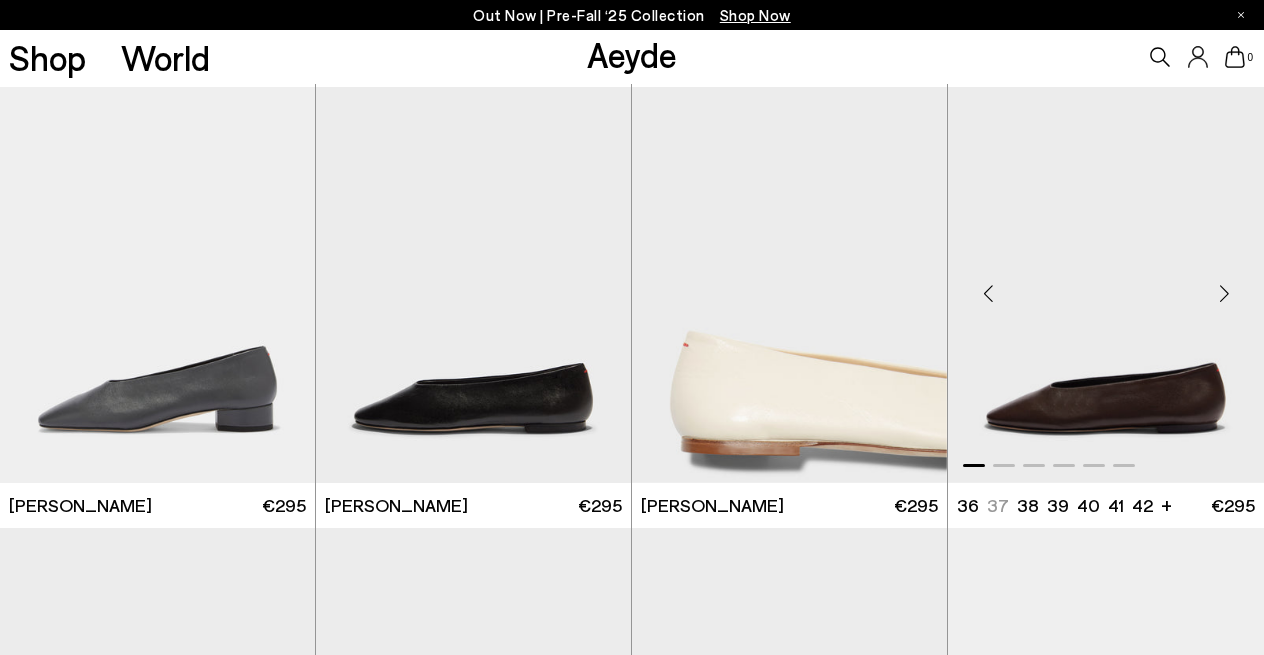 click at bounding box center (1224, 293) 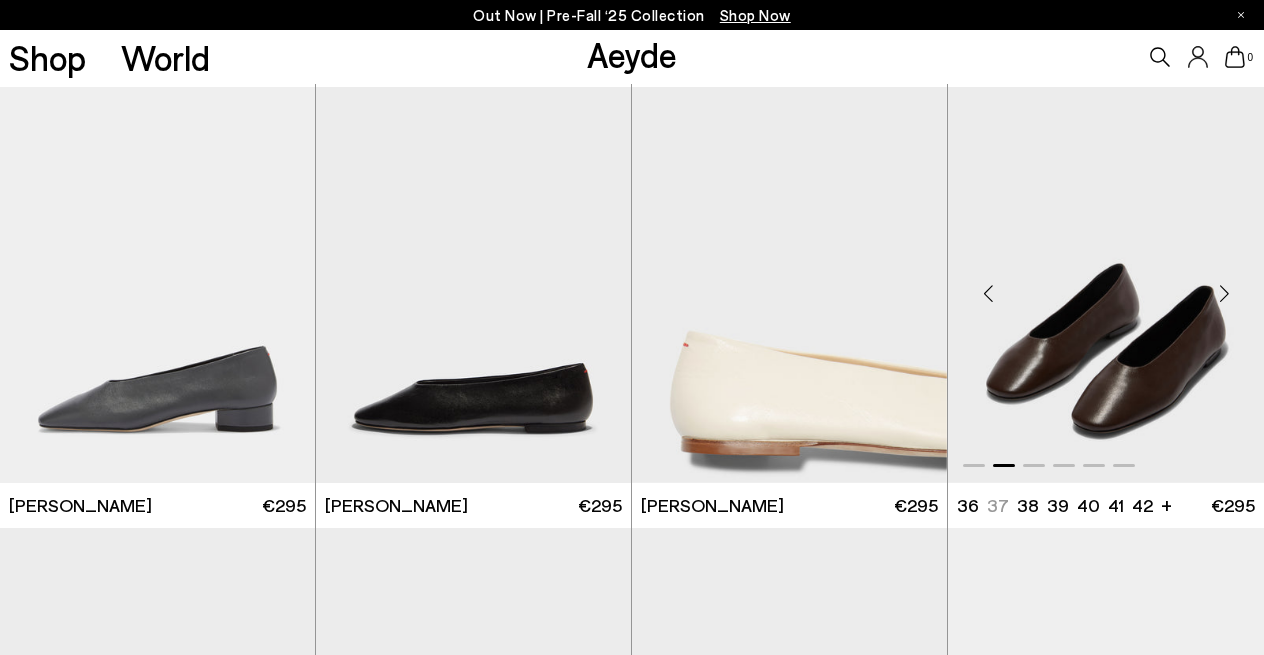 click at bounding box center (1224, 293) 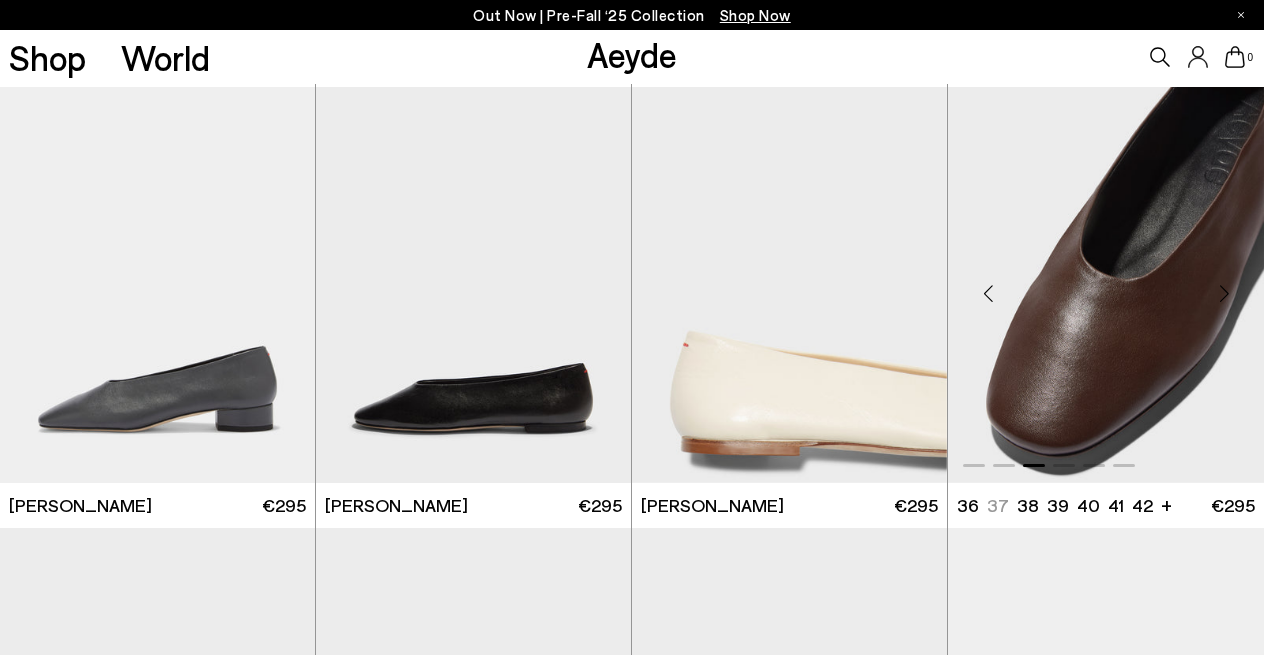 click at bounding box center (1224, 293) 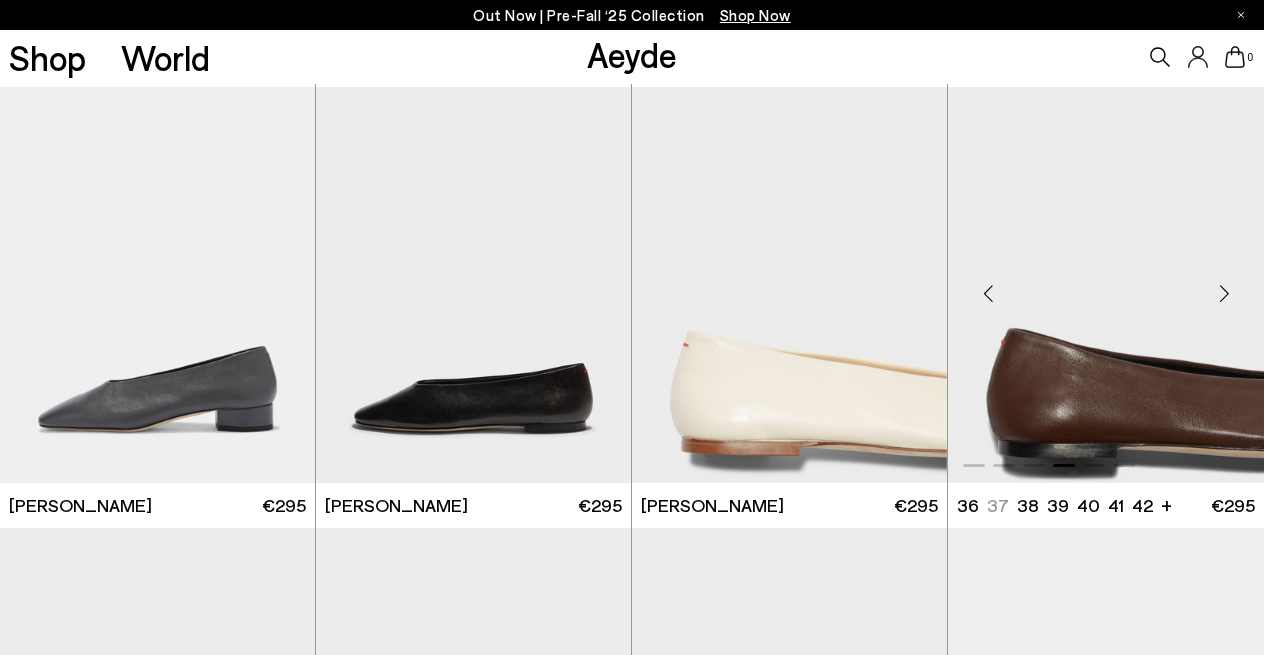 click at bounding box center [1224, 293] 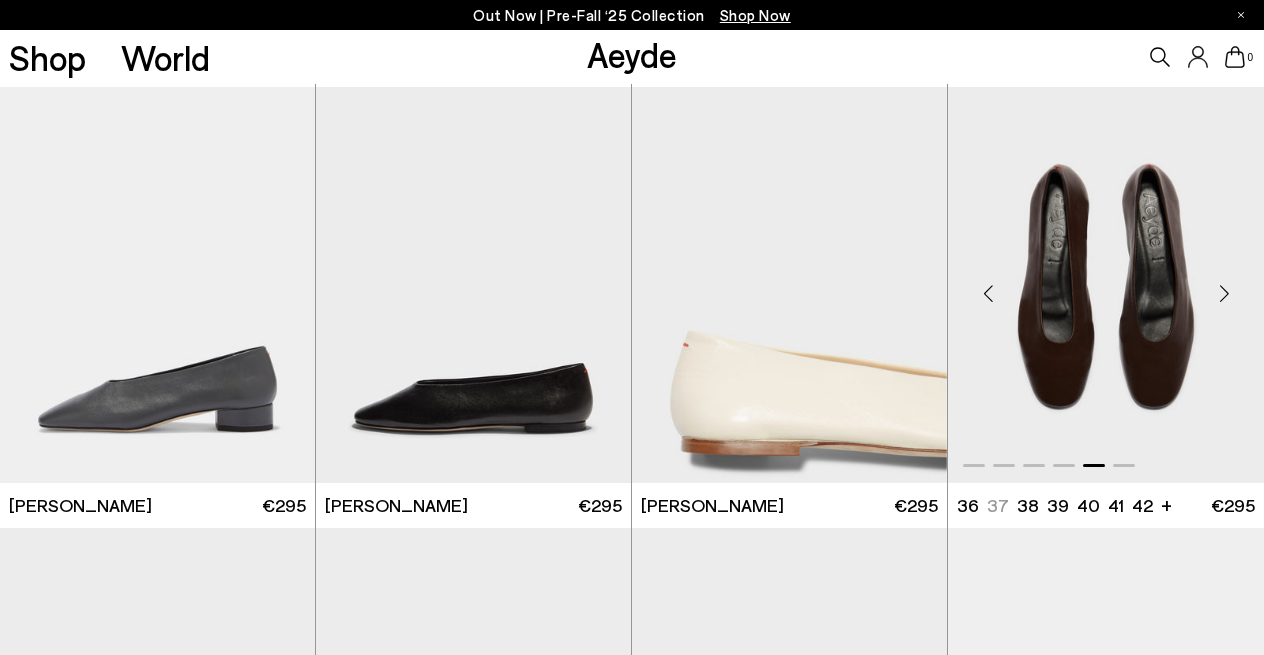 click at bounding box center [1224, 293] 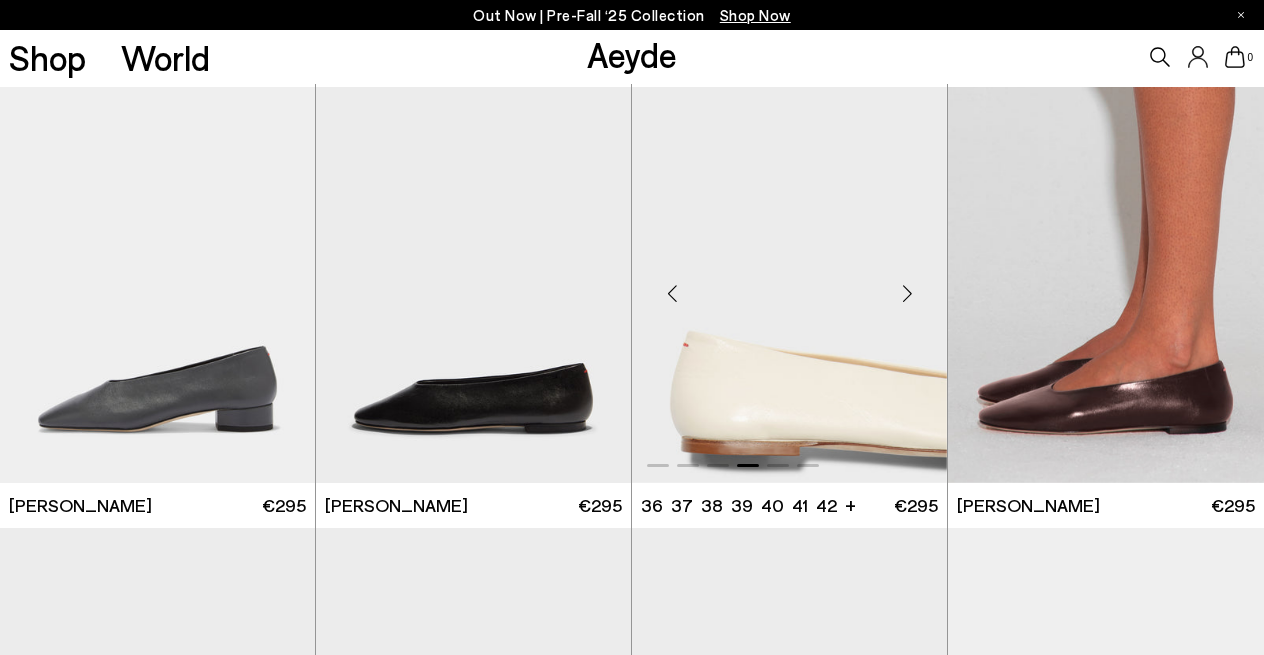 click at bounding box center [907, 293] 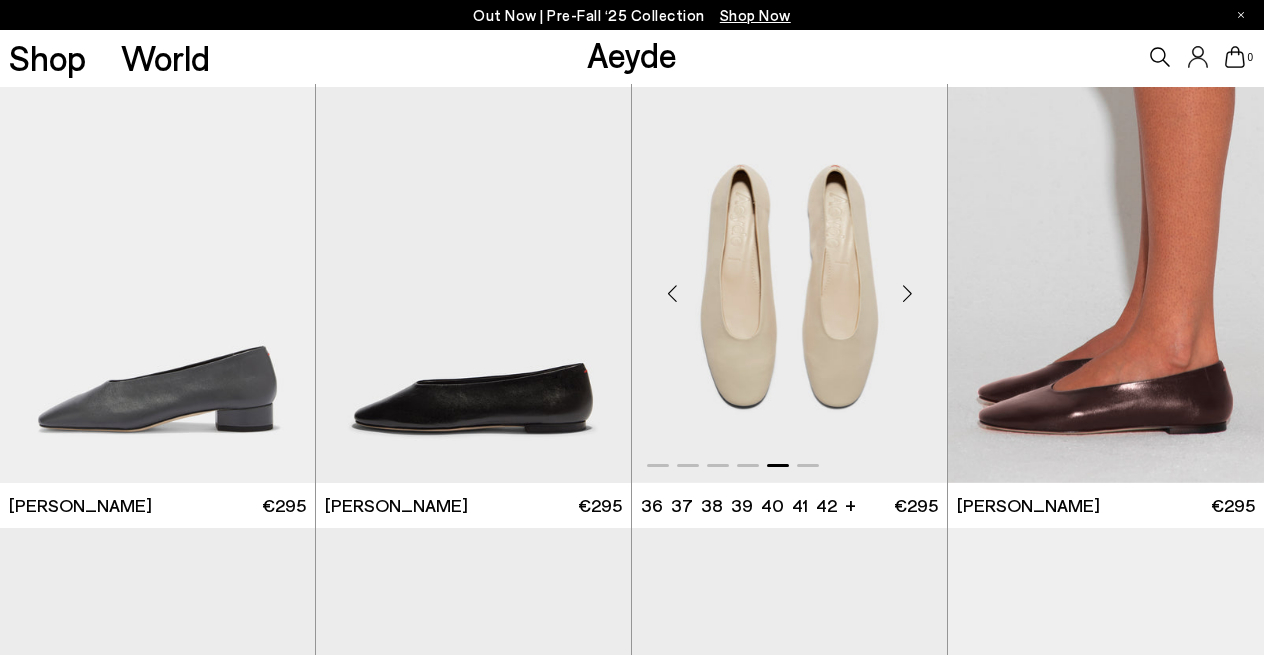 click at bounding box center [907, 293] 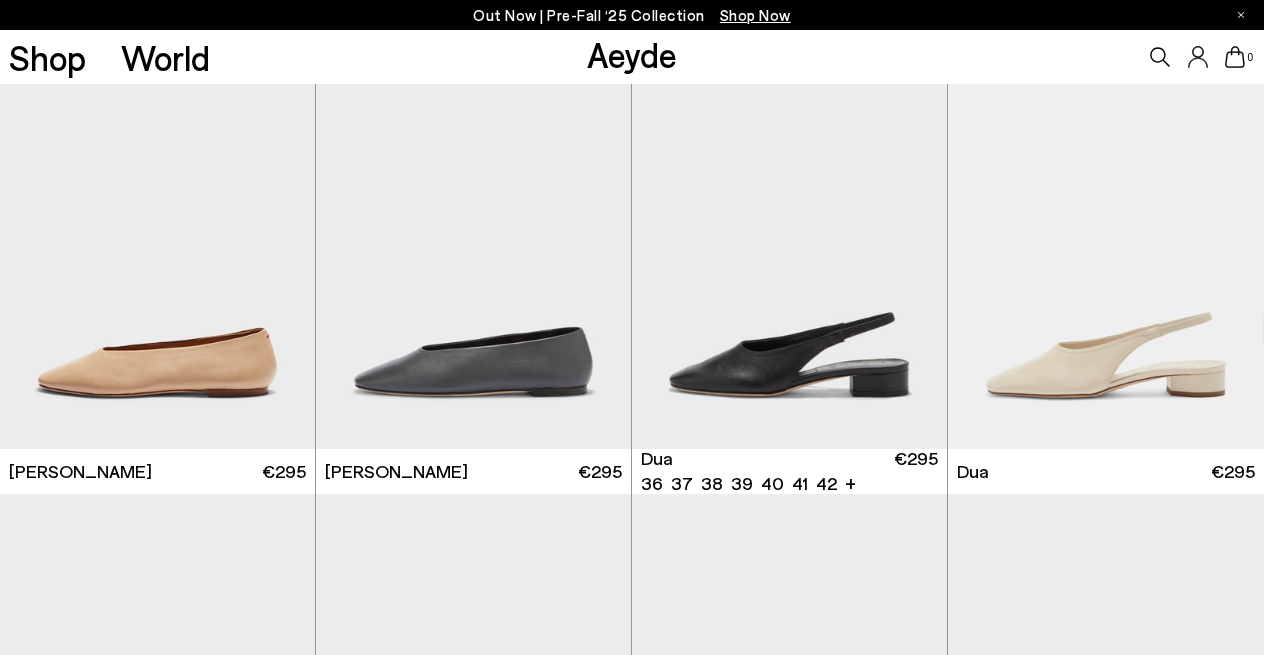 scroll, scrollTop: 4461, scrollLeft: 0, axis: vertical 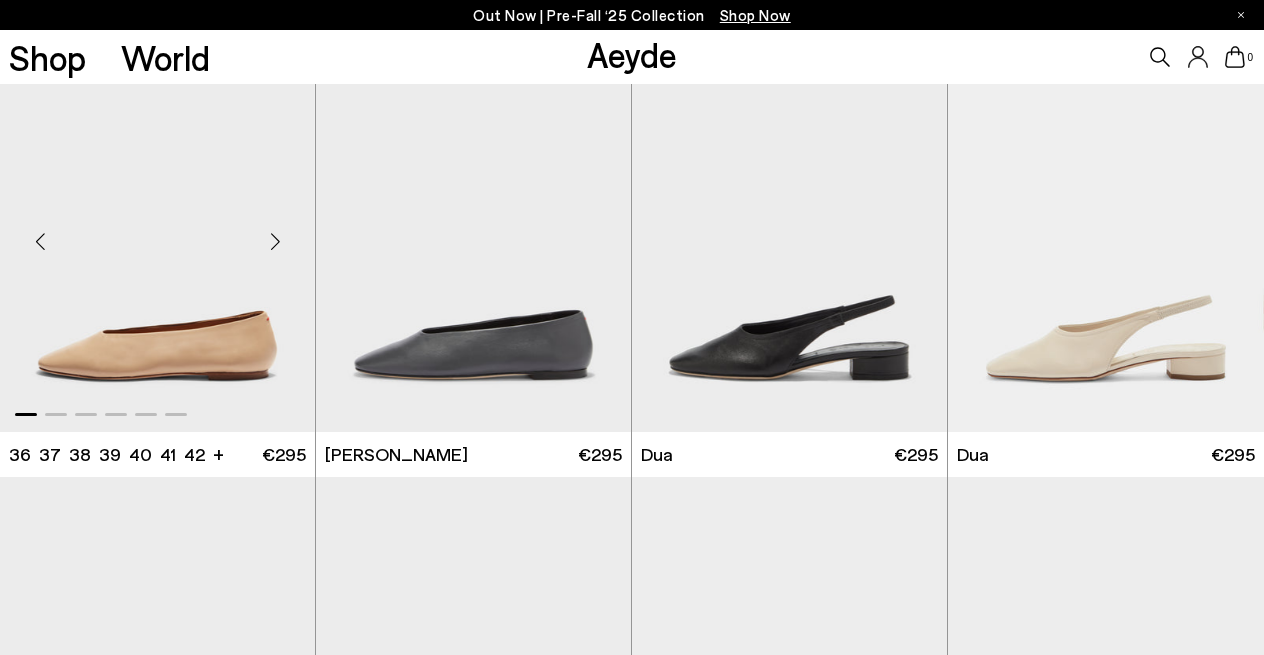 click at bounding box center [275, 242] 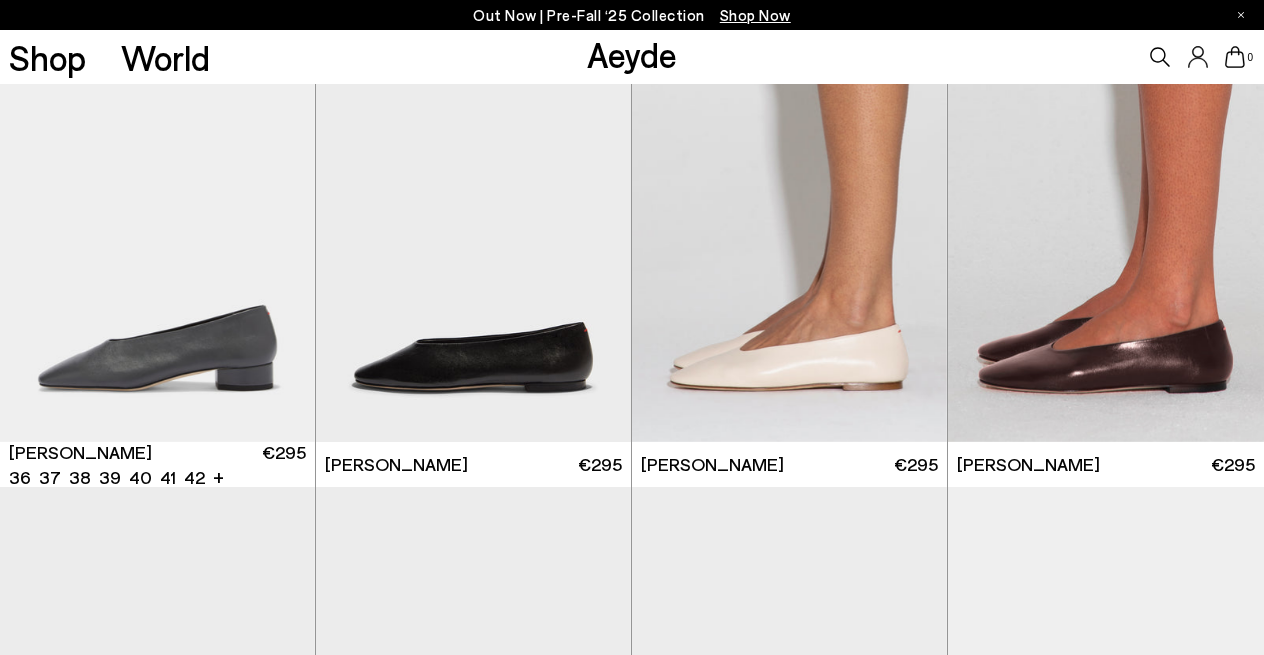 scroll, scrollTop: 4010, scrollLeft: 0, axis: vertical 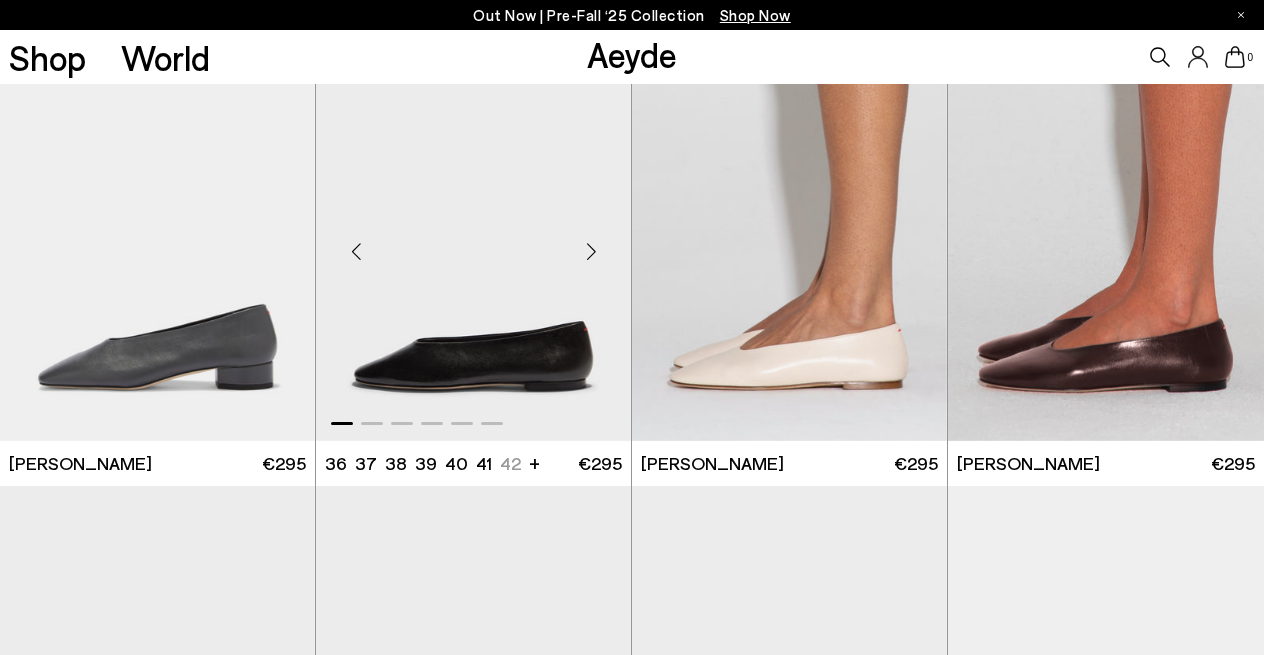 click at bounding box center (591, 251) 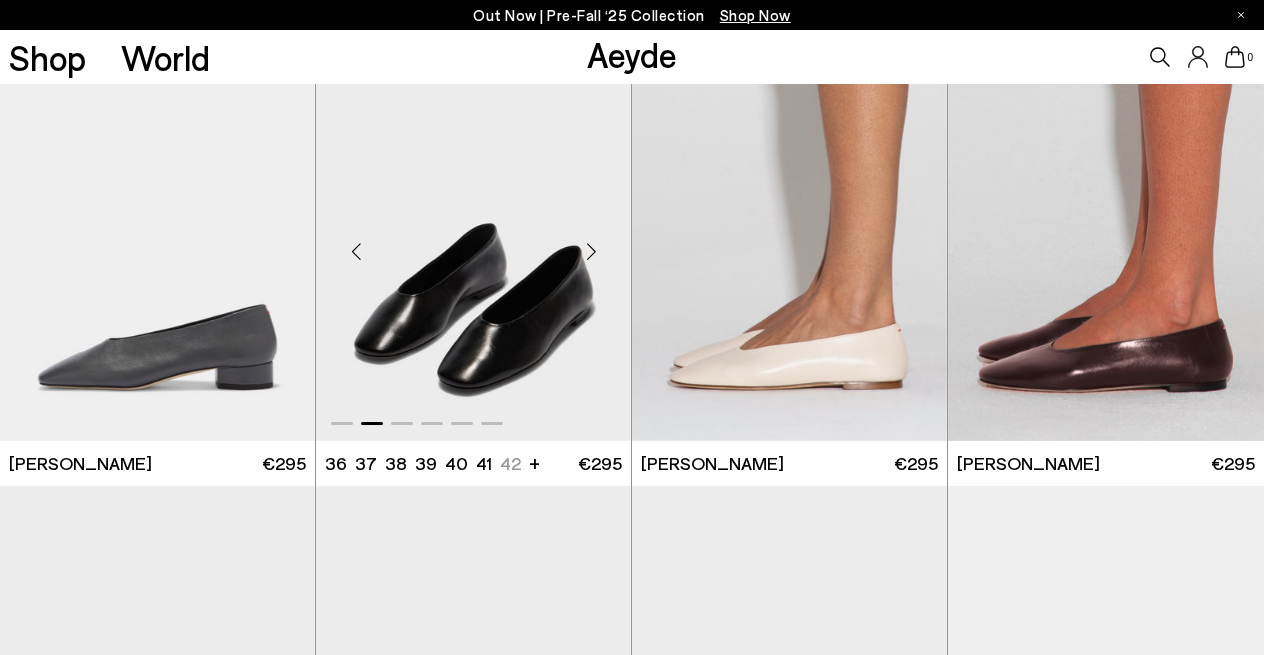 click at bounding box center [591, 251] 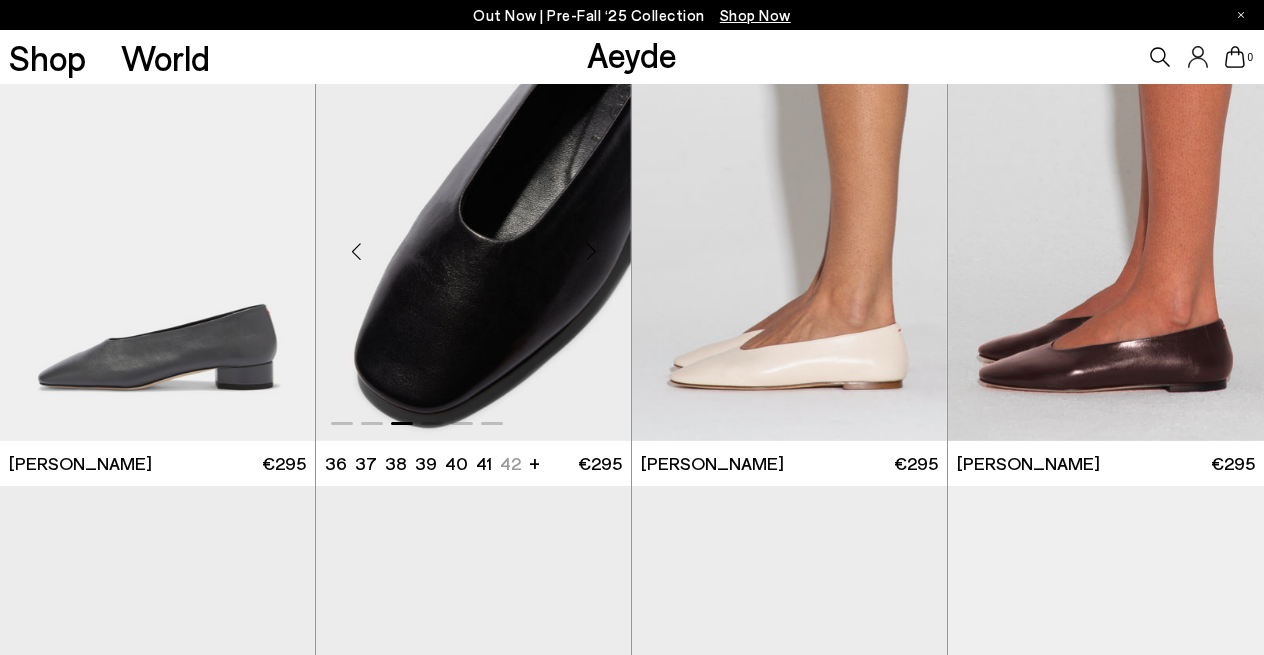 click at bounding box center [591, 251] 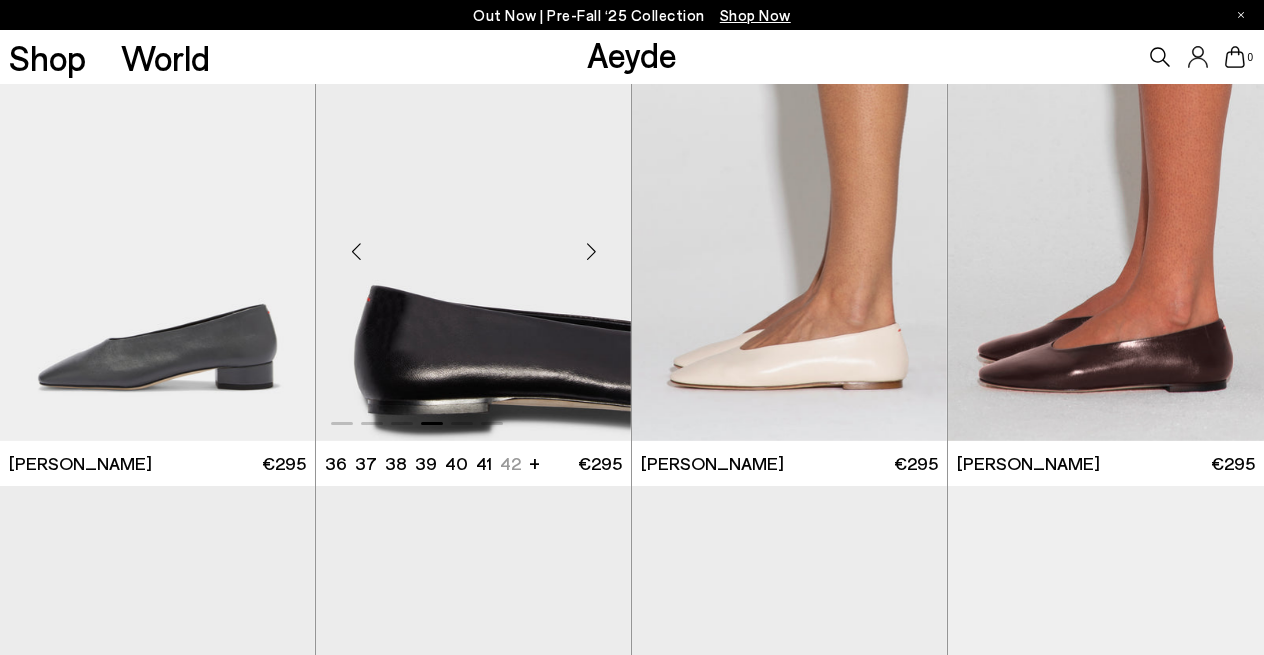 click at bounding box center [591, 251] 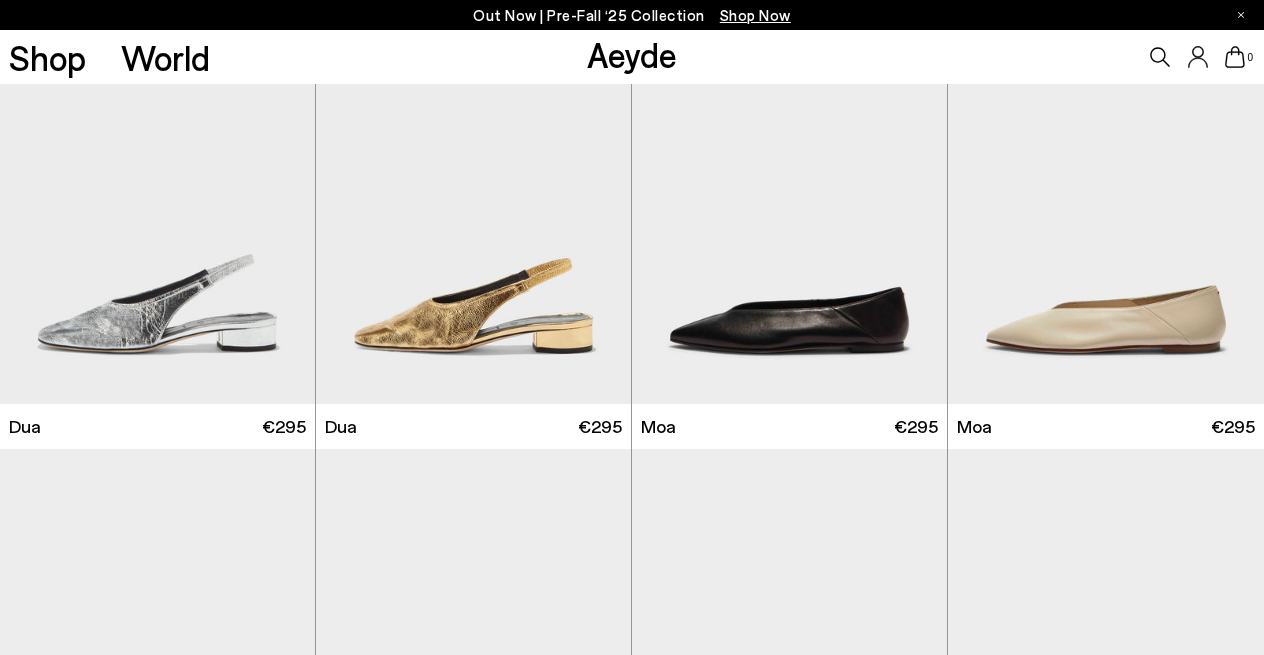 scroll, scrollTop: 4928, scrollLeft: 0, axis: vertical 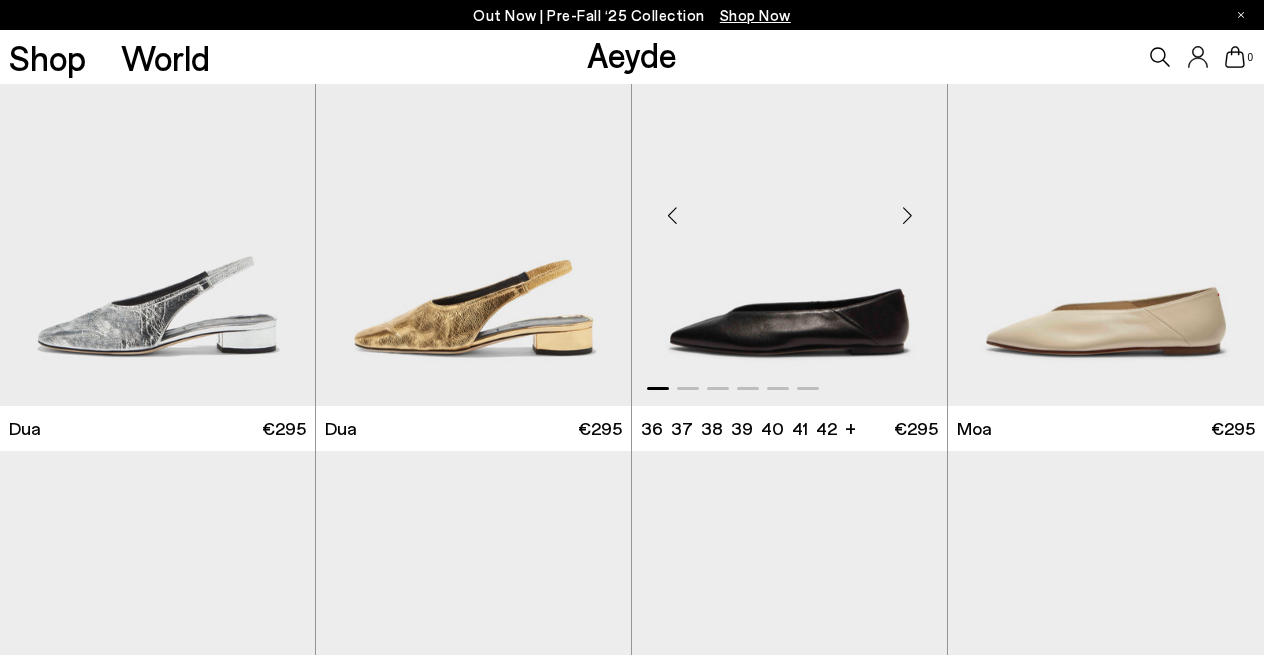 click at bounding box center (907, 216) 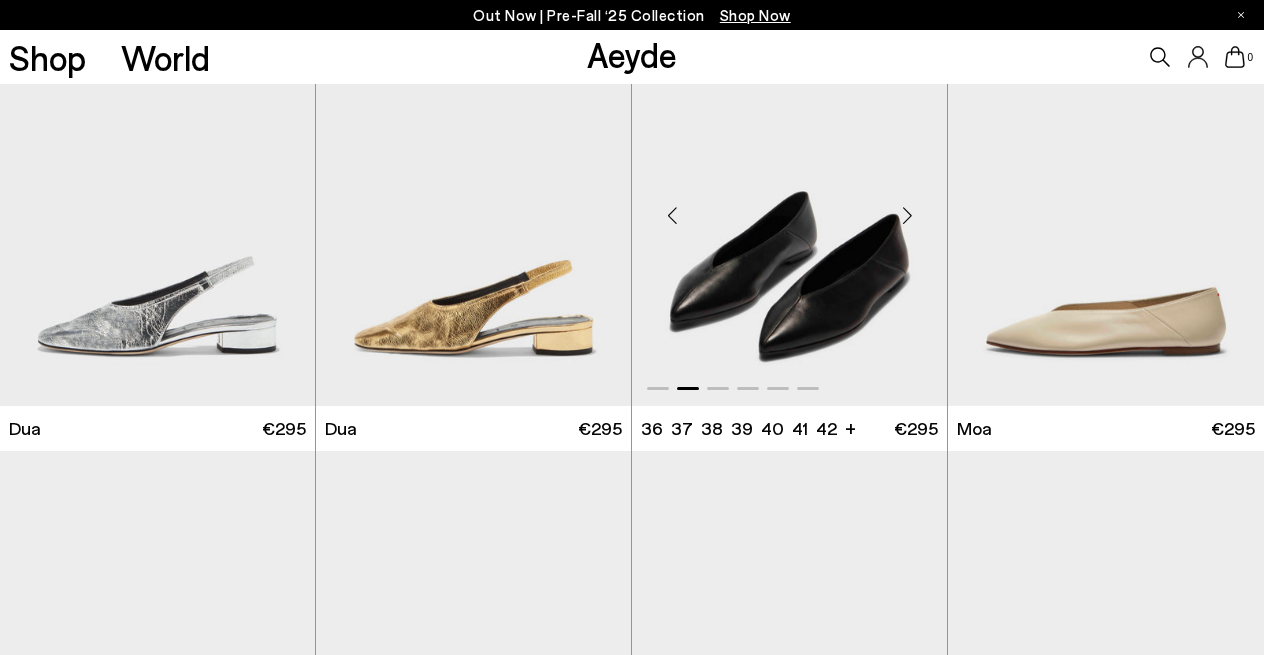 click at bounding box center [907, 216] 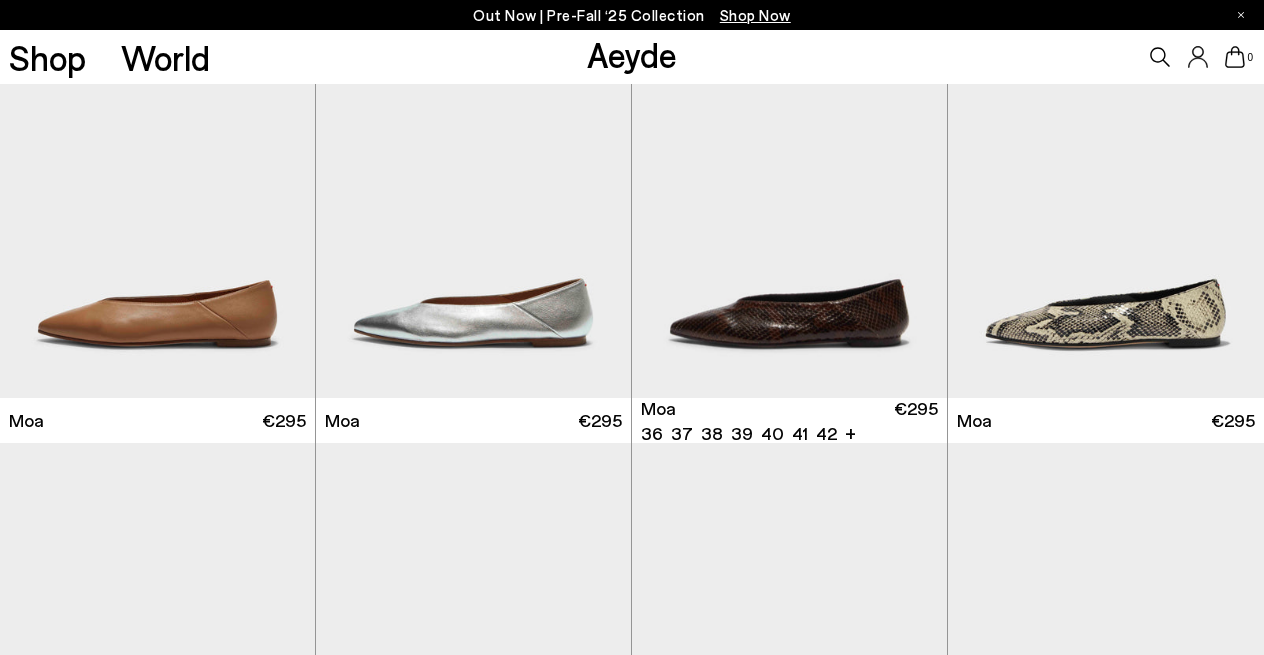 scroll, scrollTop: 5379, scrollLeft: 0, axis: vertical 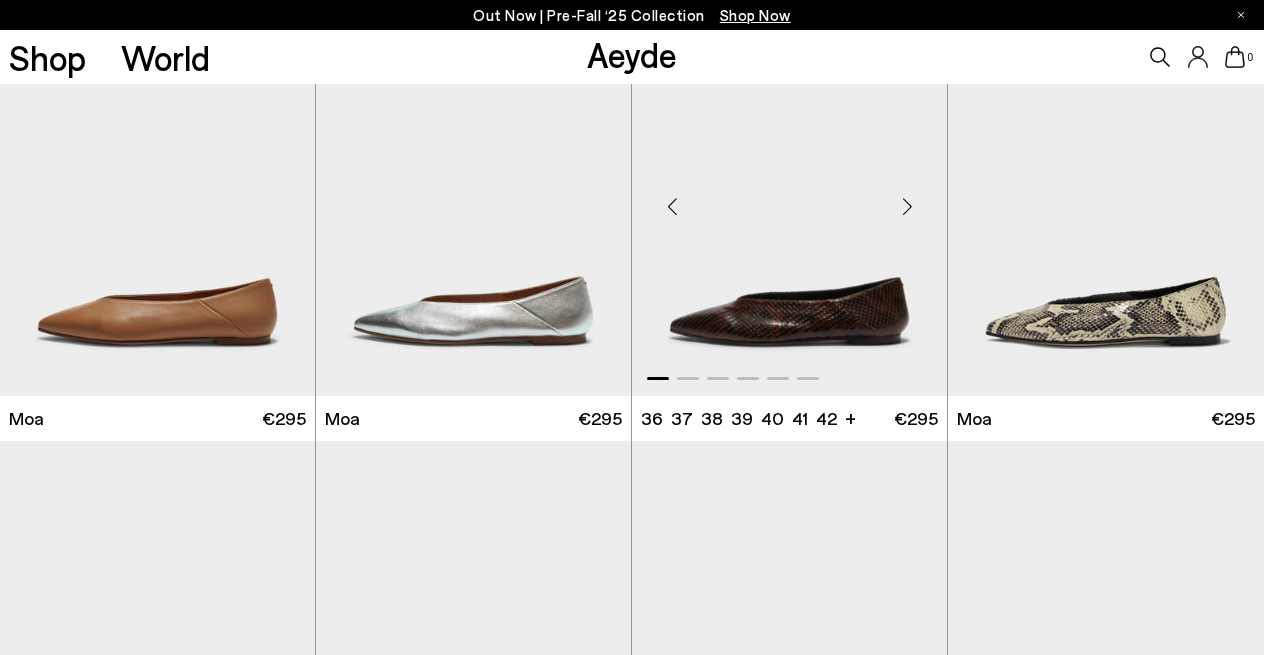 click at bounding box center [907, 206] 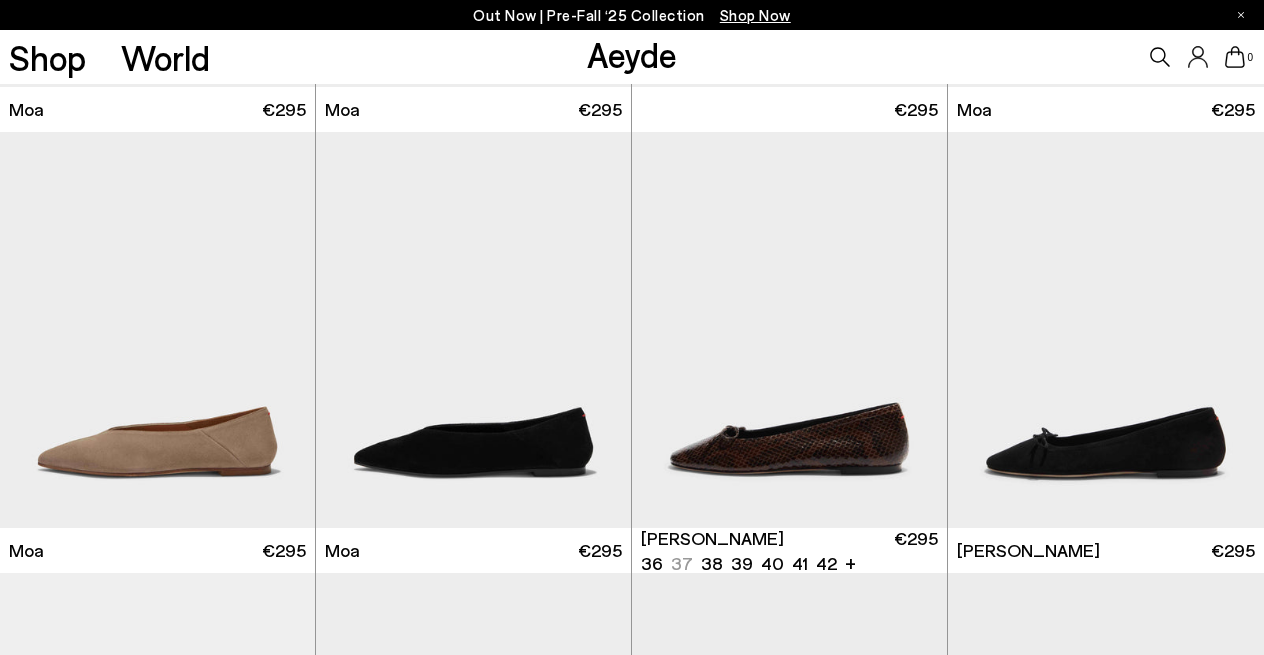 scroll, scrollTop: 5693, scrollLeft: 0, axis: vertical 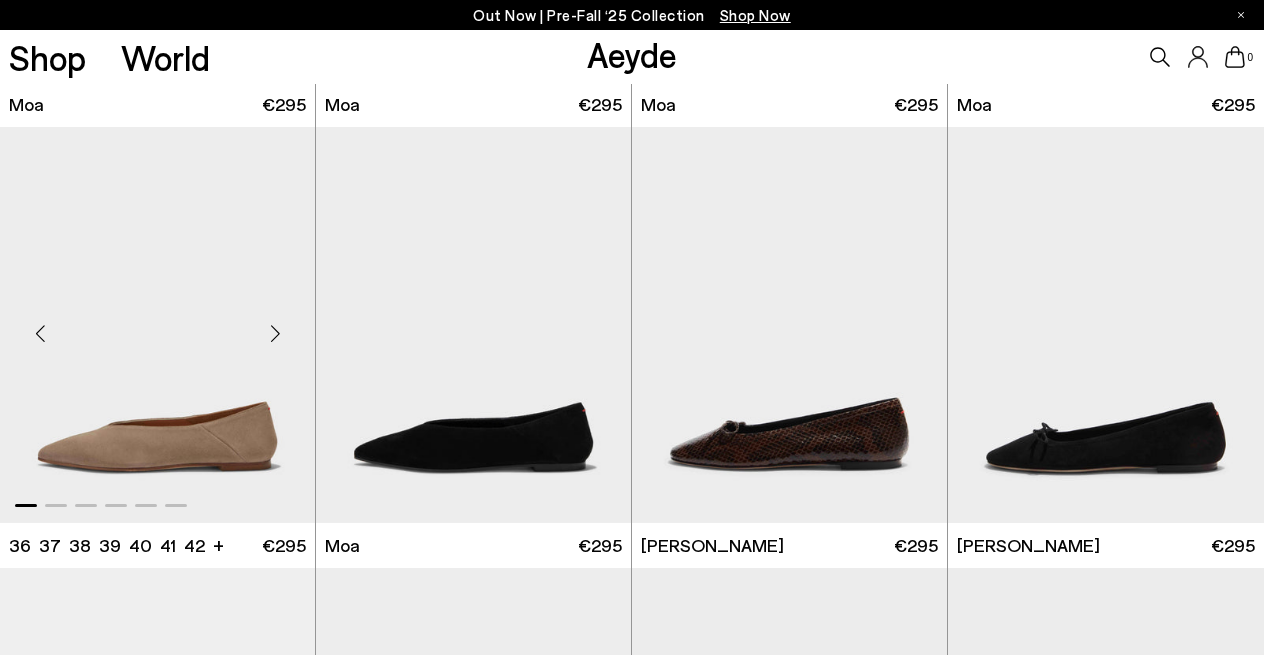 click at bounding box center [275, 333] 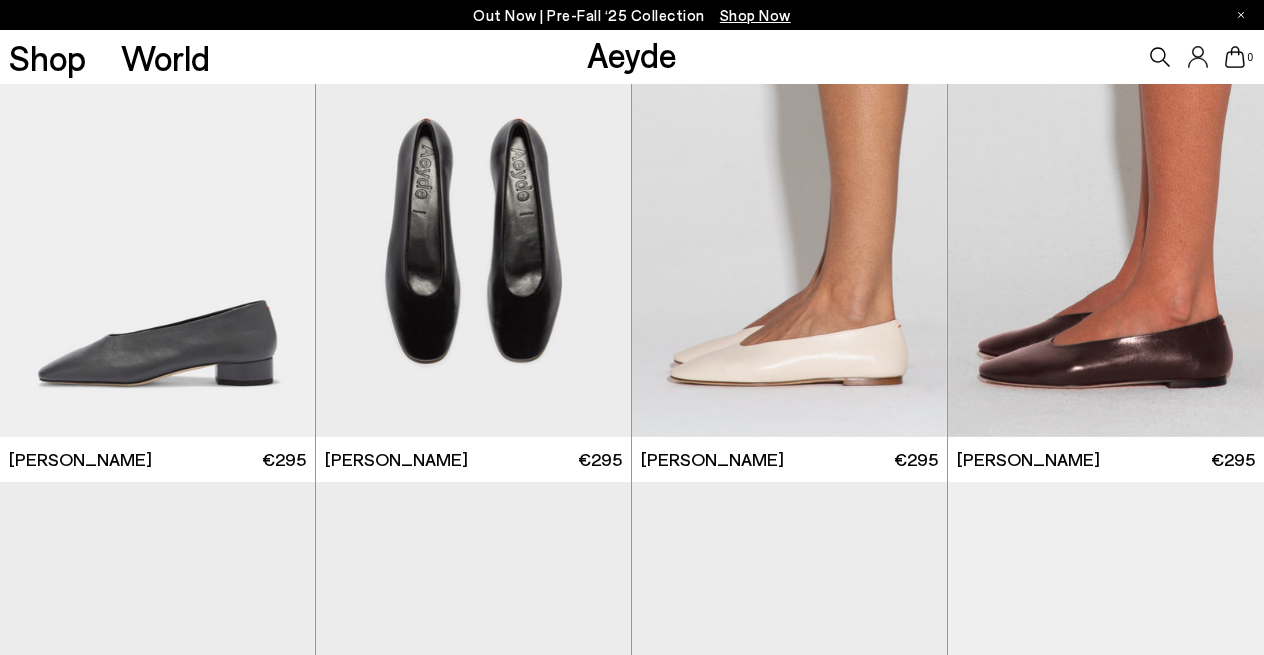 scroll, scrollTop: 4013, scrollLeft: 0, axis: vertical 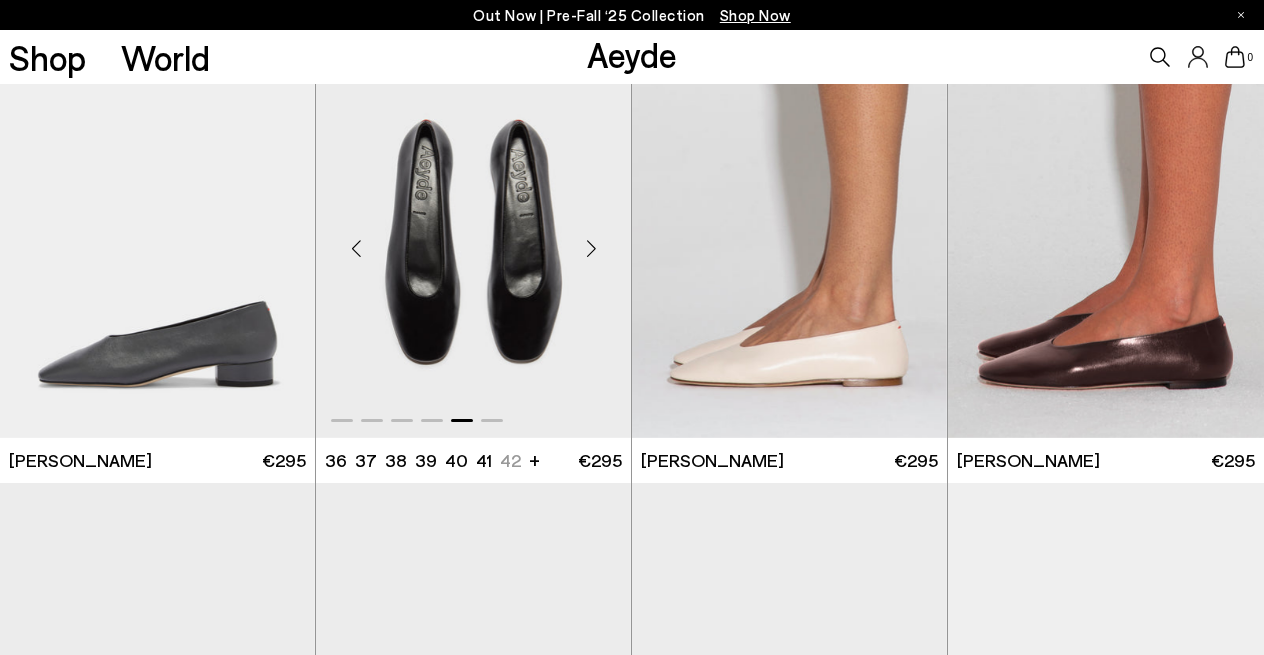 click at bounding box center [591, 248] 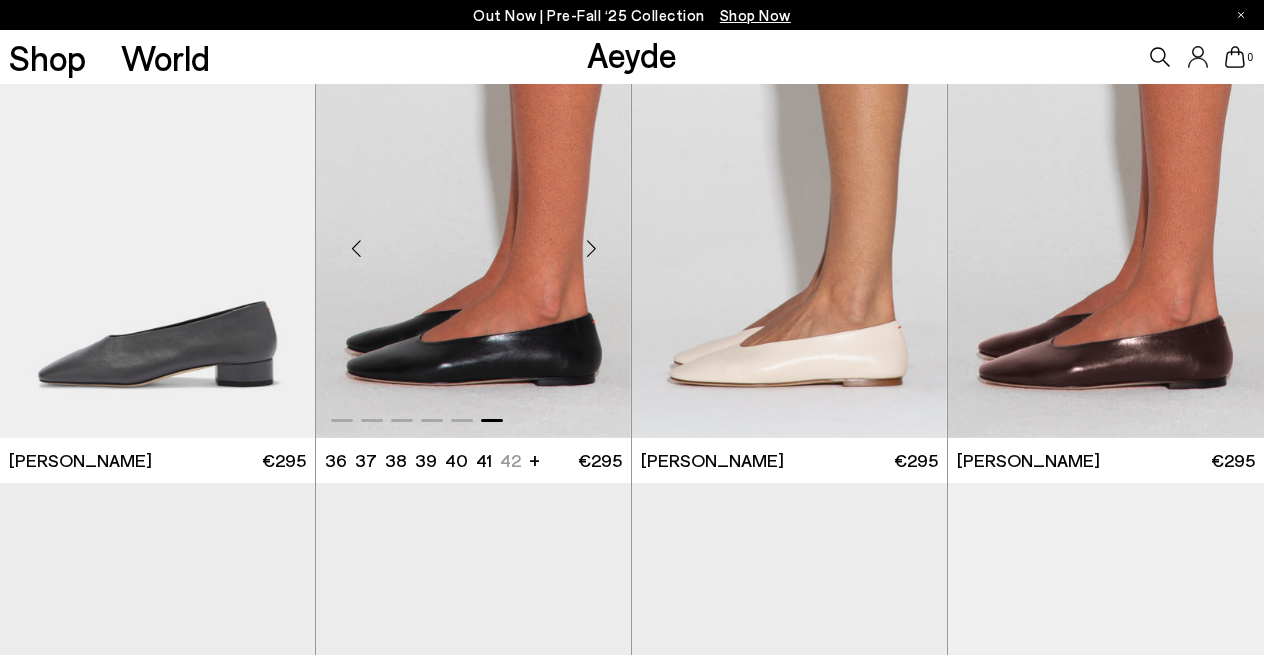 click at bounding box center (591, 248) 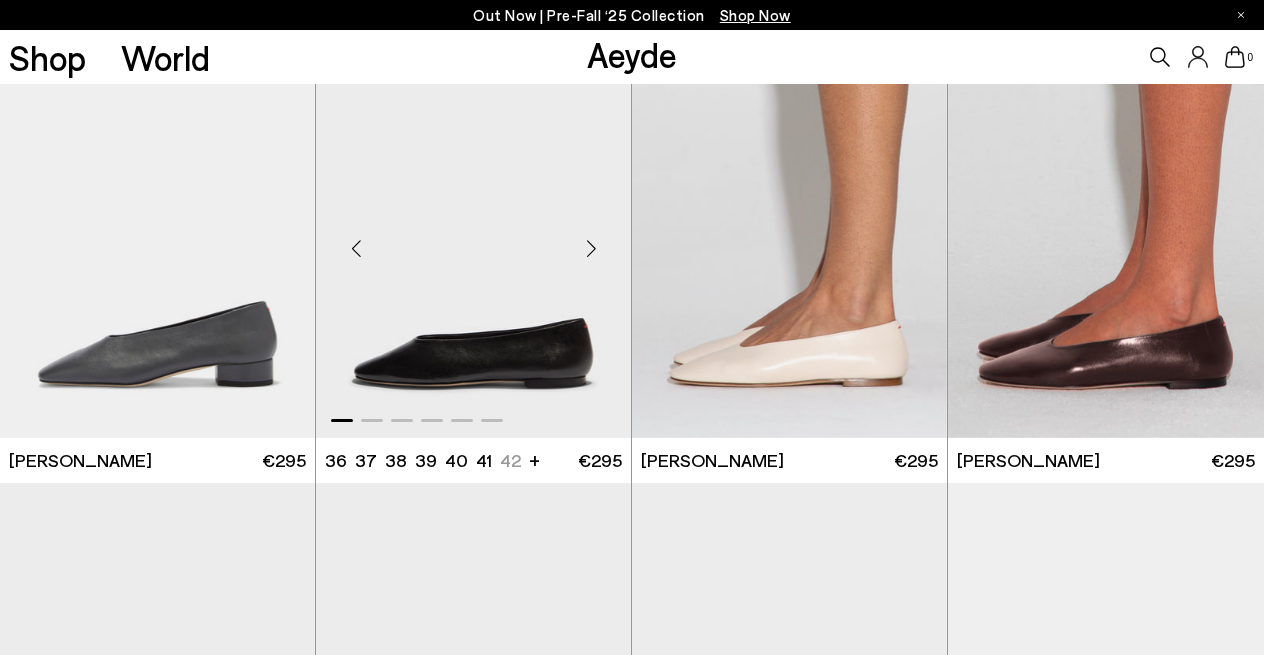 click at bounding box center [591, 248] 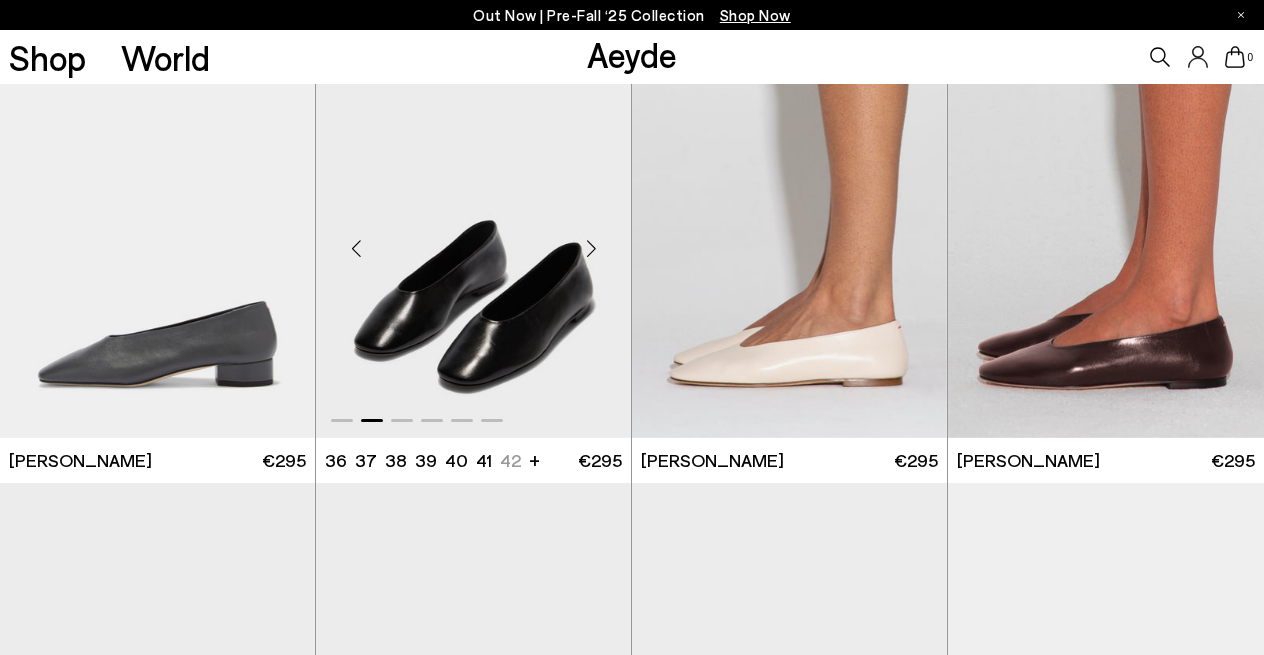 click at bounding box center [591, 248] 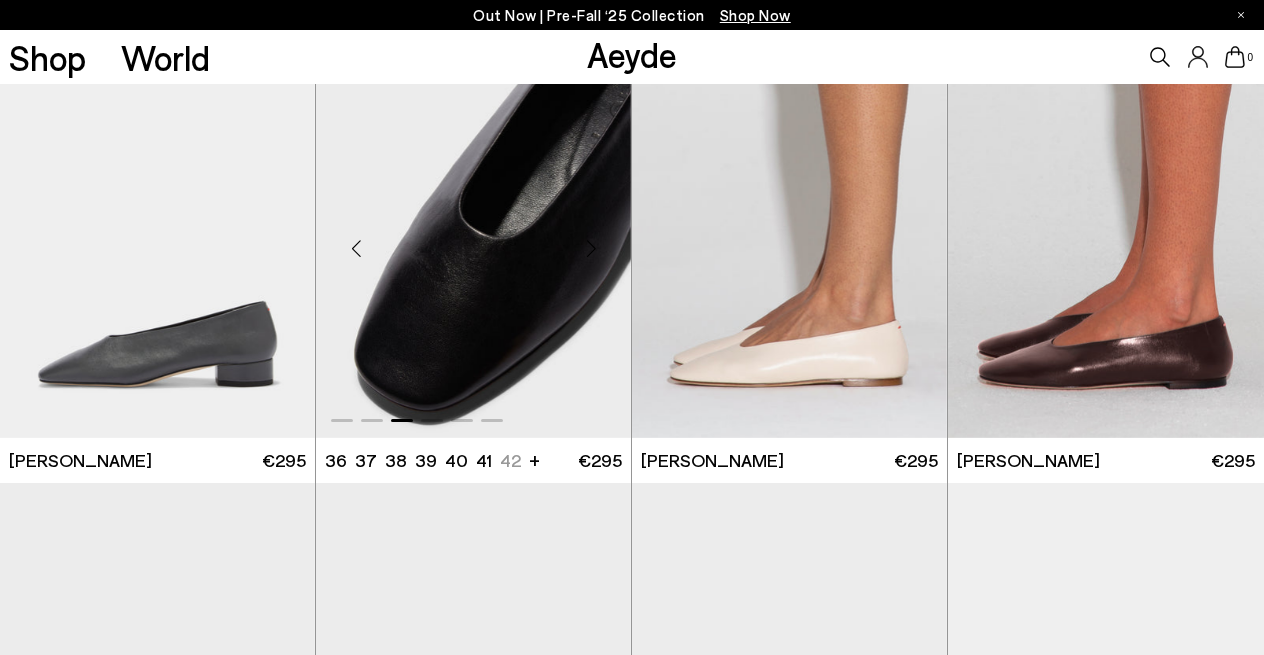 click at bounding box center (591, 248) 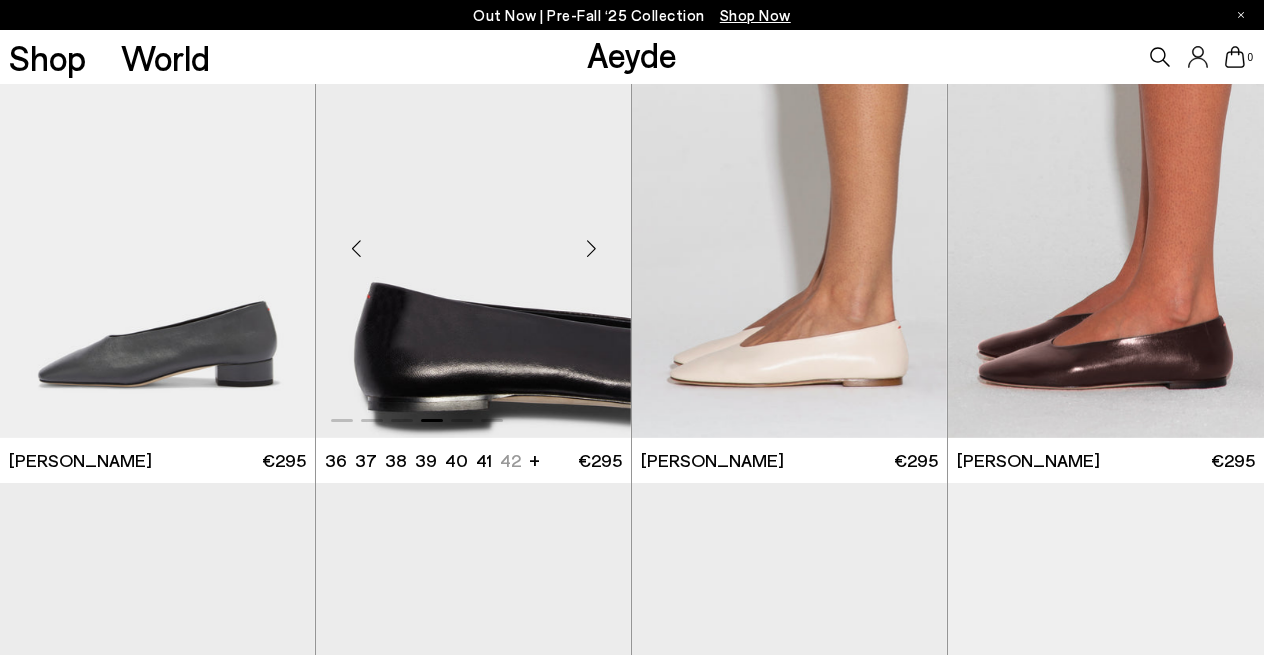 click at bounding box center [591, 248] 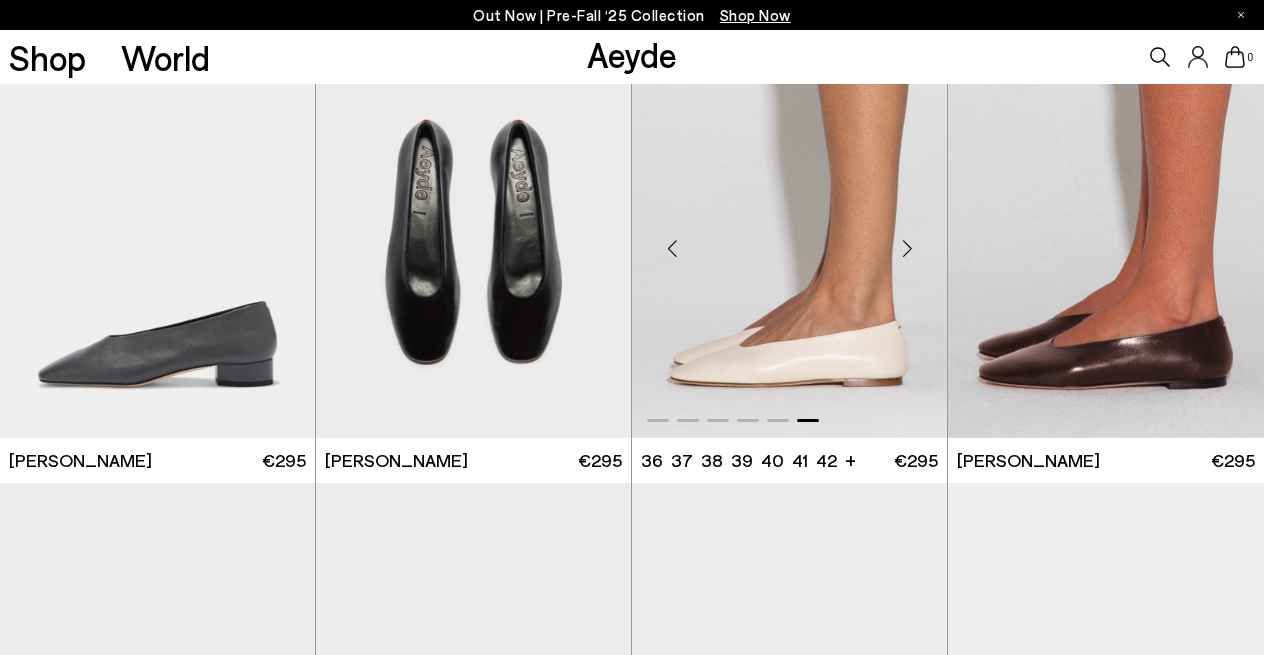 click at bounding box center [907, 248] 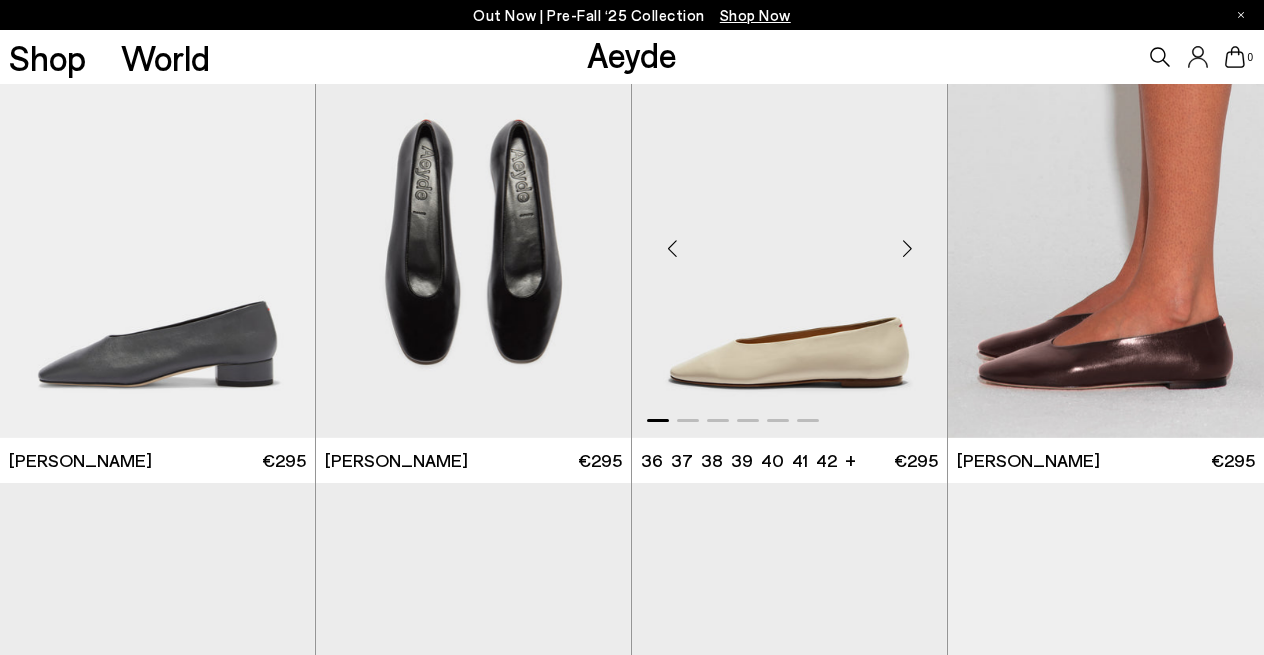 click at bounding box center (907, 248) 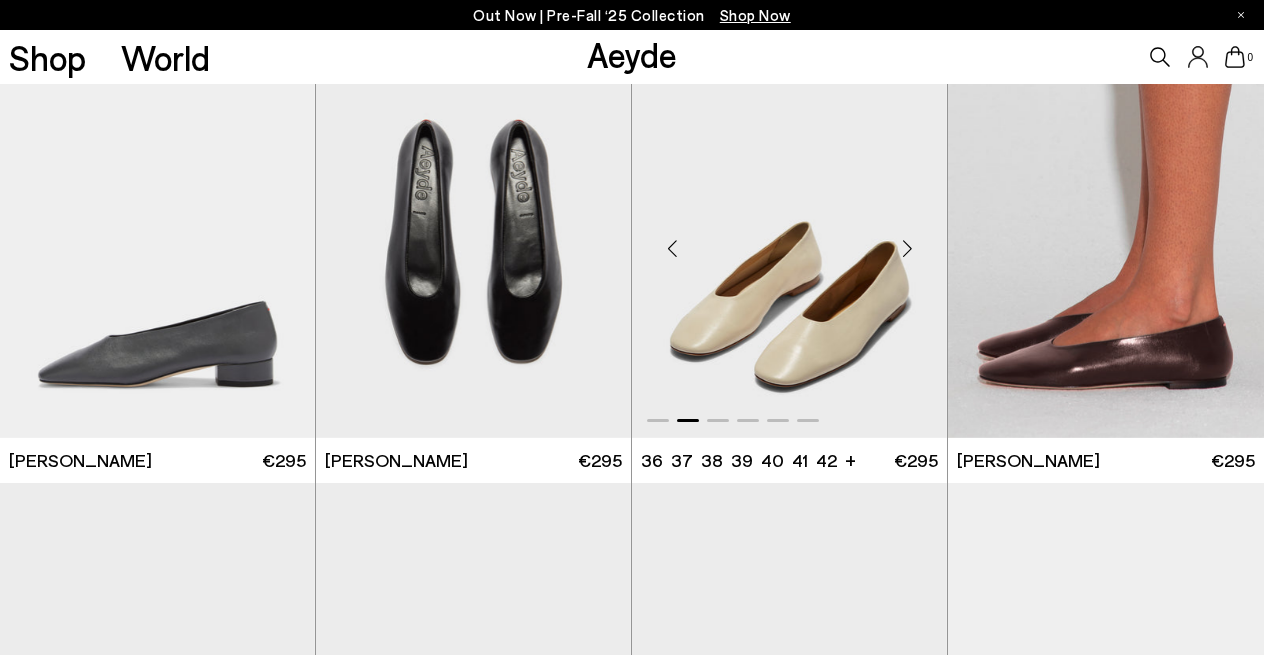 click at bounding box center [907, 248] 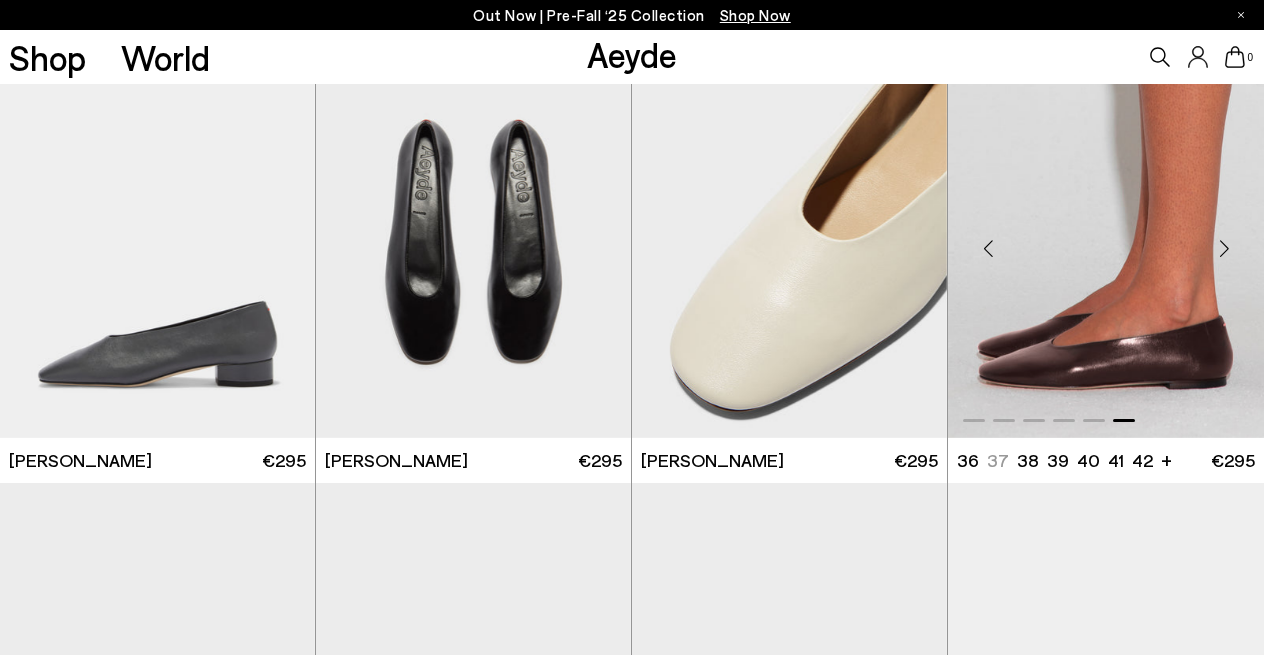 click at bounding box center [1224, 248] 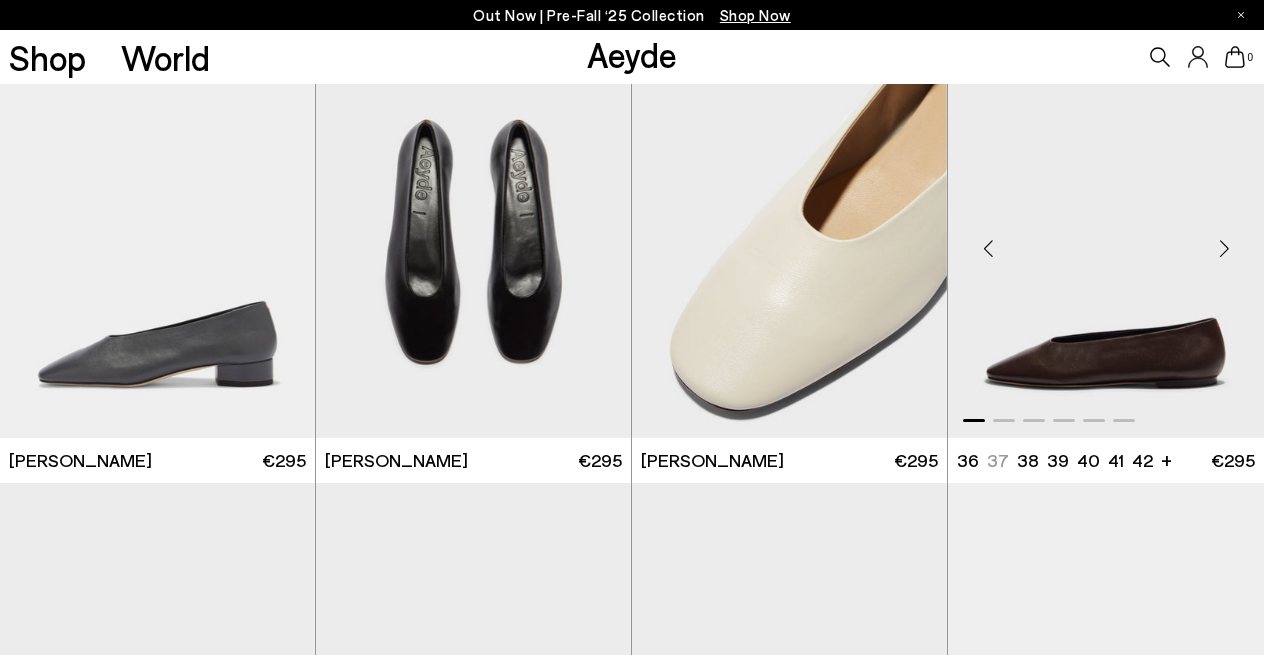 click at bounding box center (1224, 248) 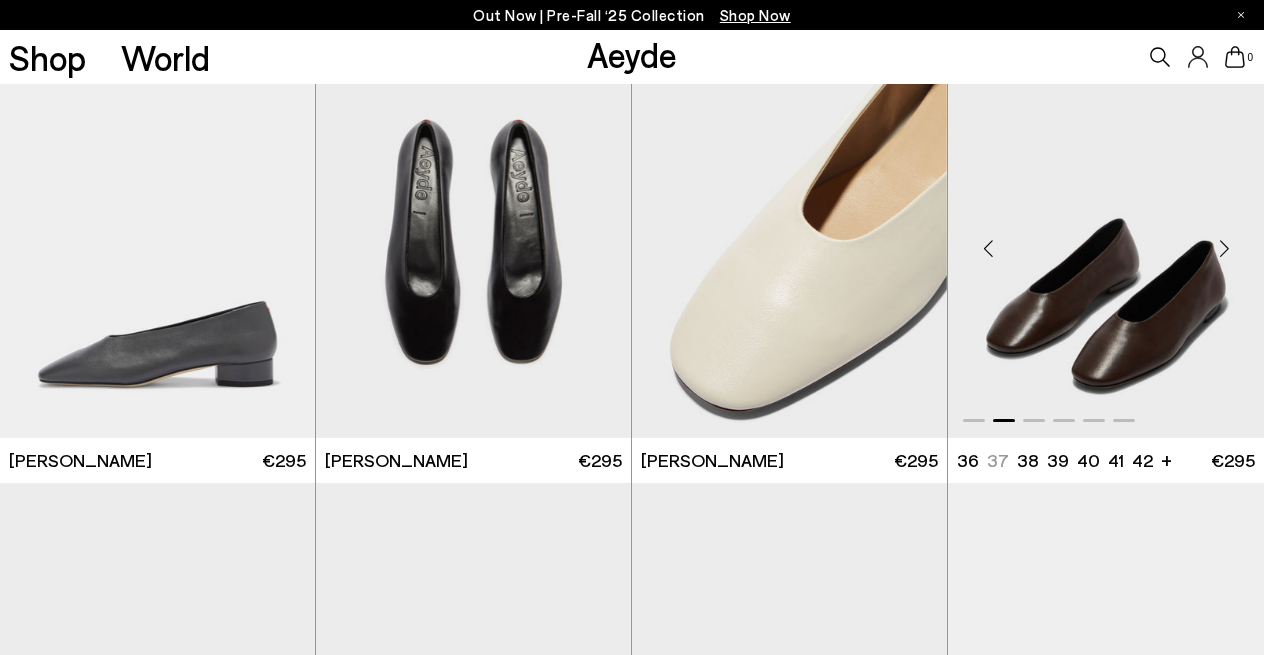 click at bounding box center [1224, 248] 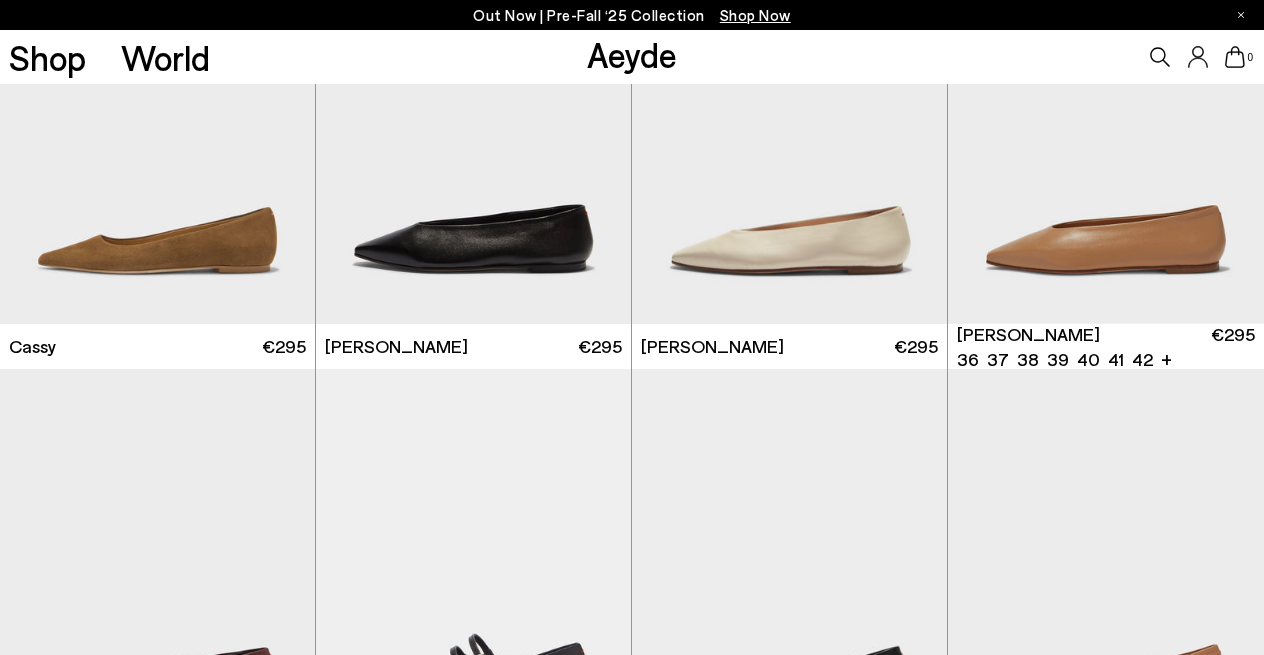 scroll, scrollTop: 1477, scrollLeft: 0, axis: vertical 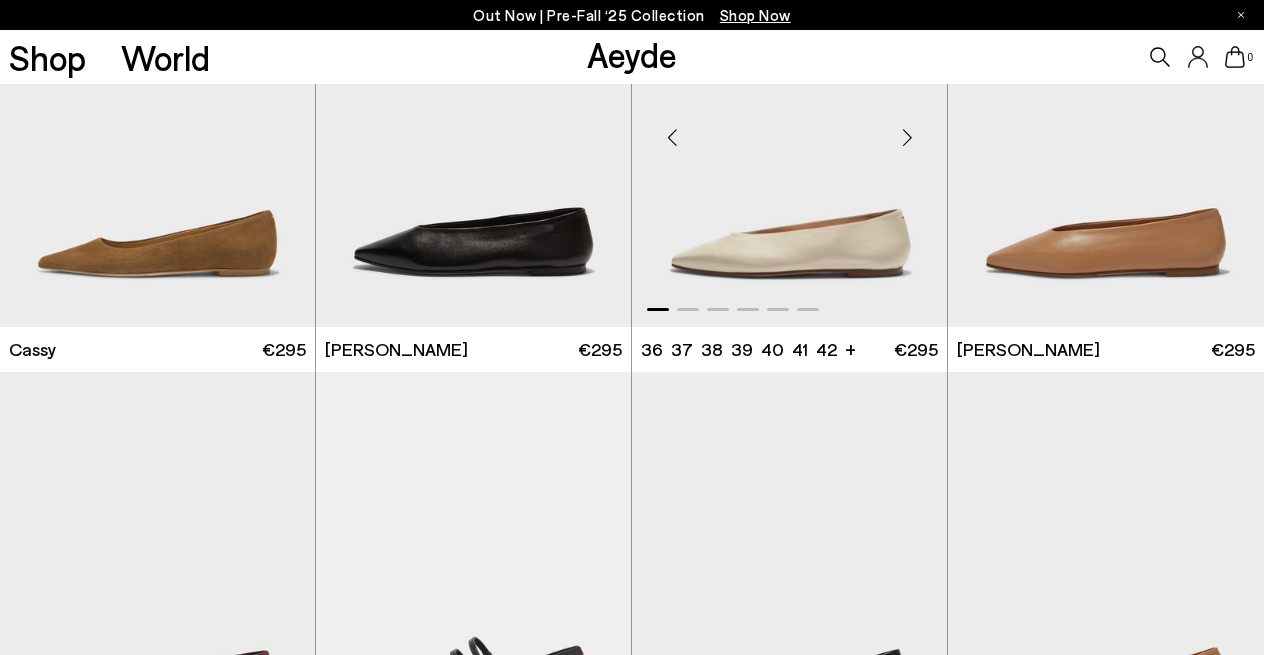 click at bounding box center (907, 137) 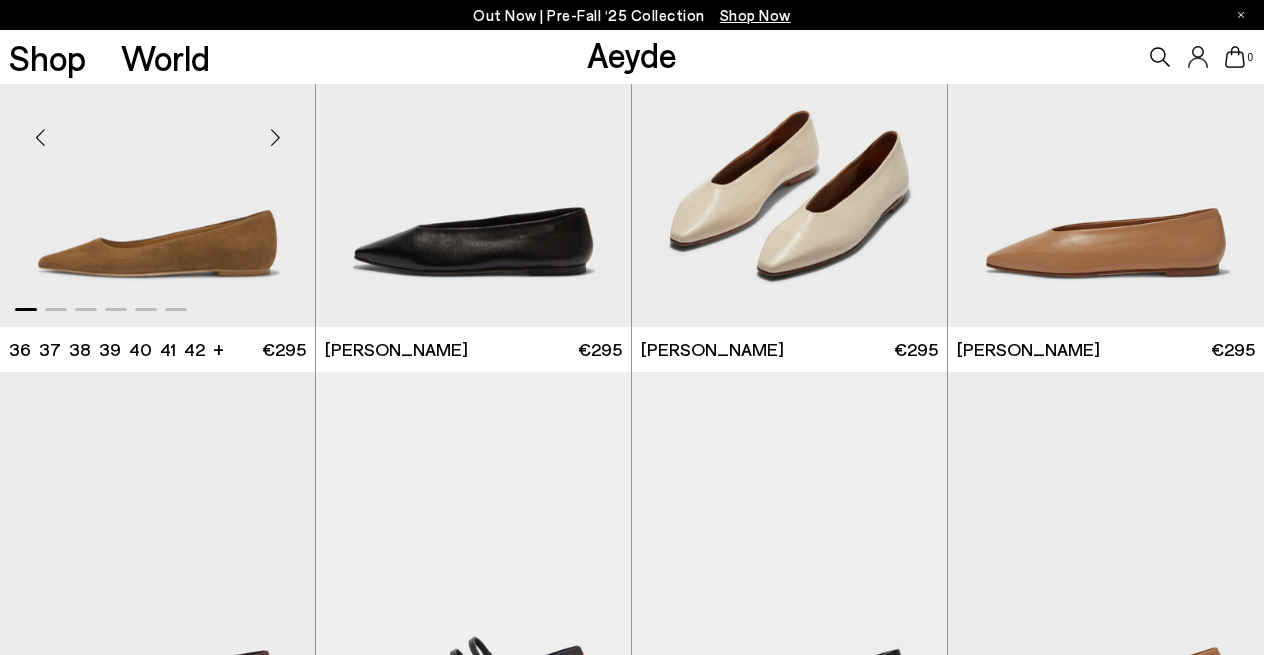 click at bounding box center [275, 137] 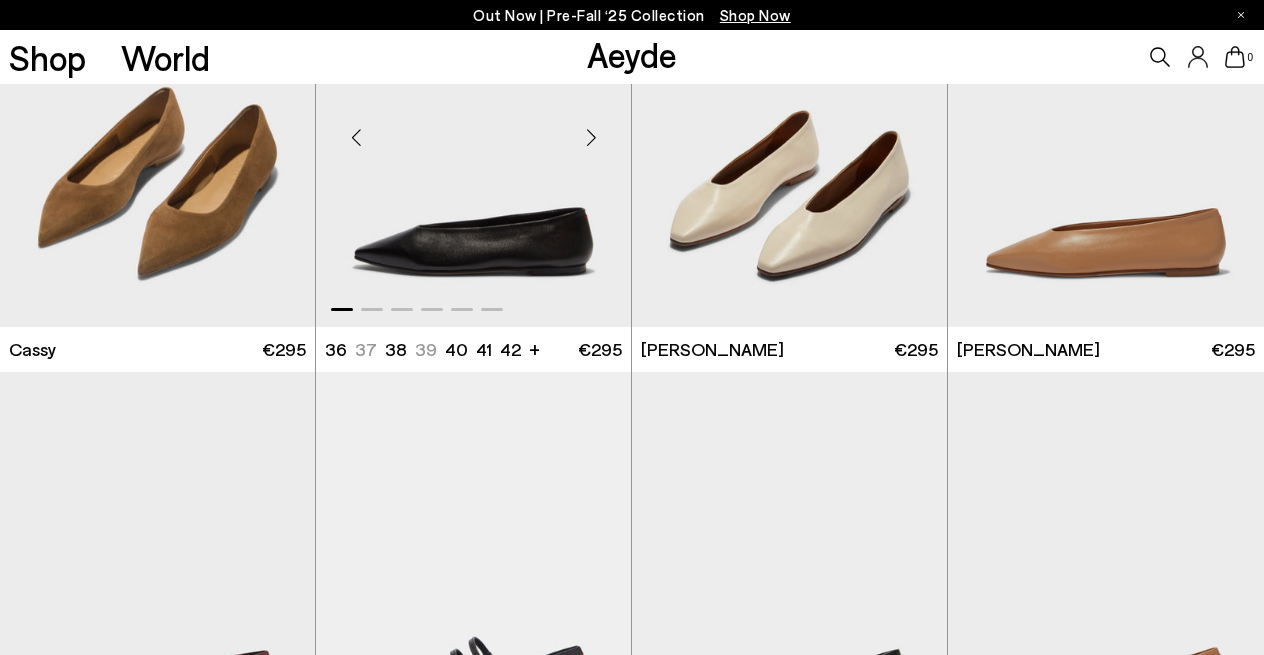 click at bounding box center [591, 137] 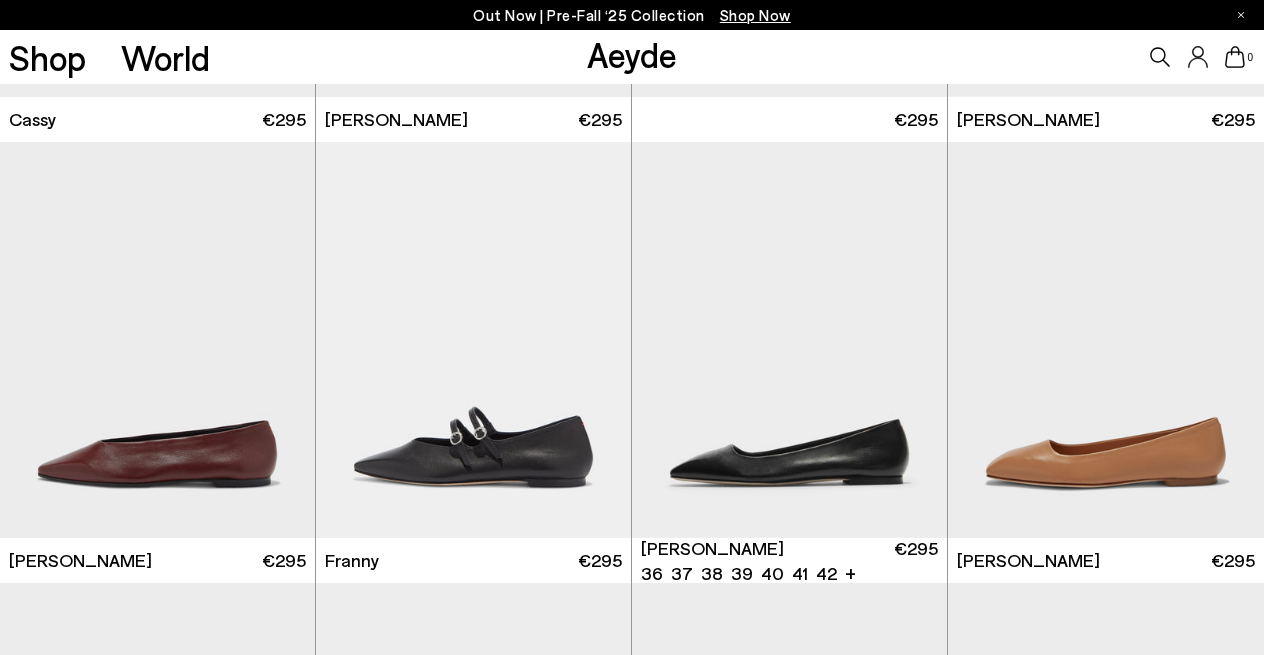 scroll, scrollTop: 1709, scrollLeft: 0, axis: vertical 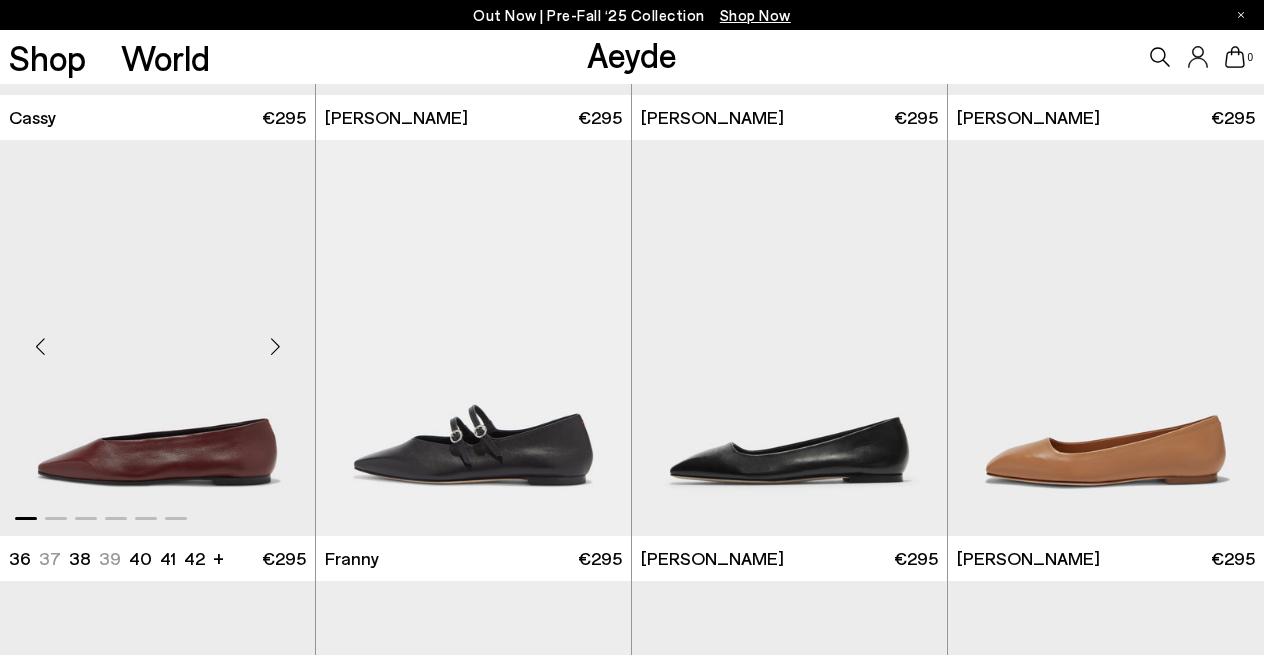 click at bounding box center [275, 346] 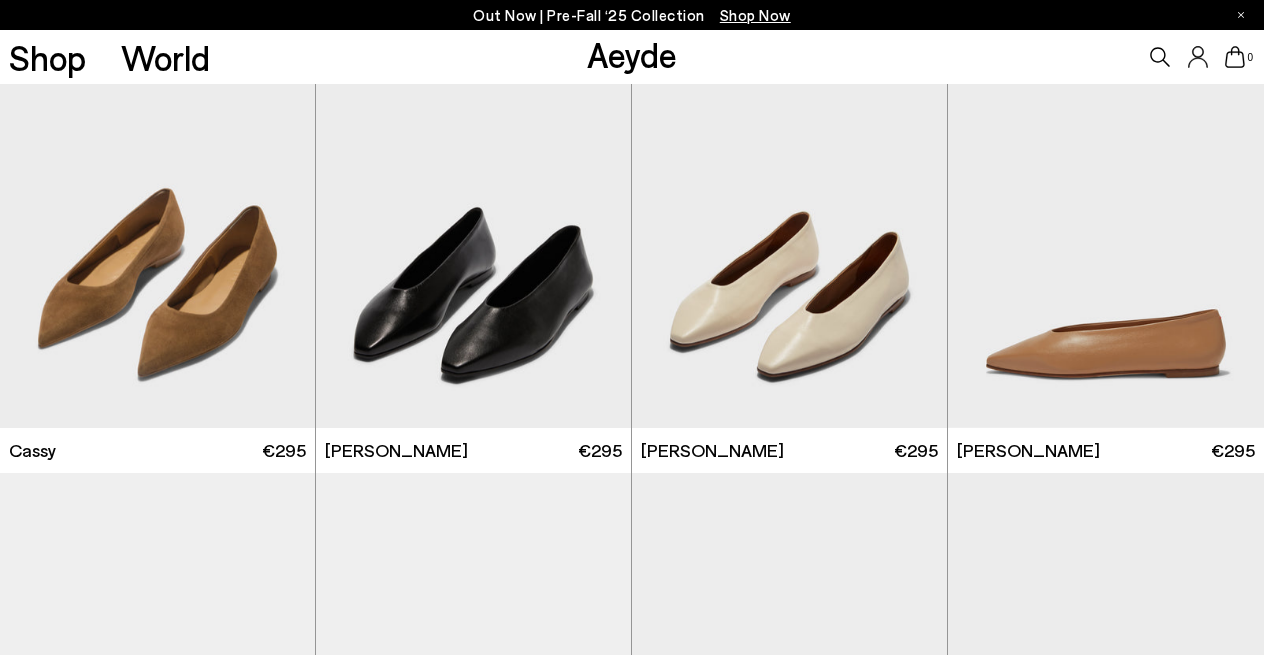 scroll, scrollTop: 1367, scrollLeft: 0, axis: vertical 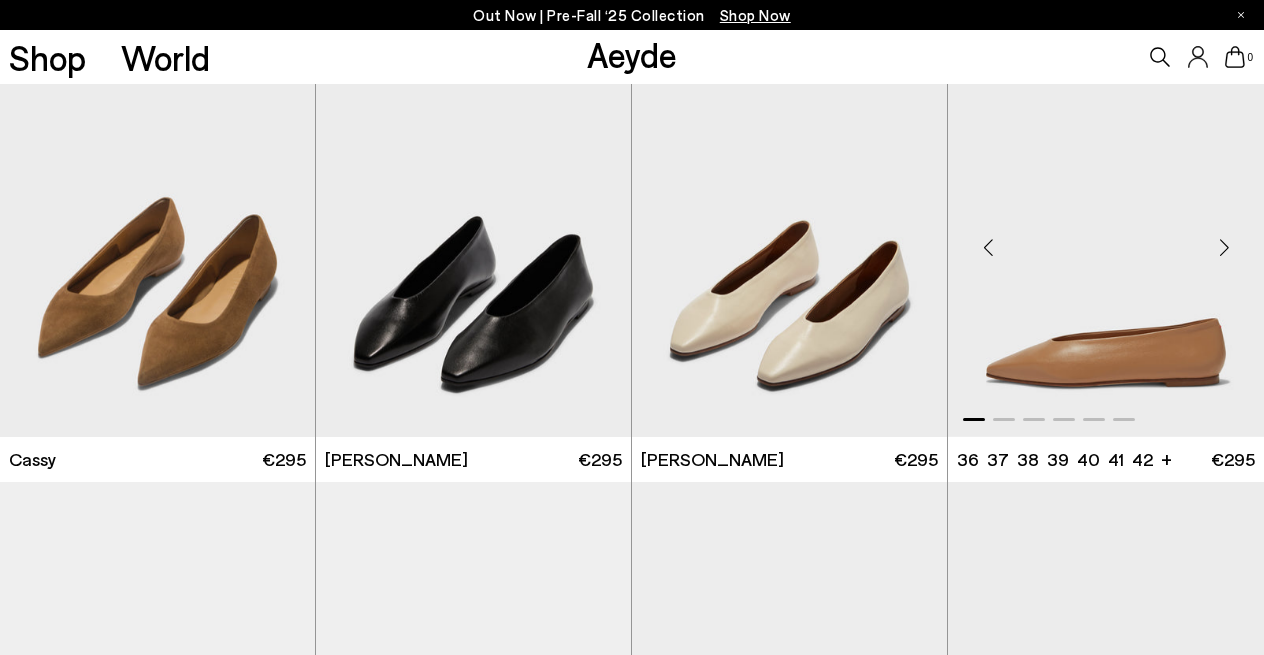 click at bounding box center (1224, 247) 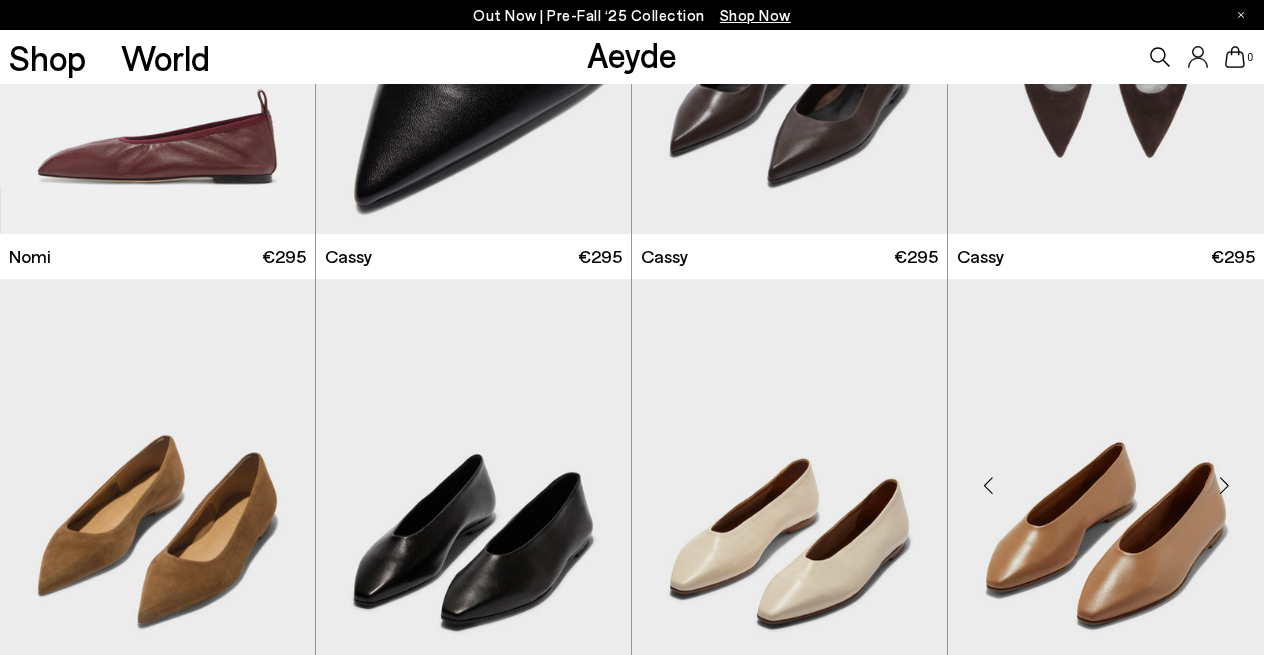 scroll, scrollTop: 931, scrollLeft: 0, axis: vertical 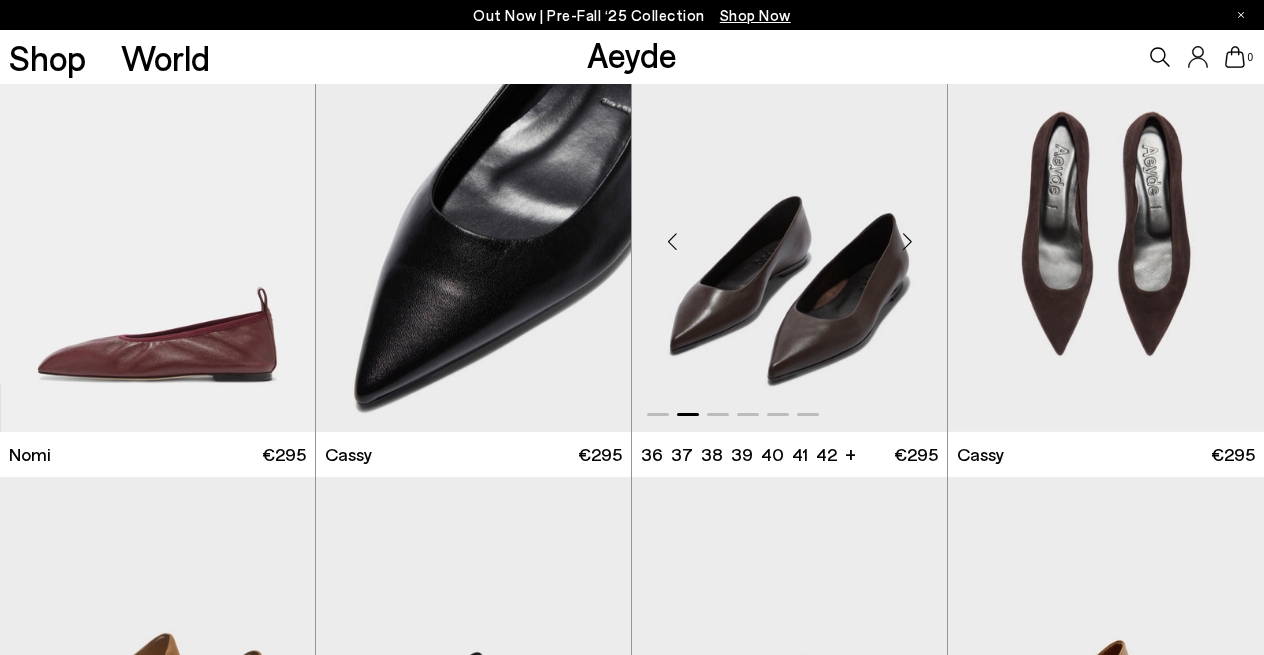 click at bounding box center (907, 242) 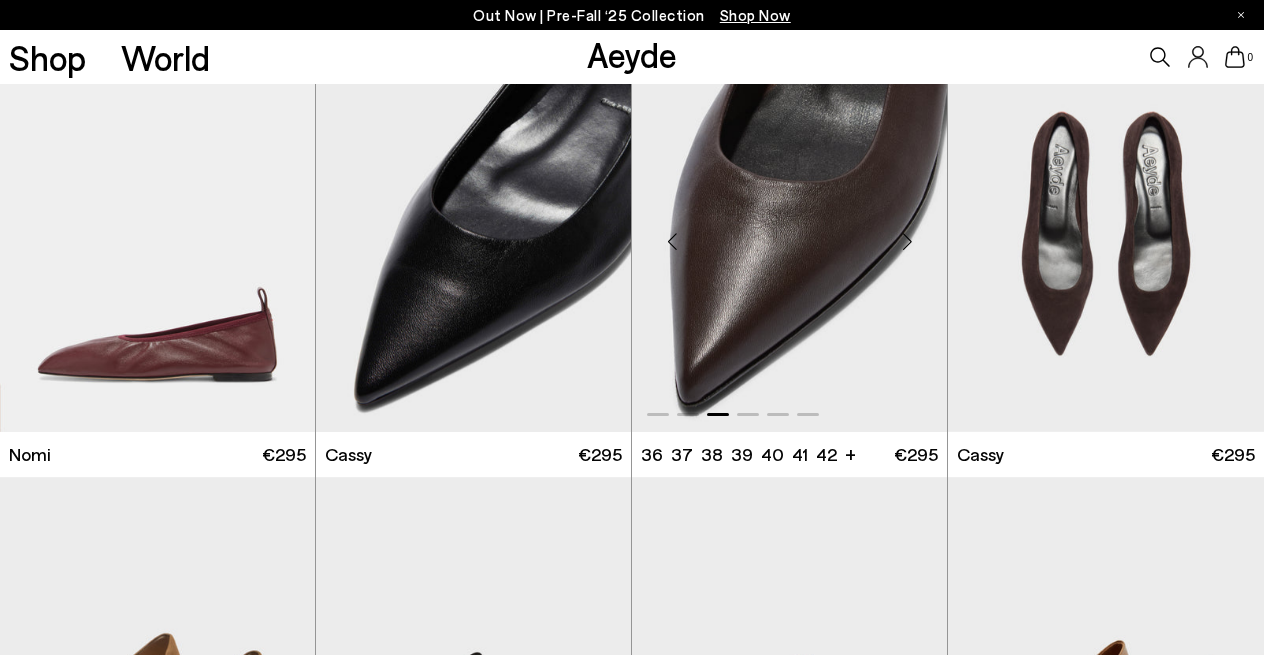 click at bounding box center (907, 242) 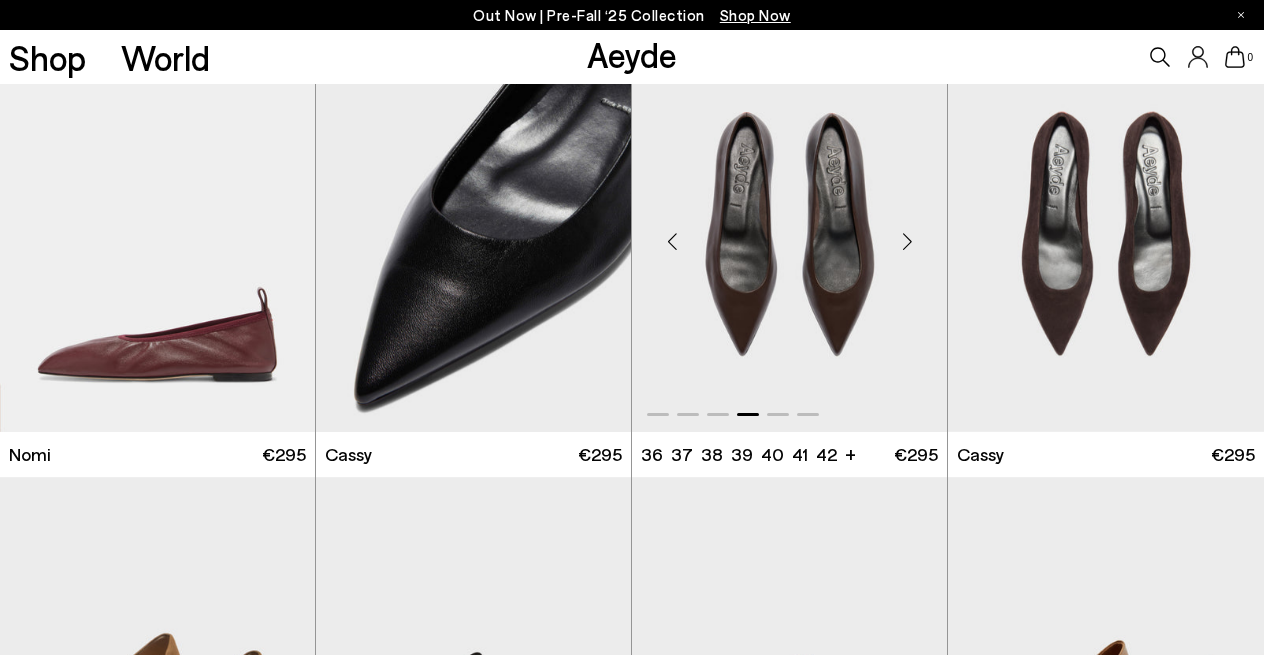 click at bounding box center (907, 242) 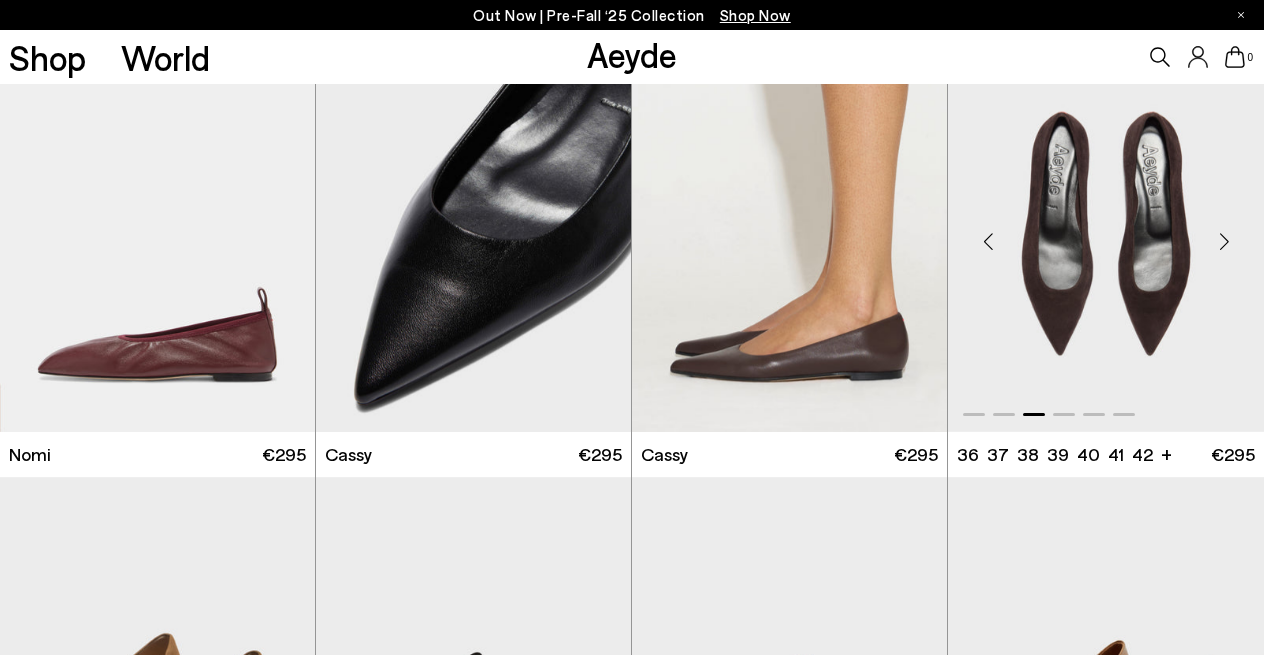 click at bounding box center [1224, 242] 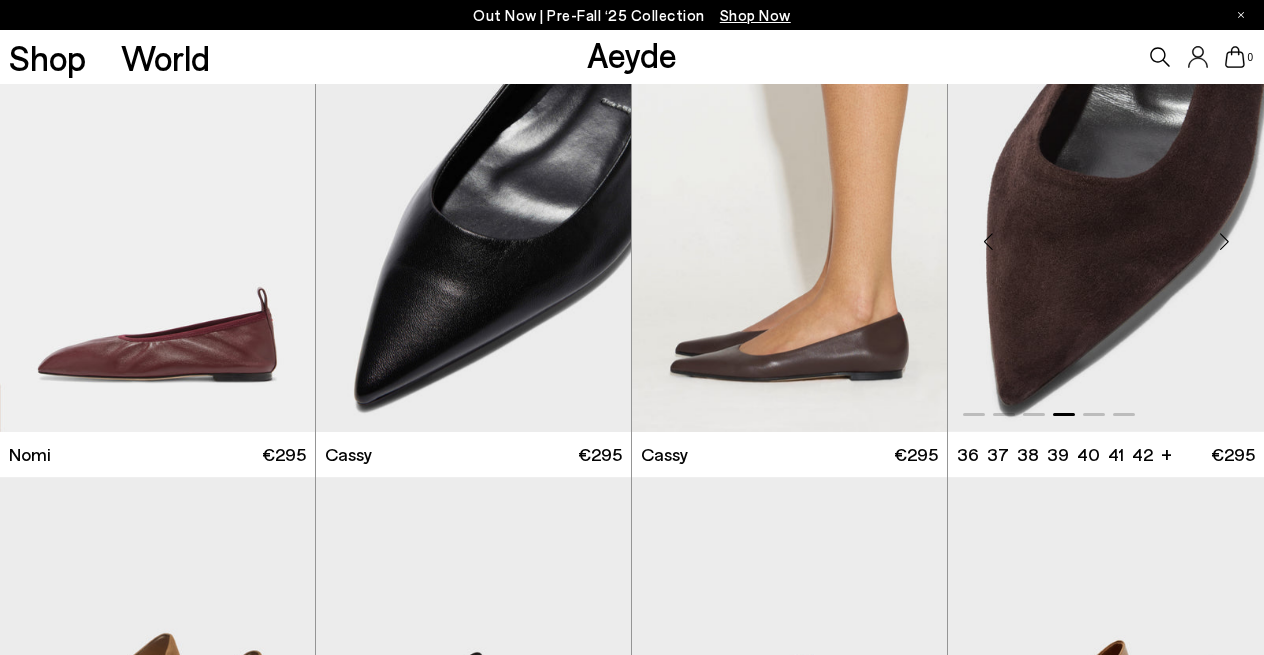 click at bounding box center (1224, 242) 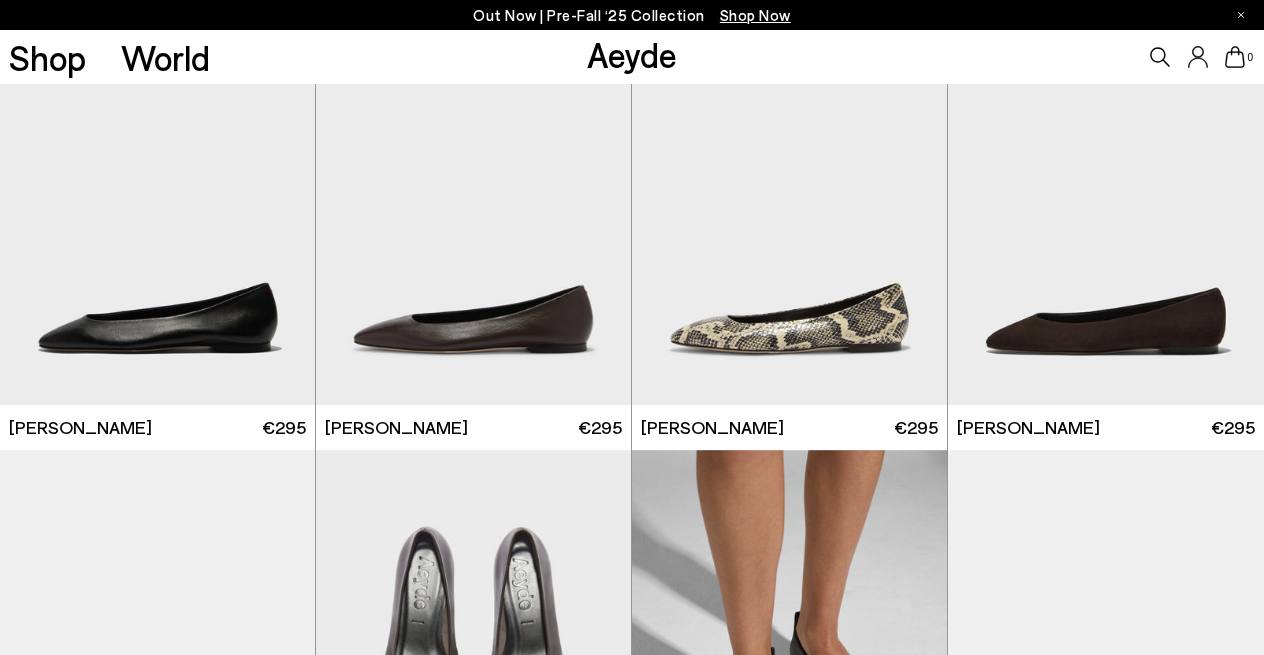scroll, scrollTop: 67, scrollLeft: 0, axis: vertical 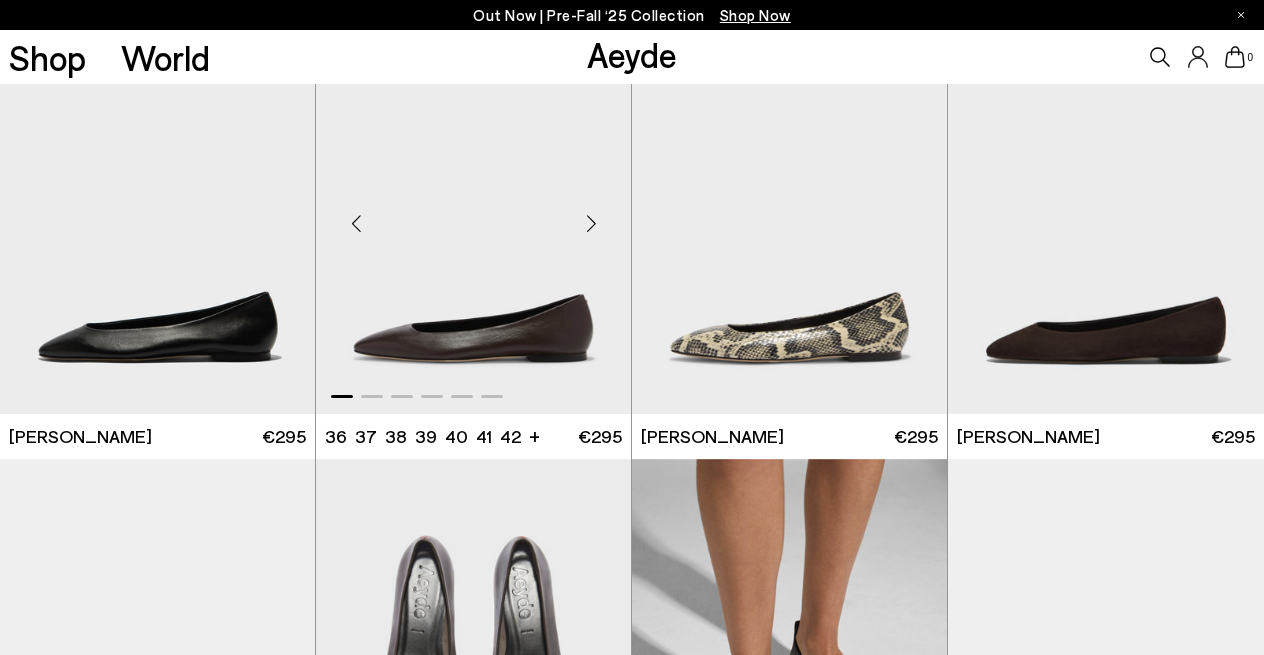 click at bounding box center [591, 223] 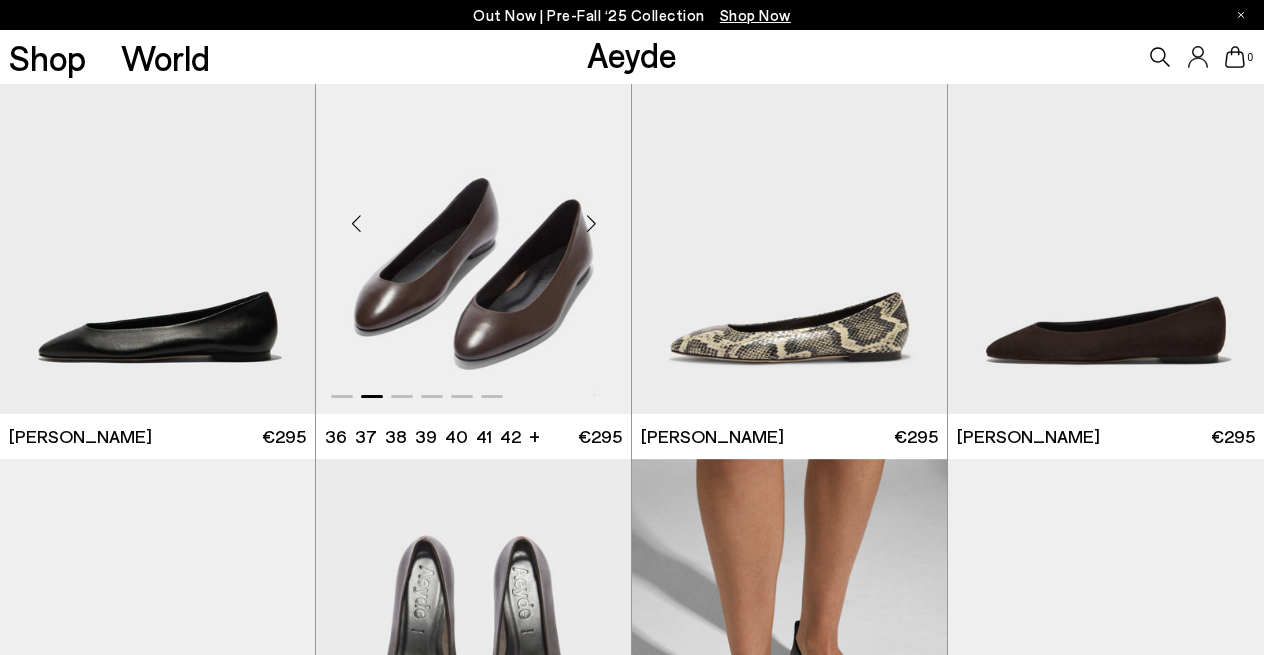 click at bounding box center (591, 223) 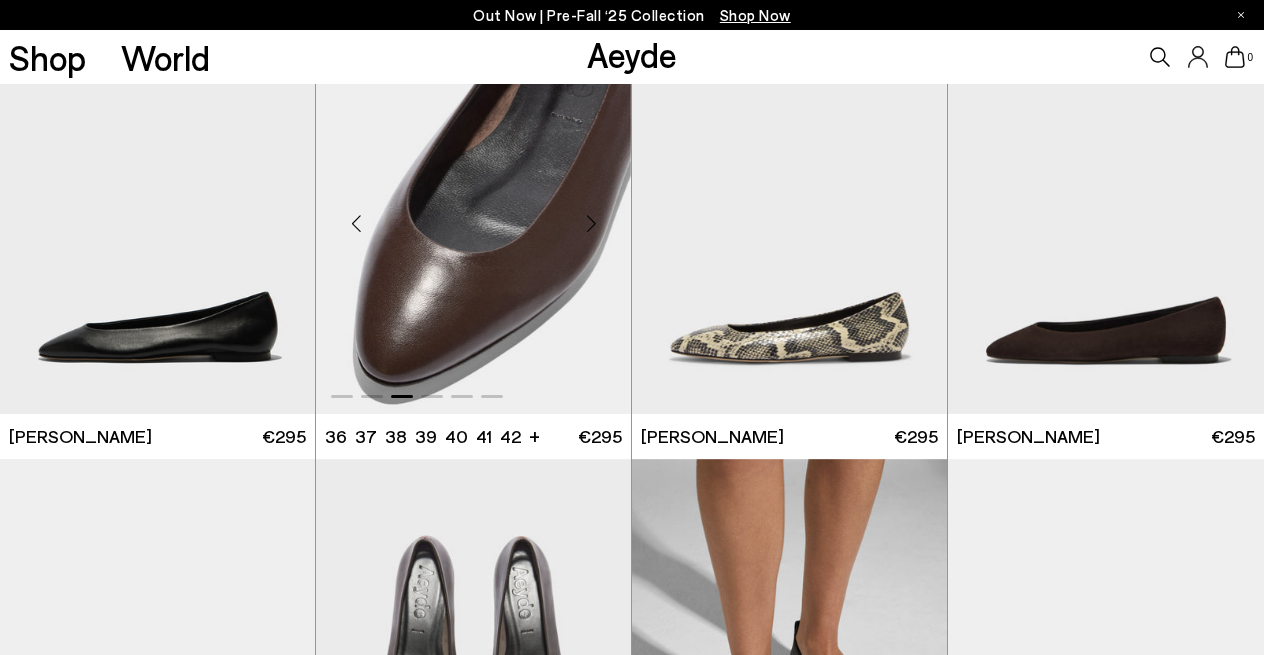 click at bounding box center [591, 223] 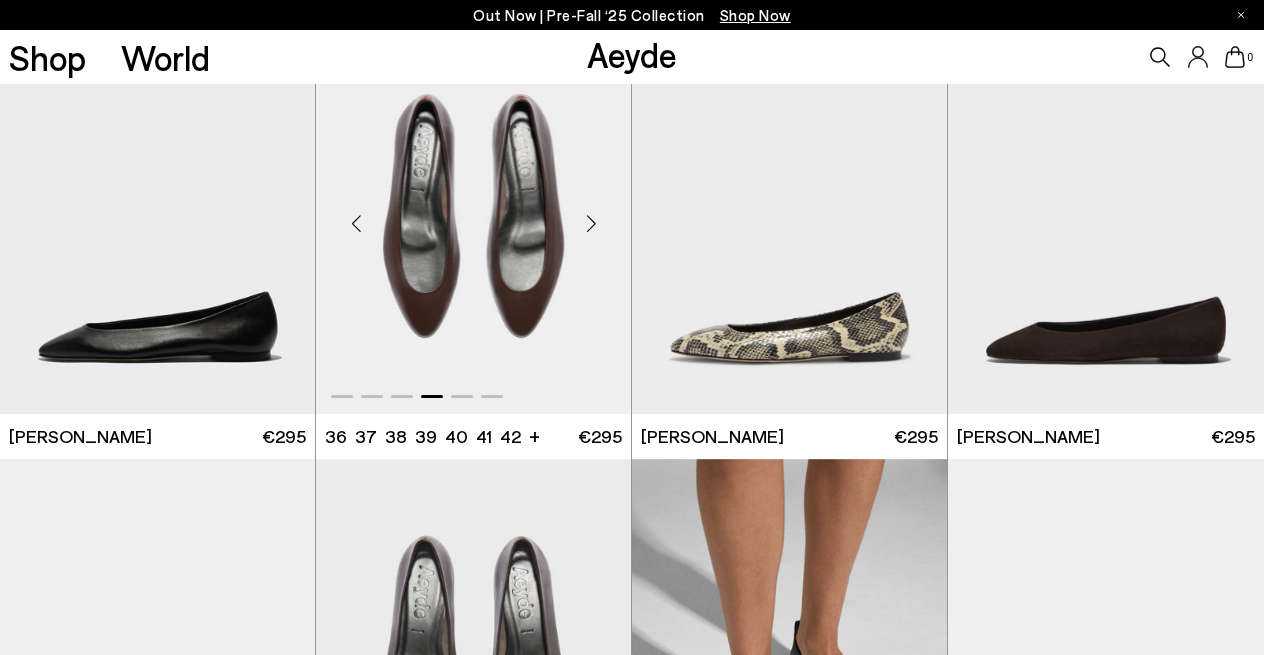 click at bounding box center (591, 223) 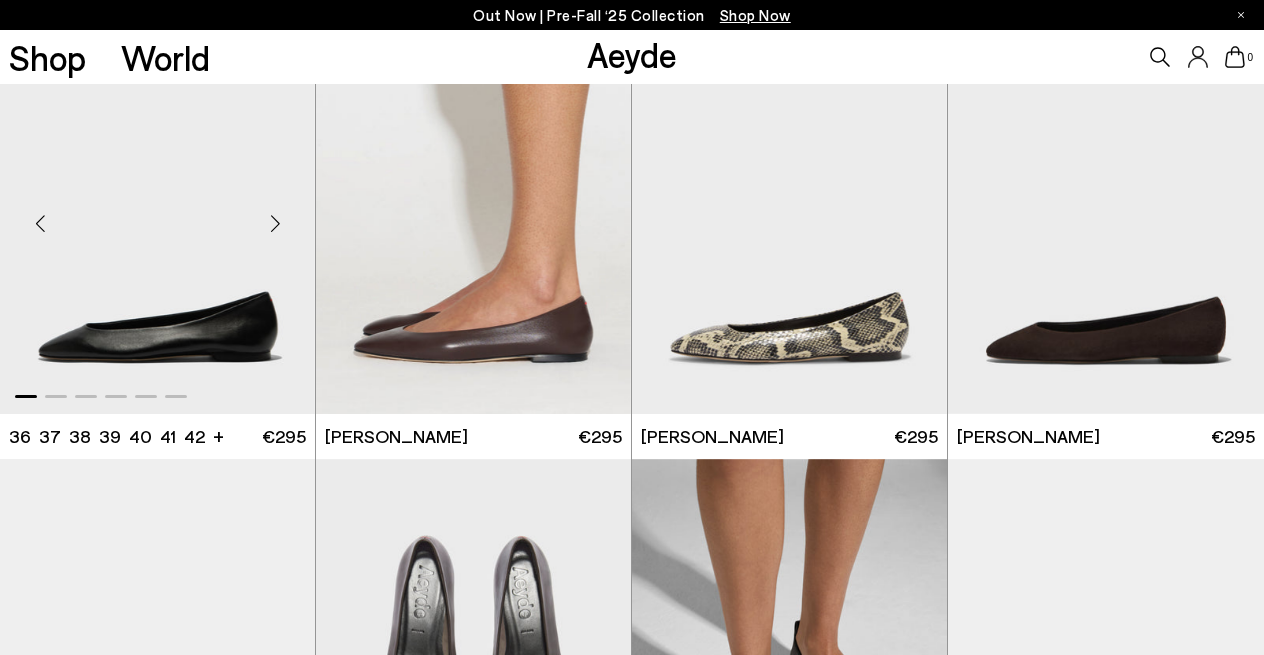 click at bounding box center [275, 223] 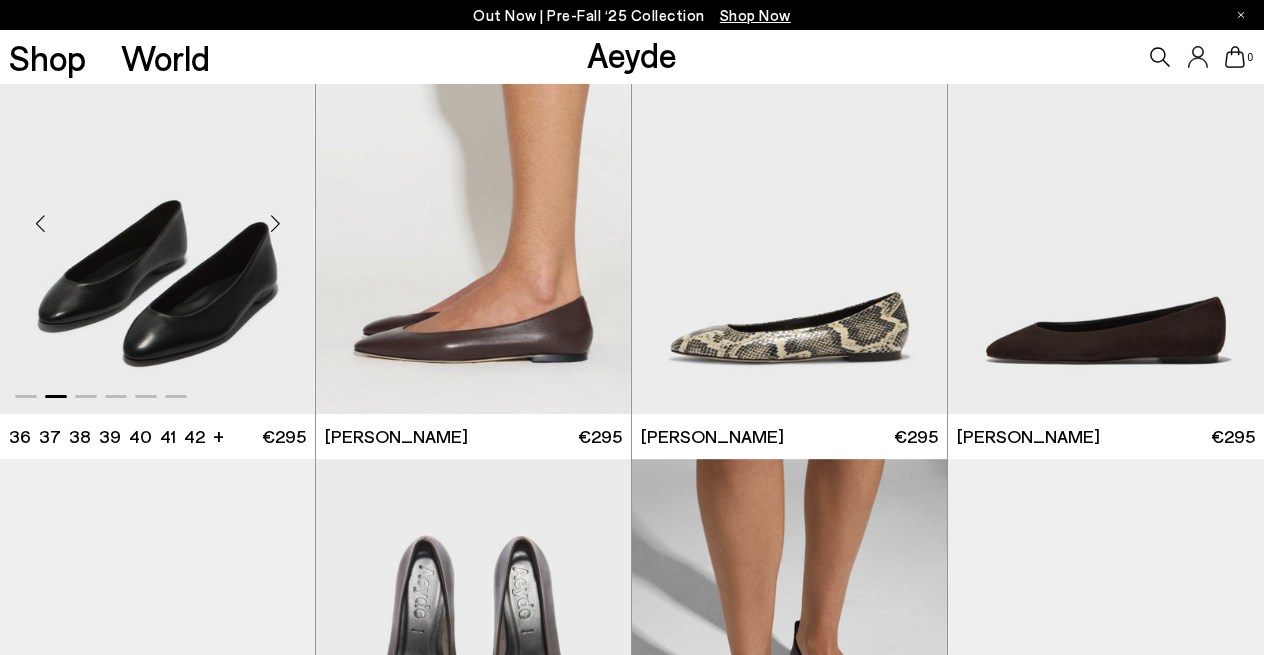 click at bounding box center [275, 223] 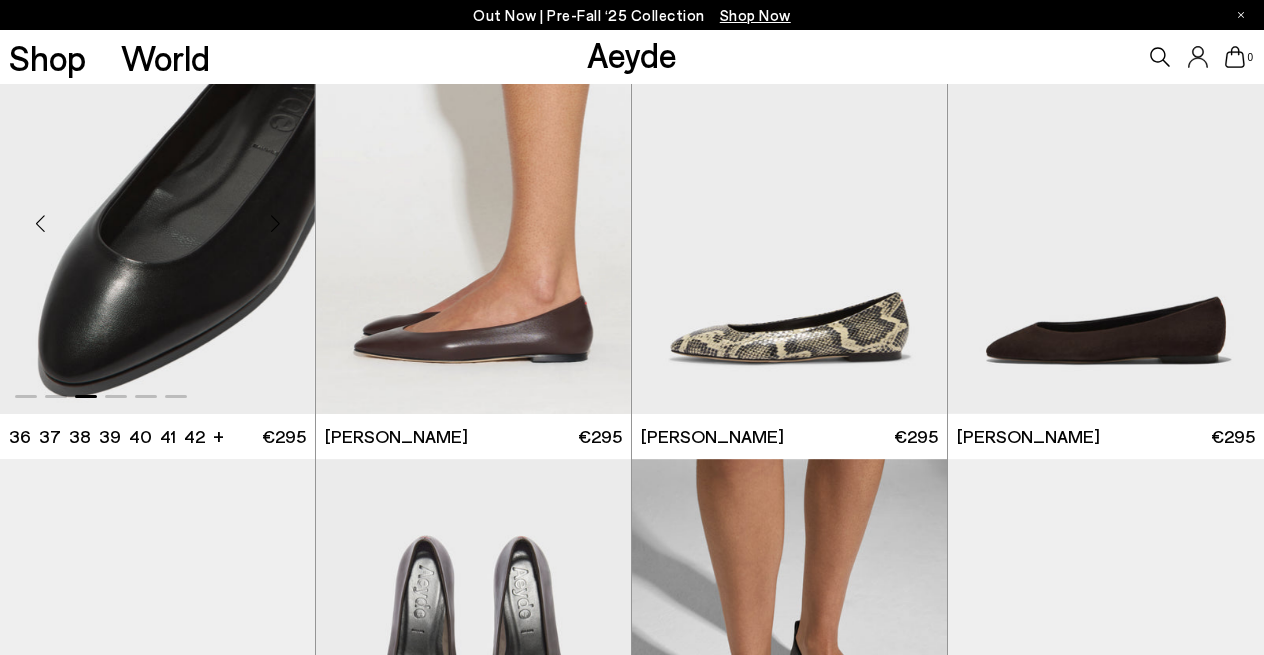 click at bounding box center [275, 223] 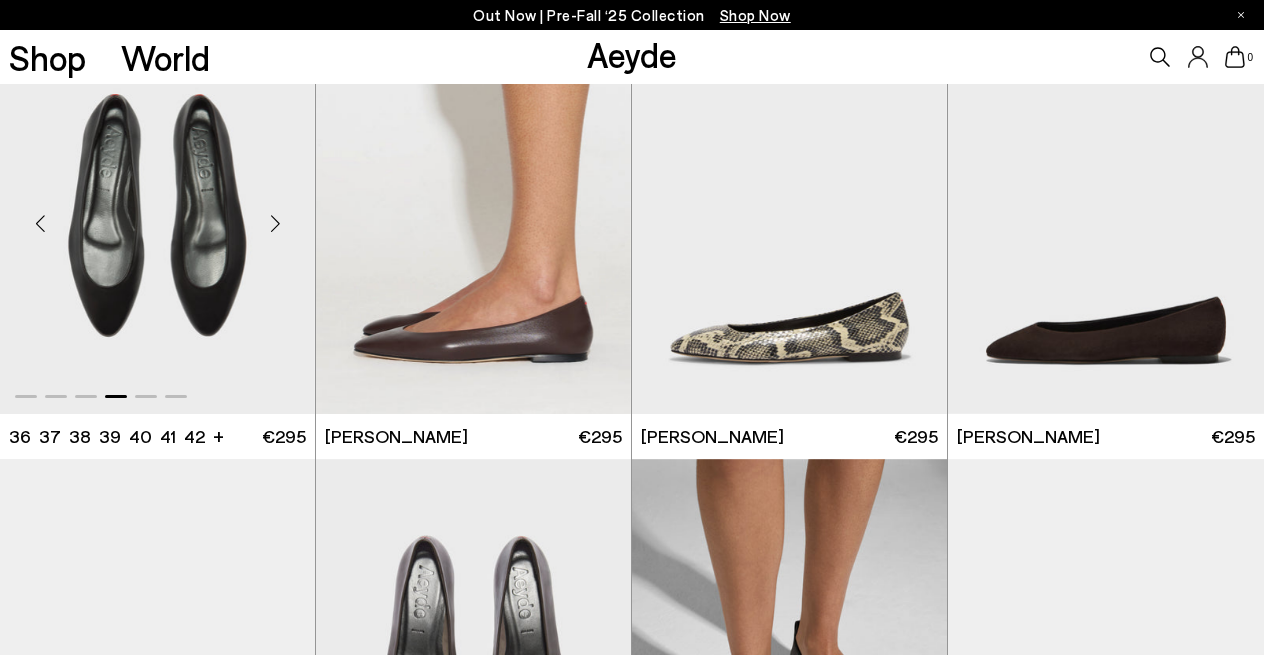 click at bounding box center [275, 223] 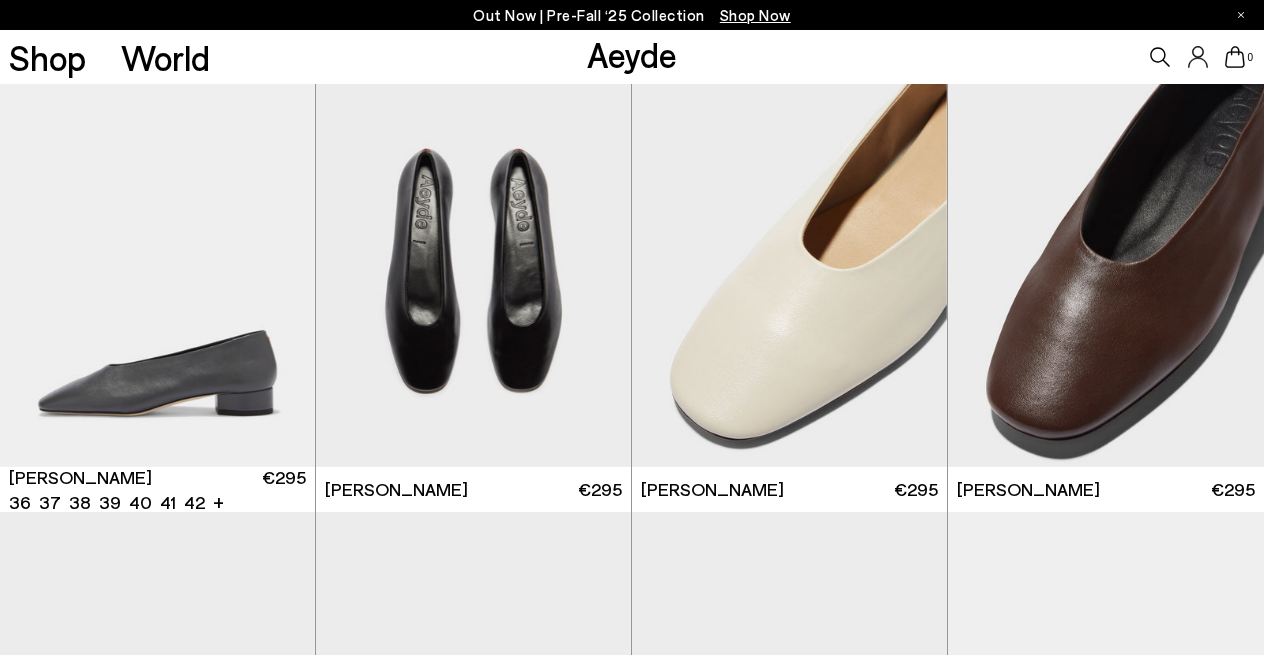 scroll, scrollTop: 3989, scrollLeft: 0, axis: vertical 